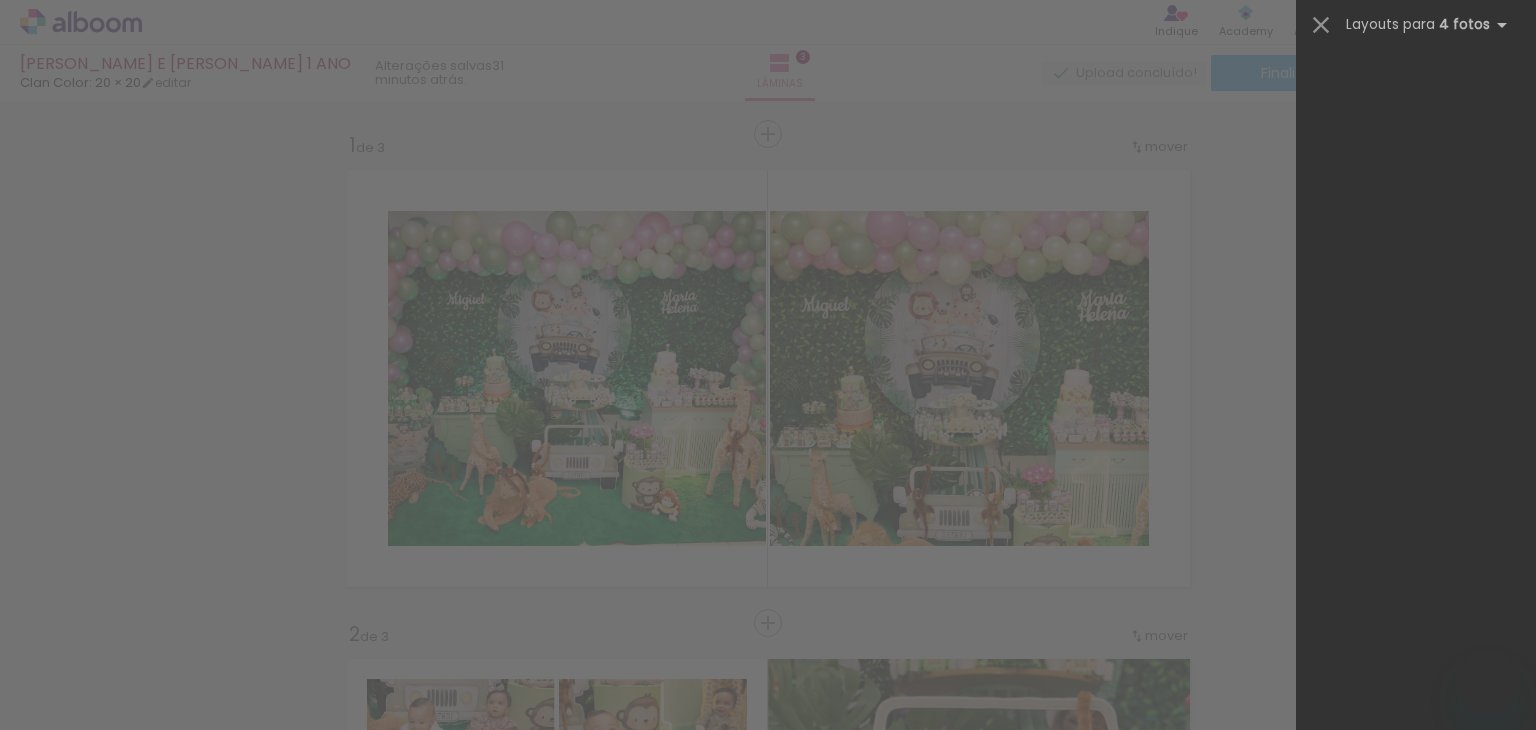 scroll, scrollTop: 0, scrollLeft: 0, axis: both 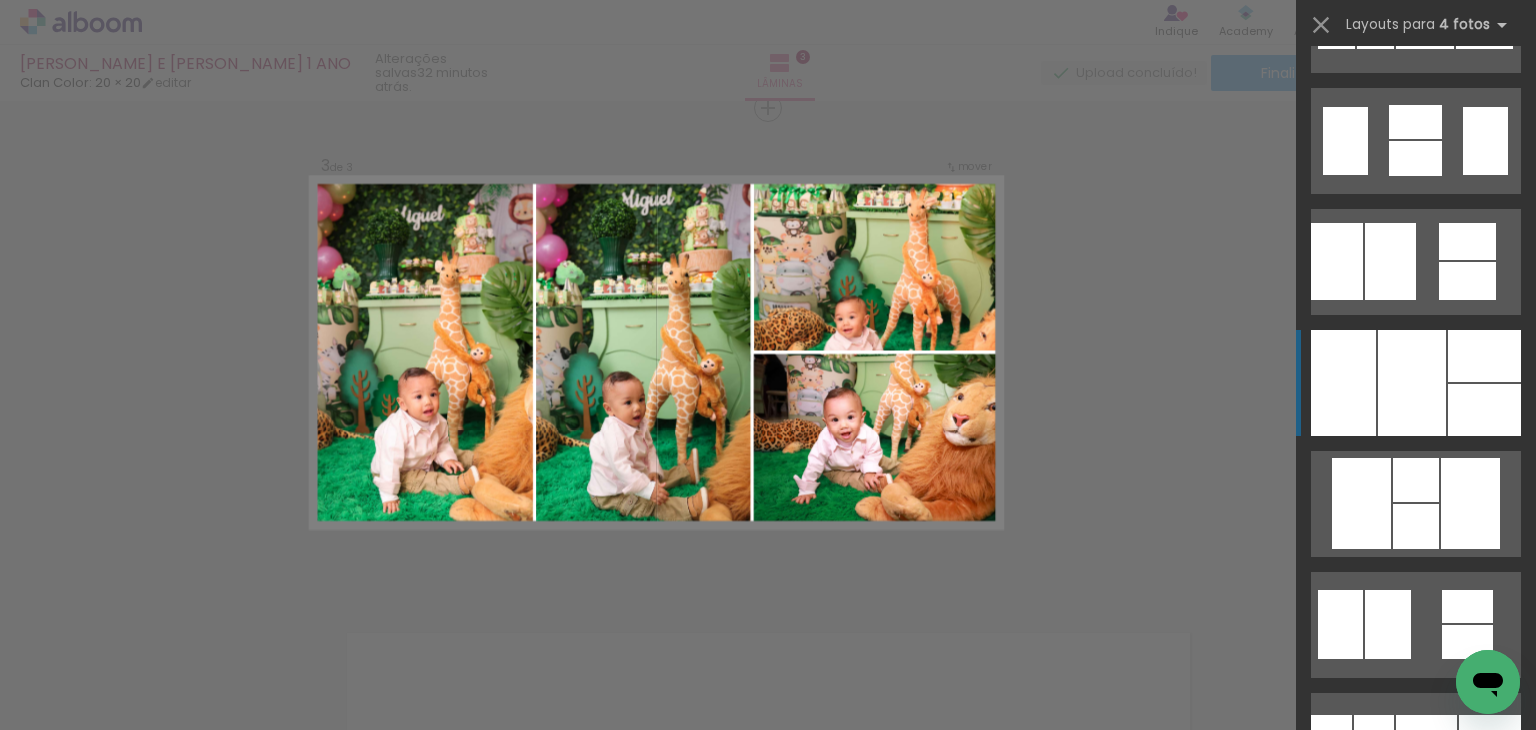 click at bounding box center [1412, 383] 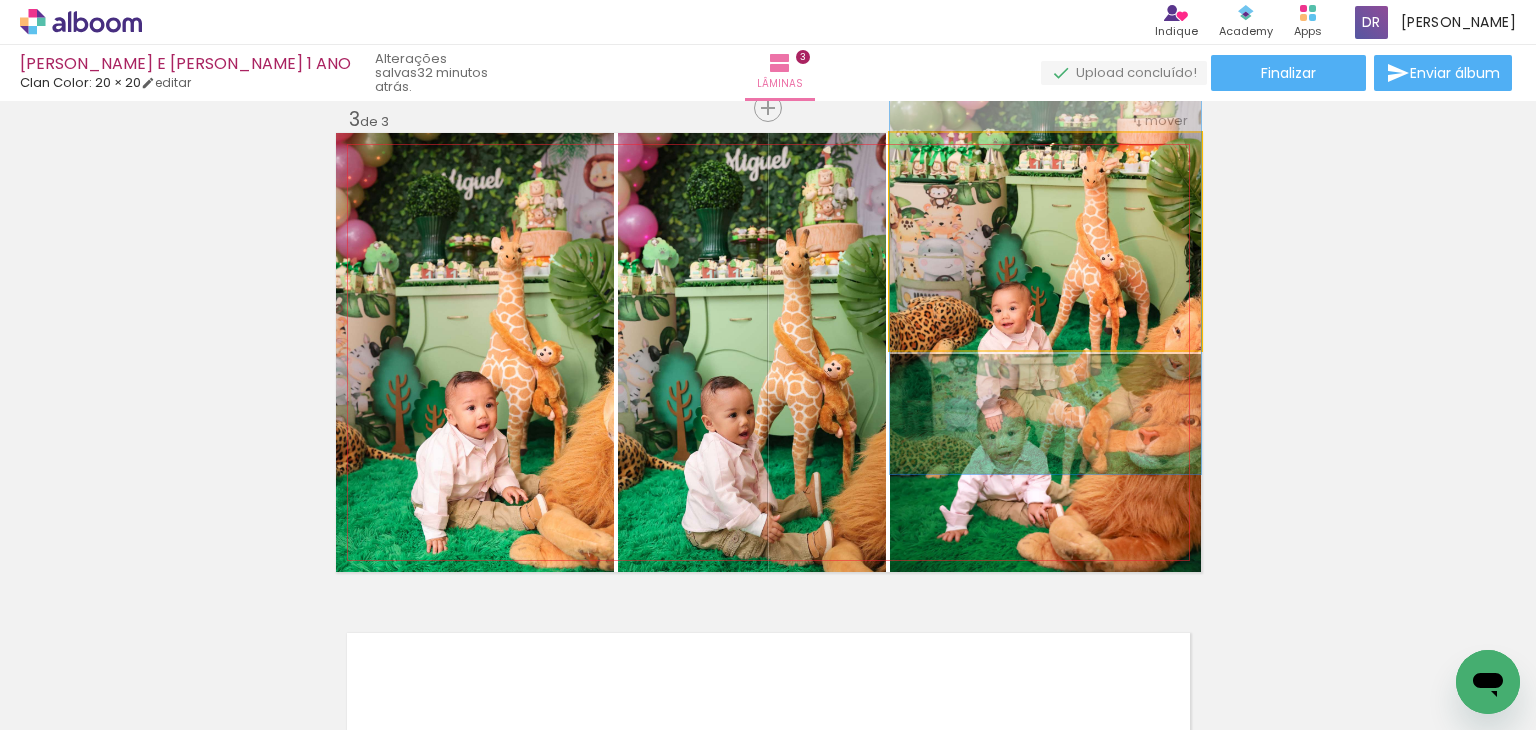 click 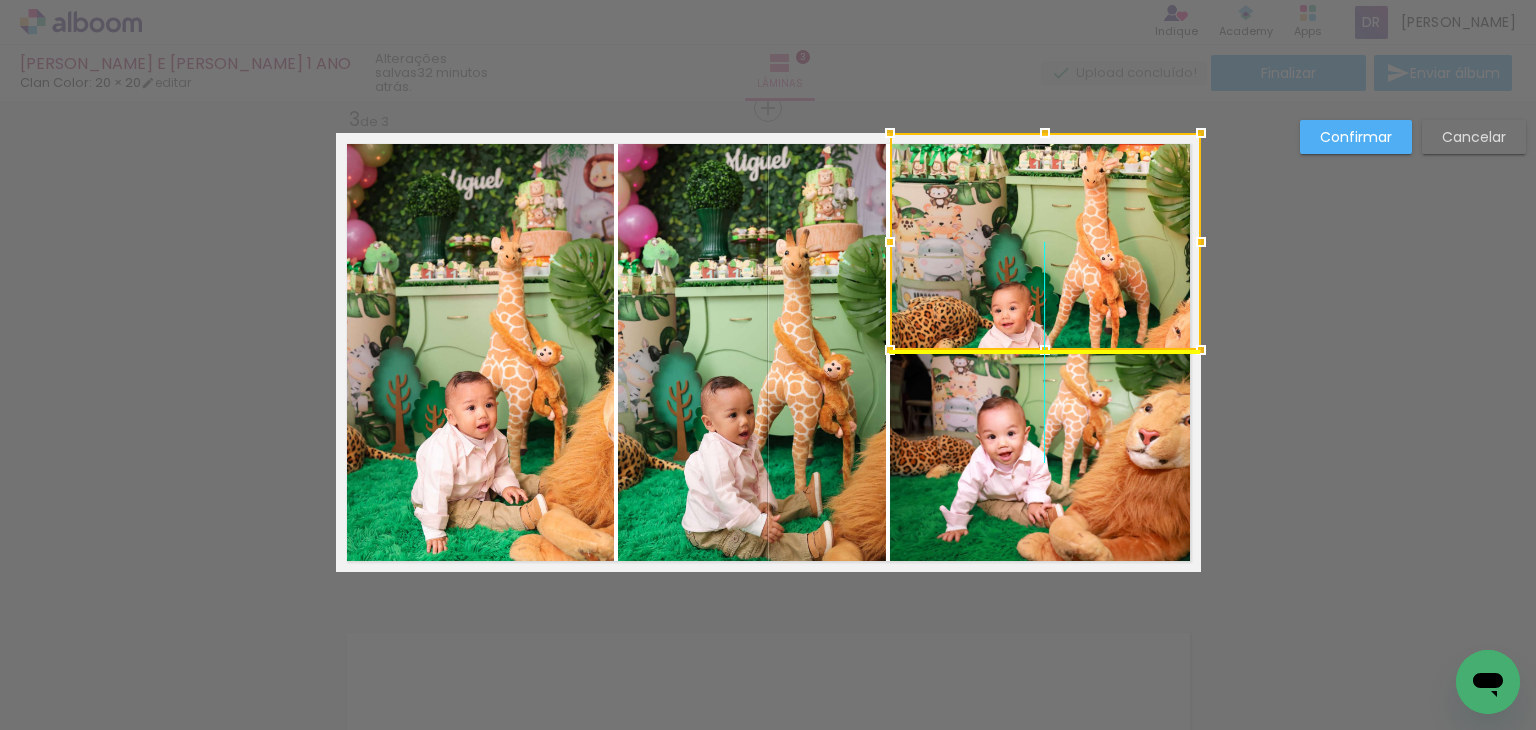 drag, startPoint x: 1020, startPoint y: 301, endPoint x: 1030, endPoint y: 277, distance: 26 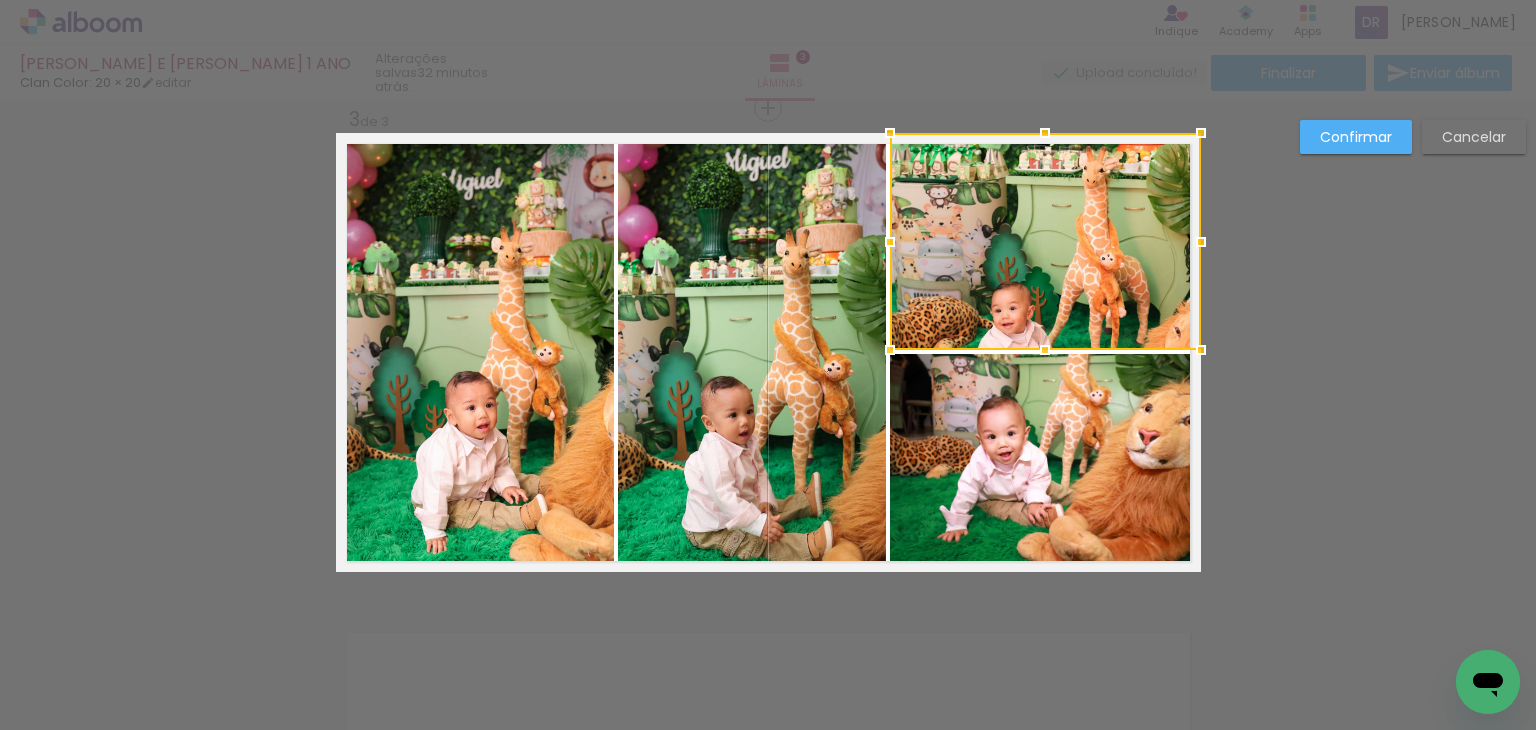 click on "Confirmar Cancelar" at bounding box center [768, 99] 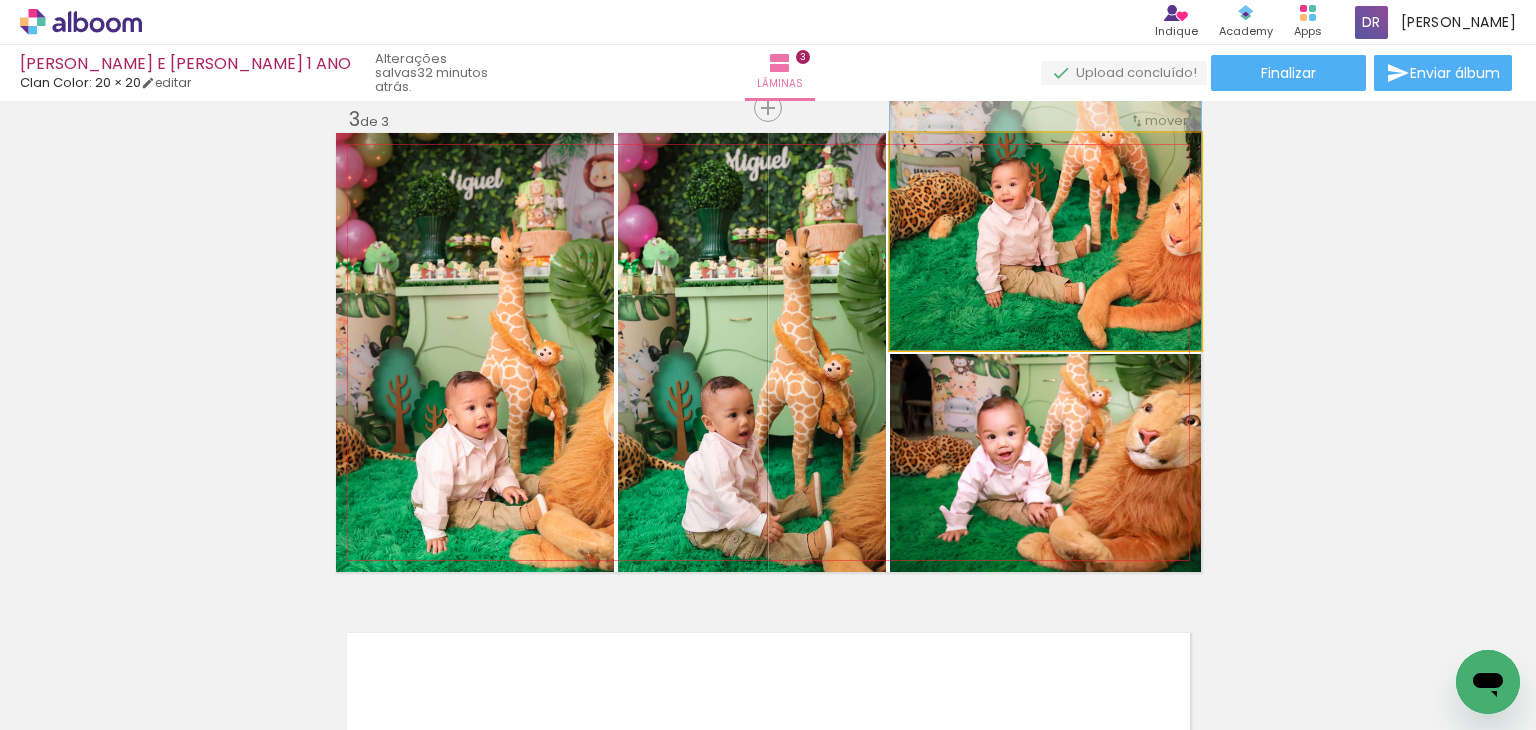 drag, startPoint x: 1092, startPoint y: 284, endPoint x: 1126, endPoint y: 148, distance: 140.1856 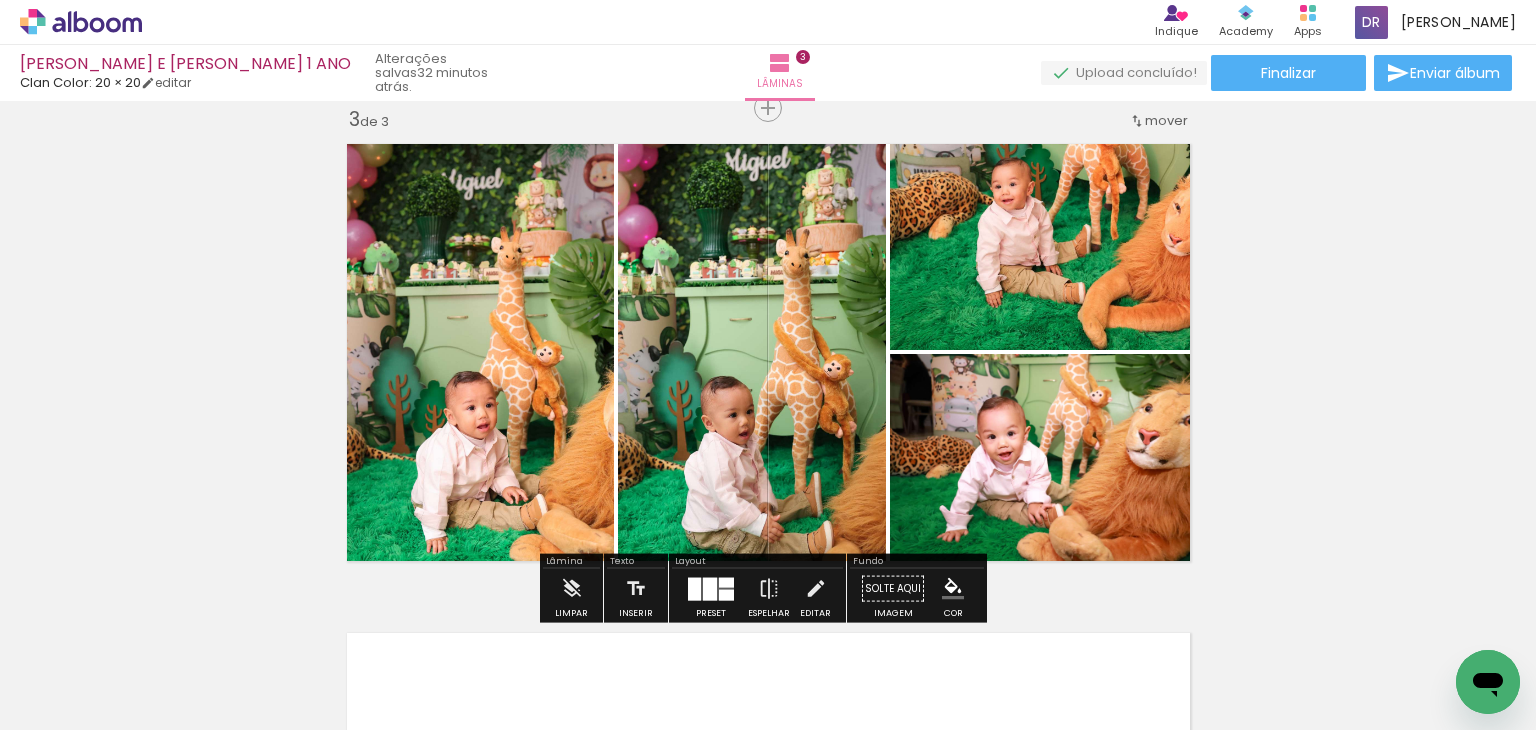 click on "Inserir lâmina 1  de 3  Inserir lâmina 2  de 3  Inserir lâmina 3  de 3" at bounding box center (768, 82) 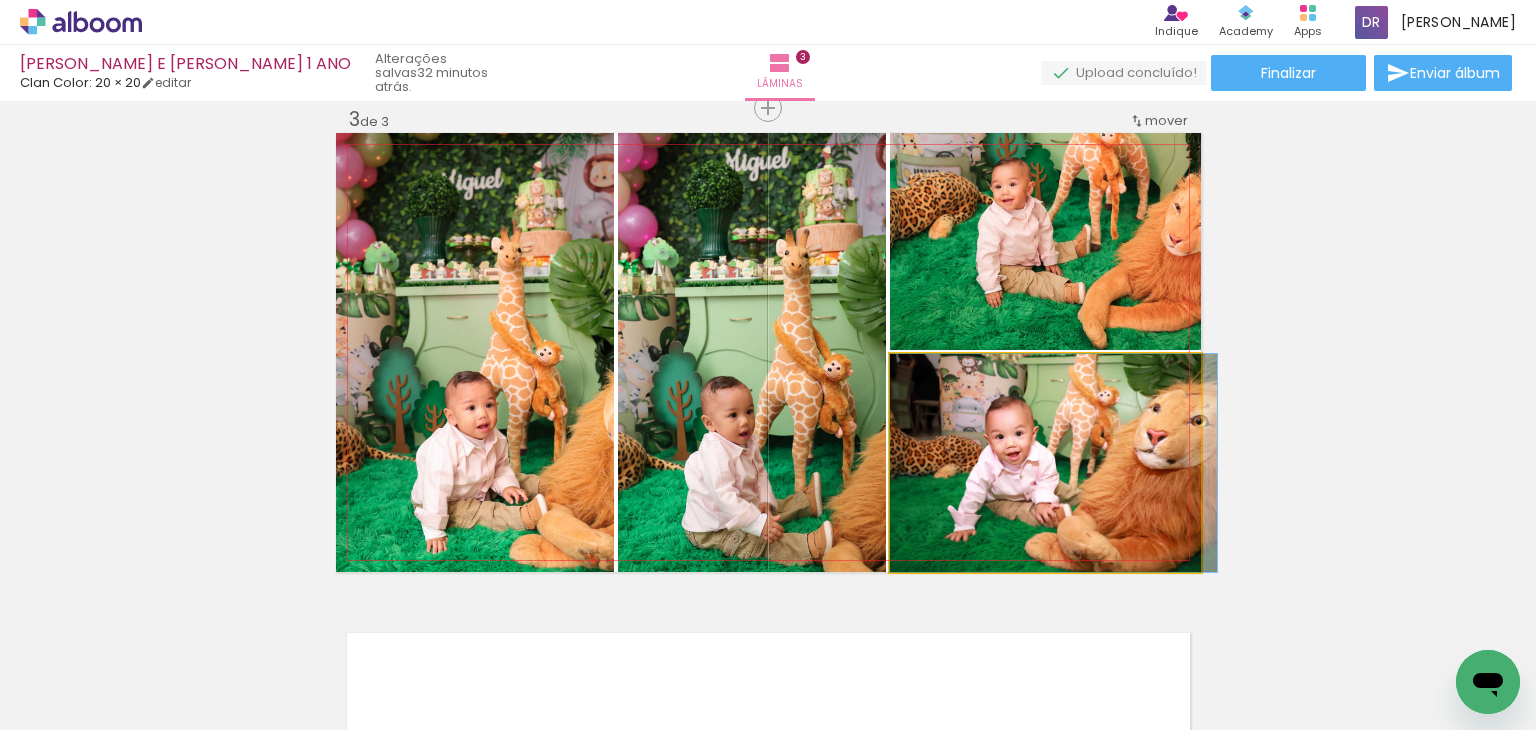 drag, startPoint x: 1021, startPoint y: 446, endPoint x: 1030, endPoint y: 421, distance: 26.57066 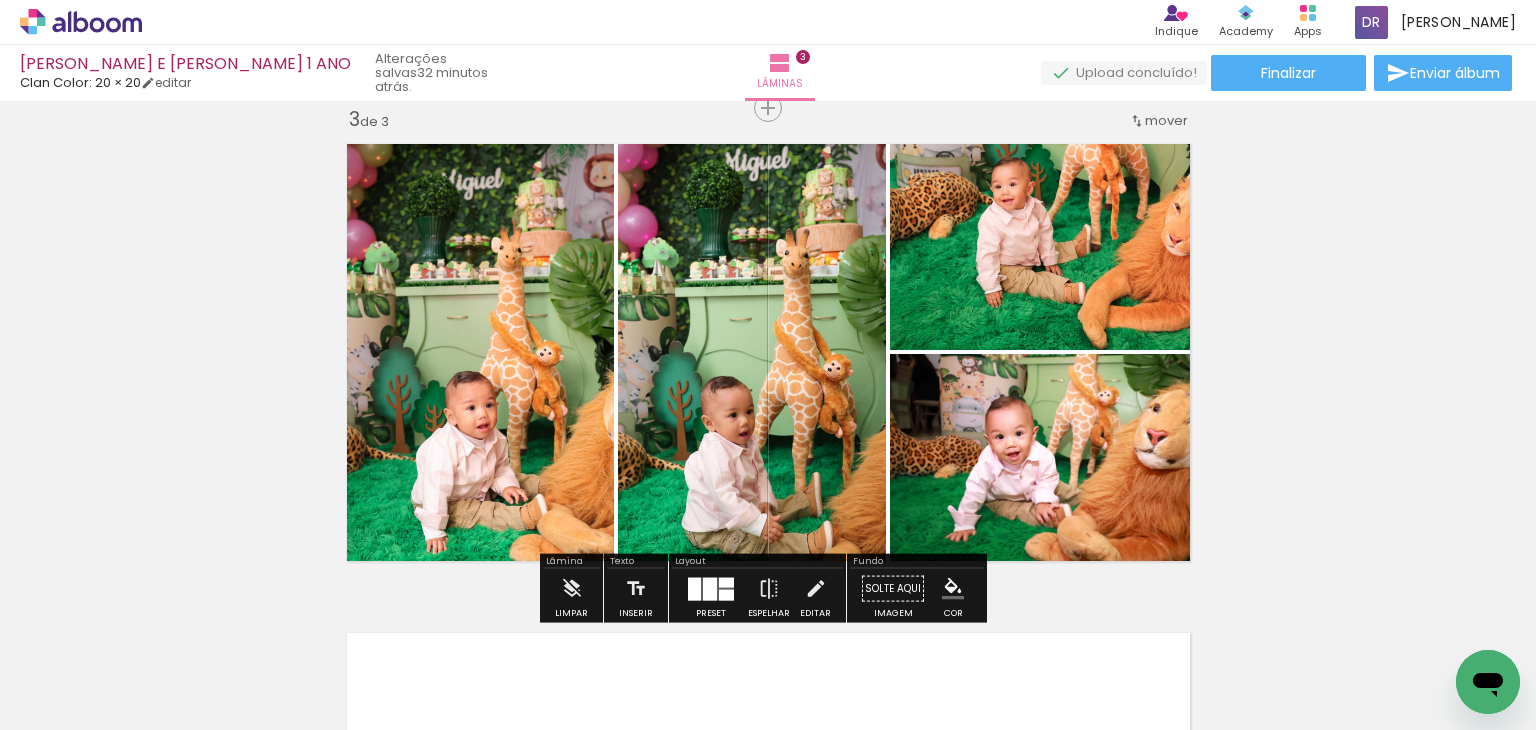 click on "Inserir lâmina 1  de 3  Inserir lâmina 2  de 3  Inserir lâmina 3  de 3" at bounding box center (768, 82) 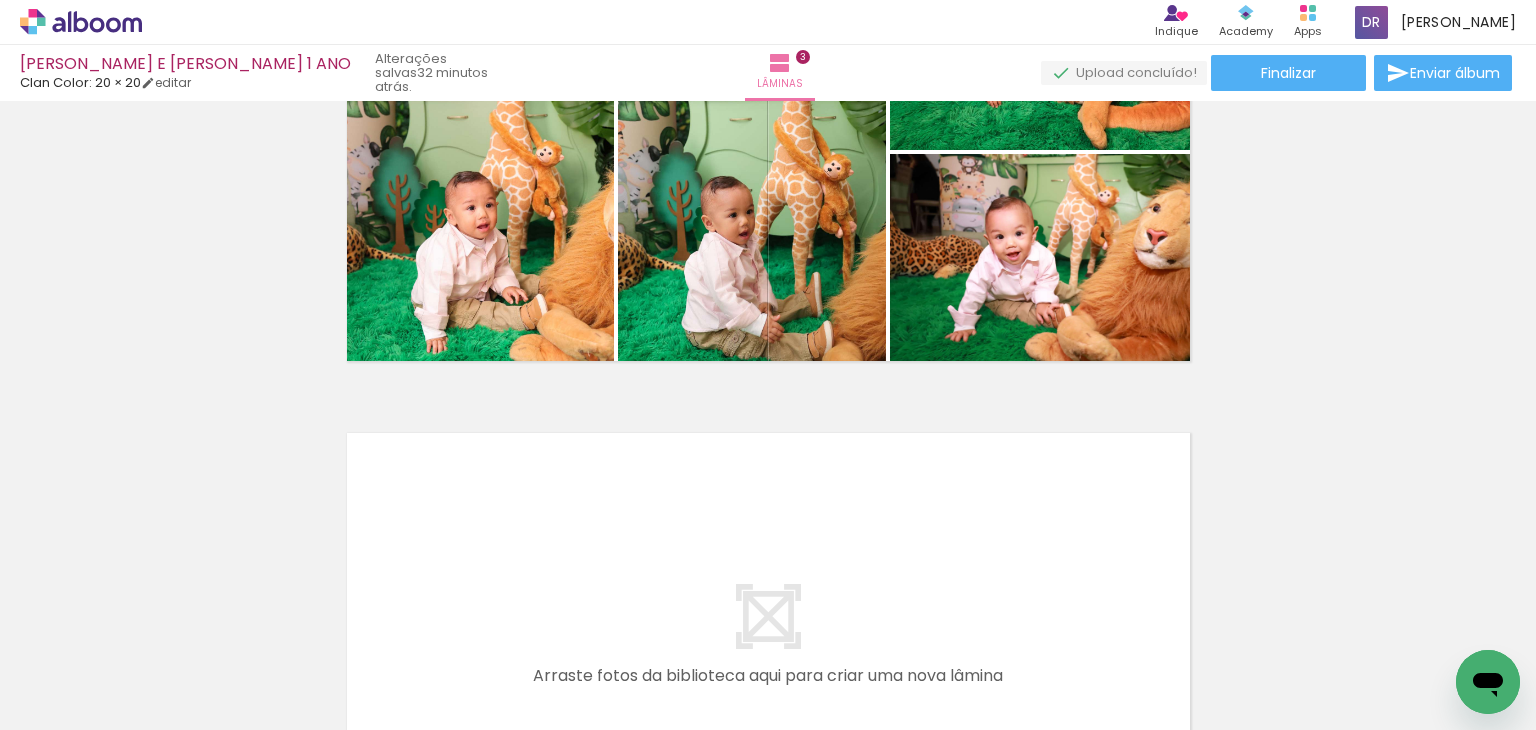 scroll, scrollTop: 1404, scrollLeft: 0, axis: vertical 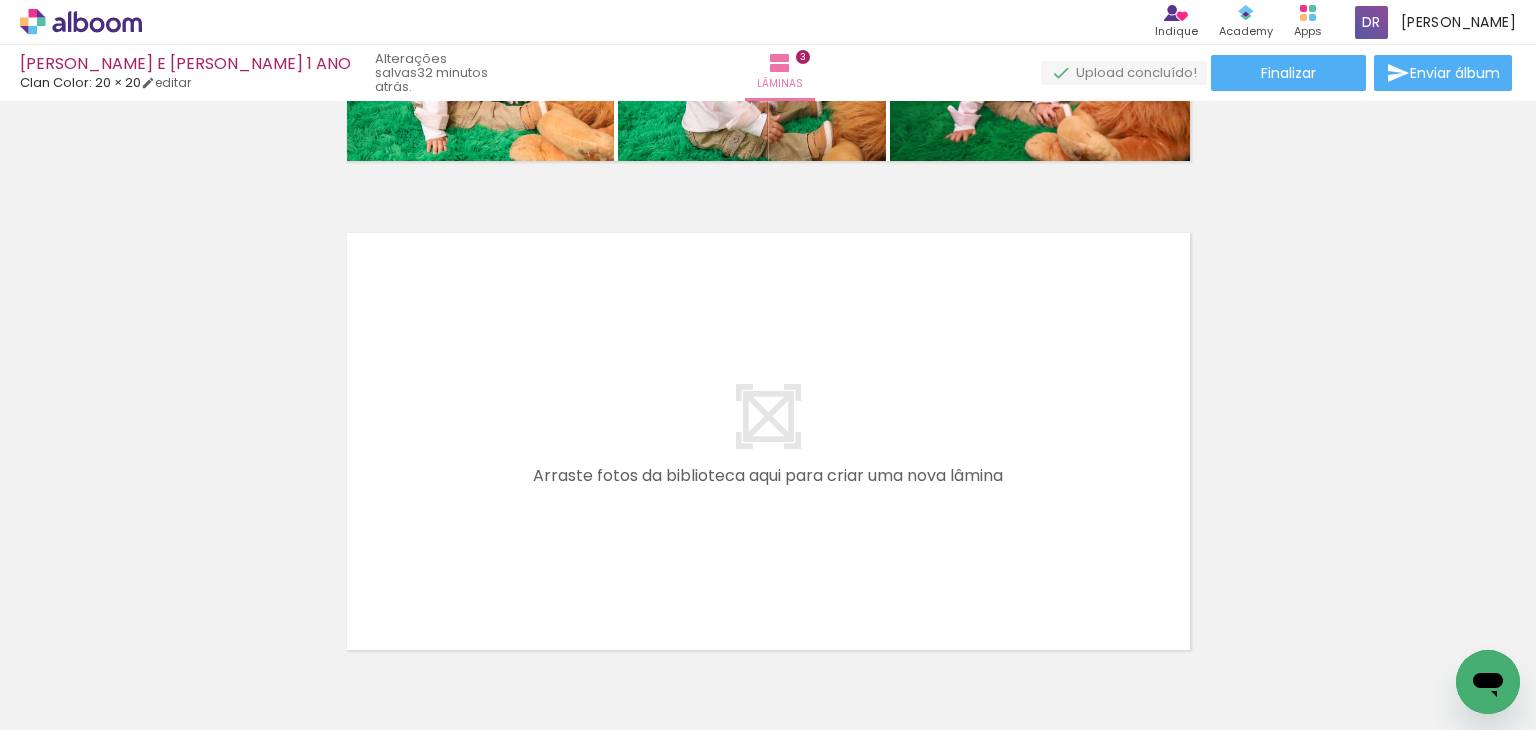 drag, startPoint x: 1006, startPoint y: 669, endPoint x: 906, endPoint y: 345, distance: 339.08112 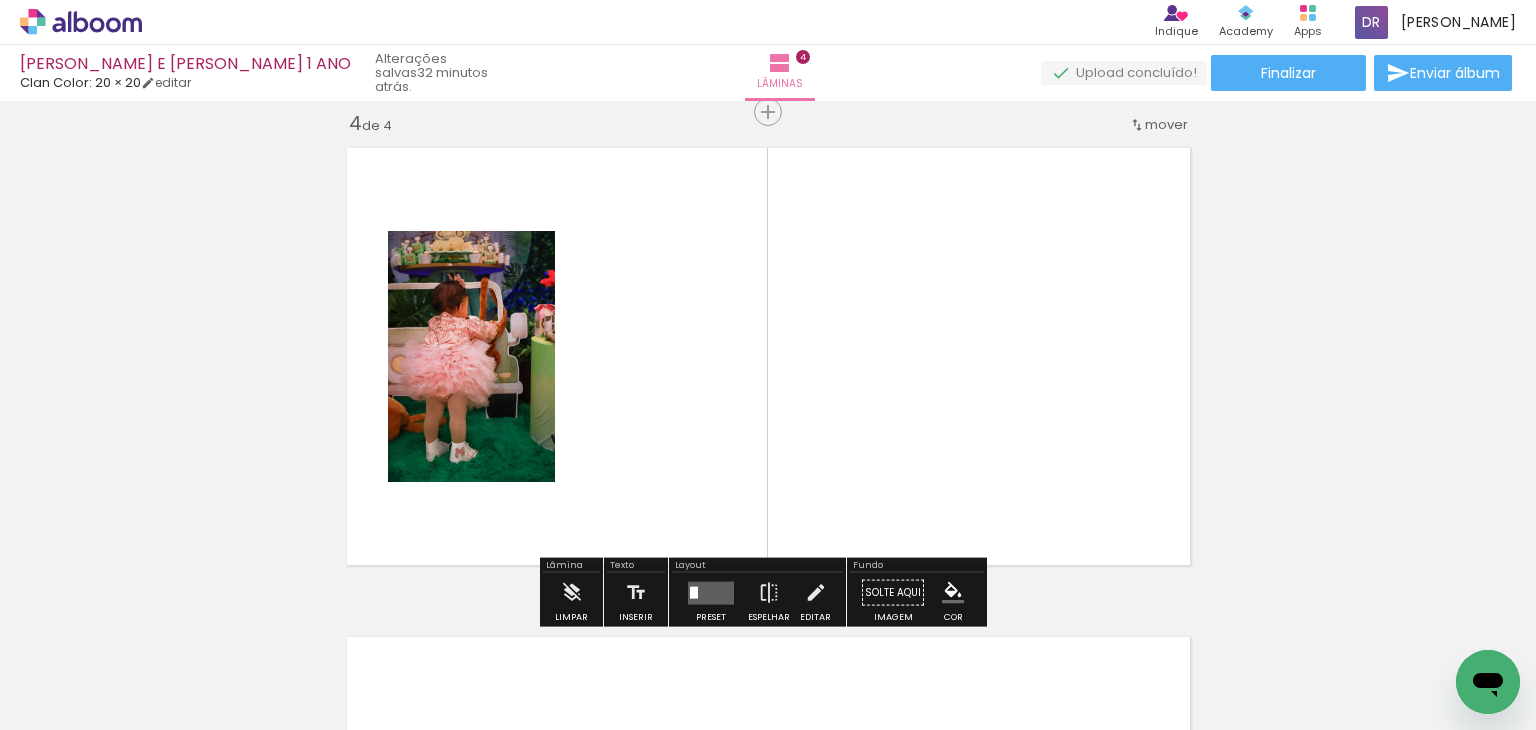 scroll, scrollTop: 1492, scrollLeft: 0, axis: vertical 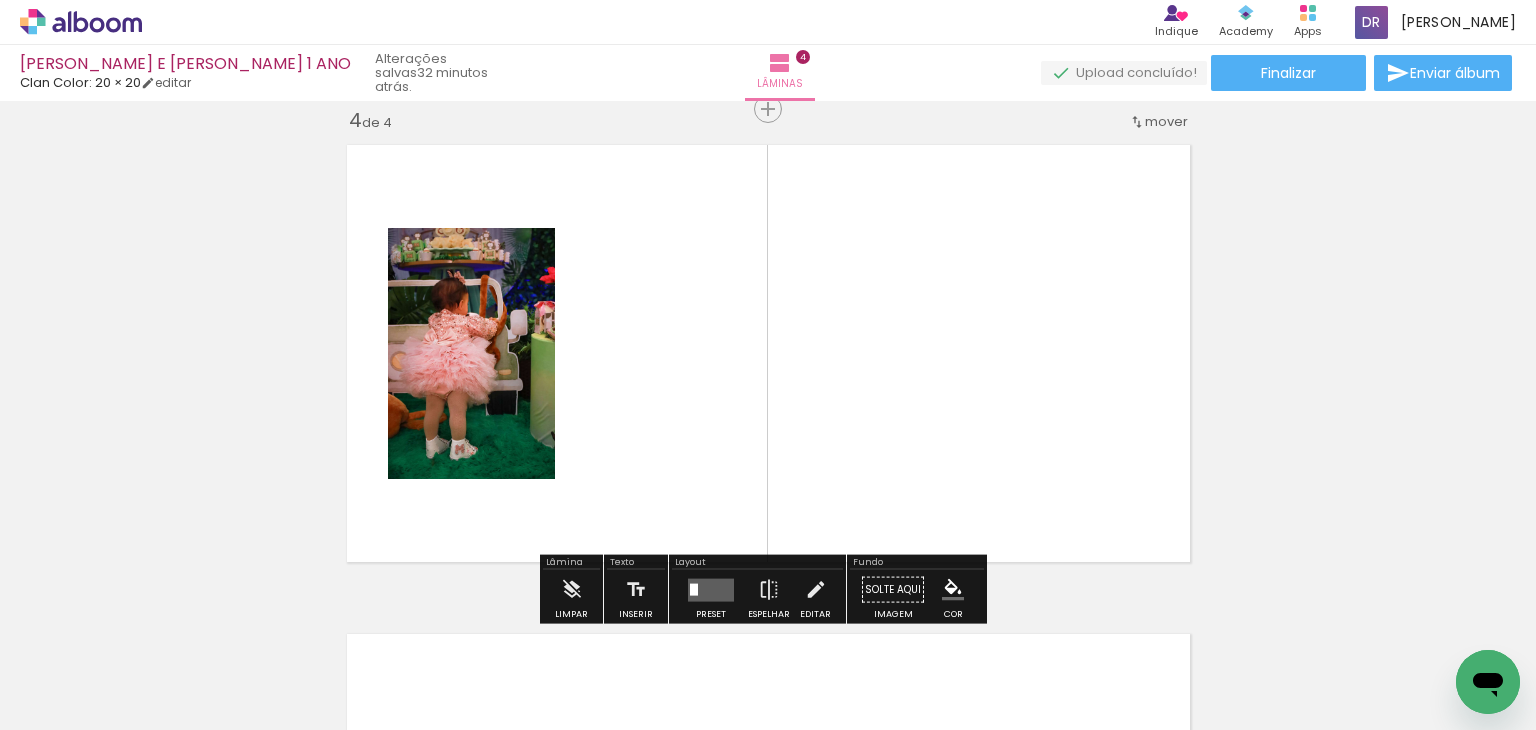 drag, startPoint x: 900, startPoint y: 654, endPoint x: 899, endPoint y: 330, distance: 324.00156 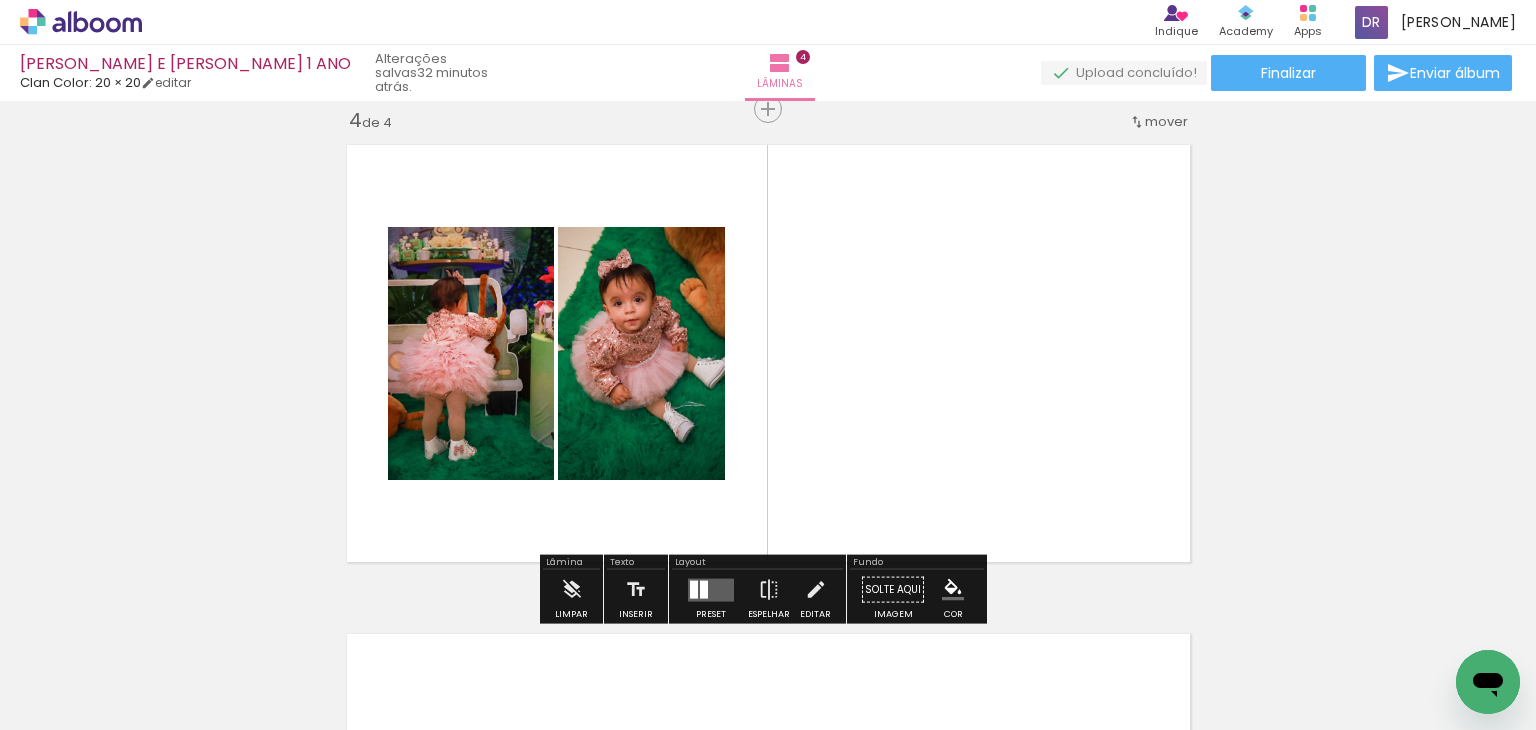 drag, startPoint x: 1447, startPoint y: 650, endPoint x: 948, endPoint y: 264, distance: 630.87006 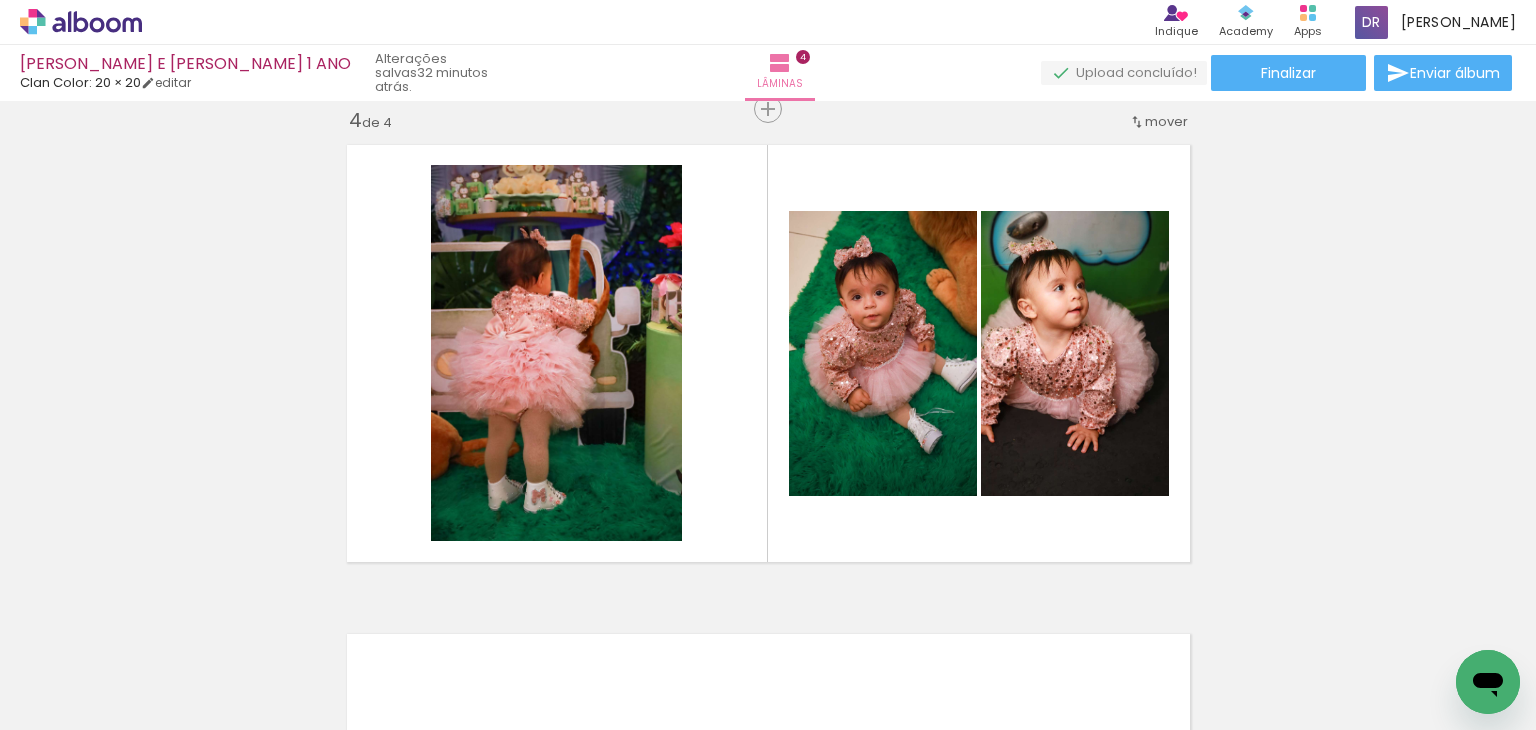 scroll, scrollTop: 0, scrollLeft: 3100, axis: horizontal 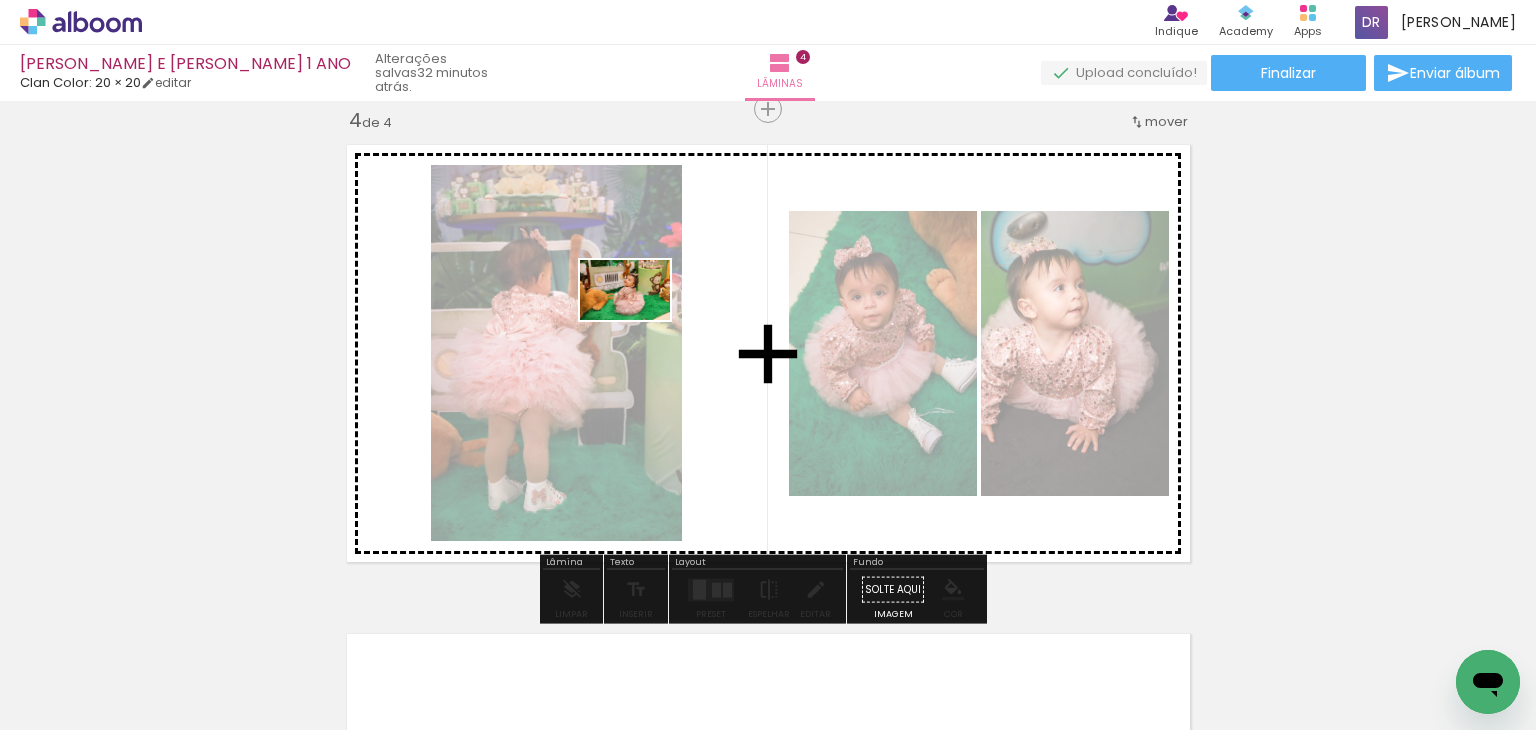 drag, startPoint x: 908, startPoint y: 677, endPoint x: 640, endPoint y: 327, distance: 440.82196 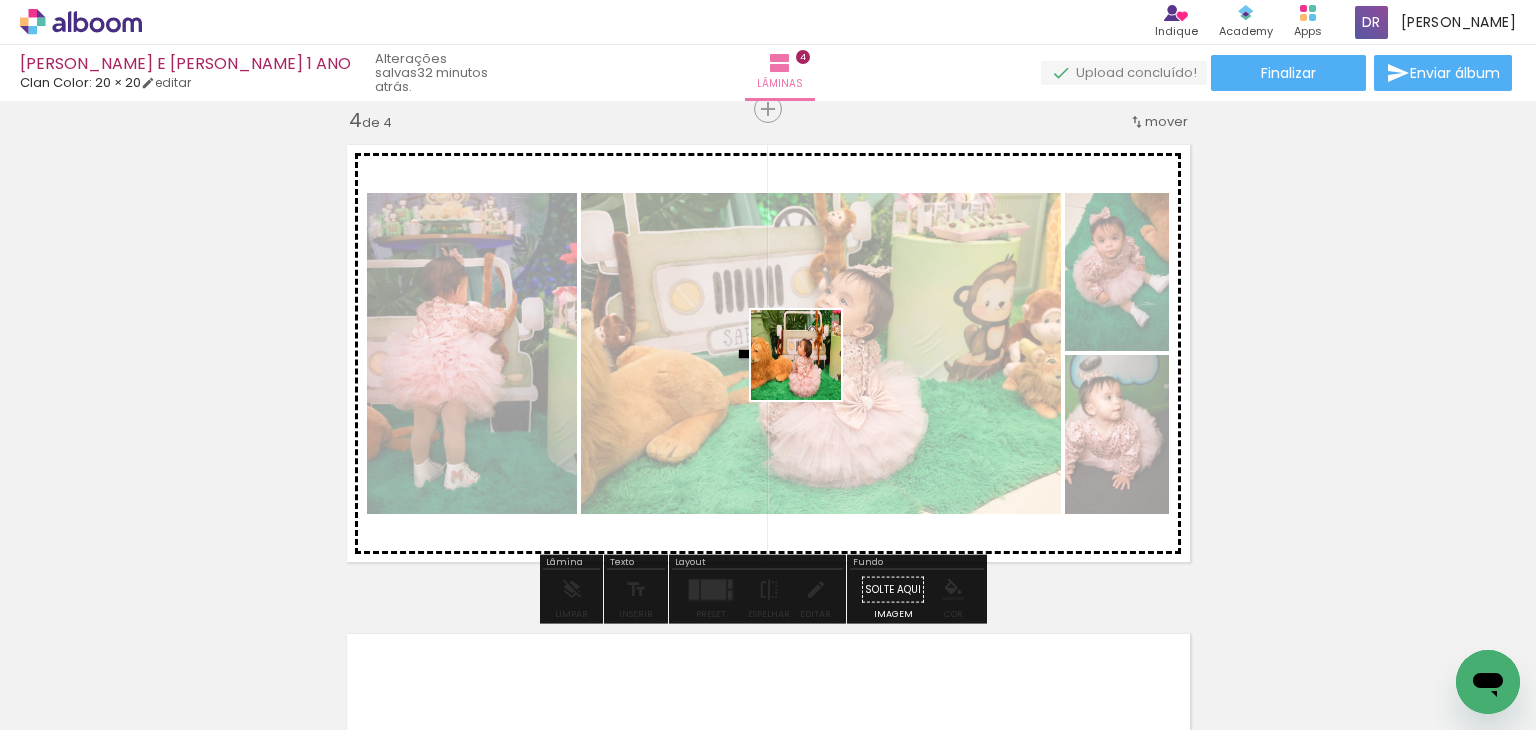 drag, startPoint x: 808, startPoint y: 647, endPoint x: 910, endPoint y: 512, distance: 169.20107 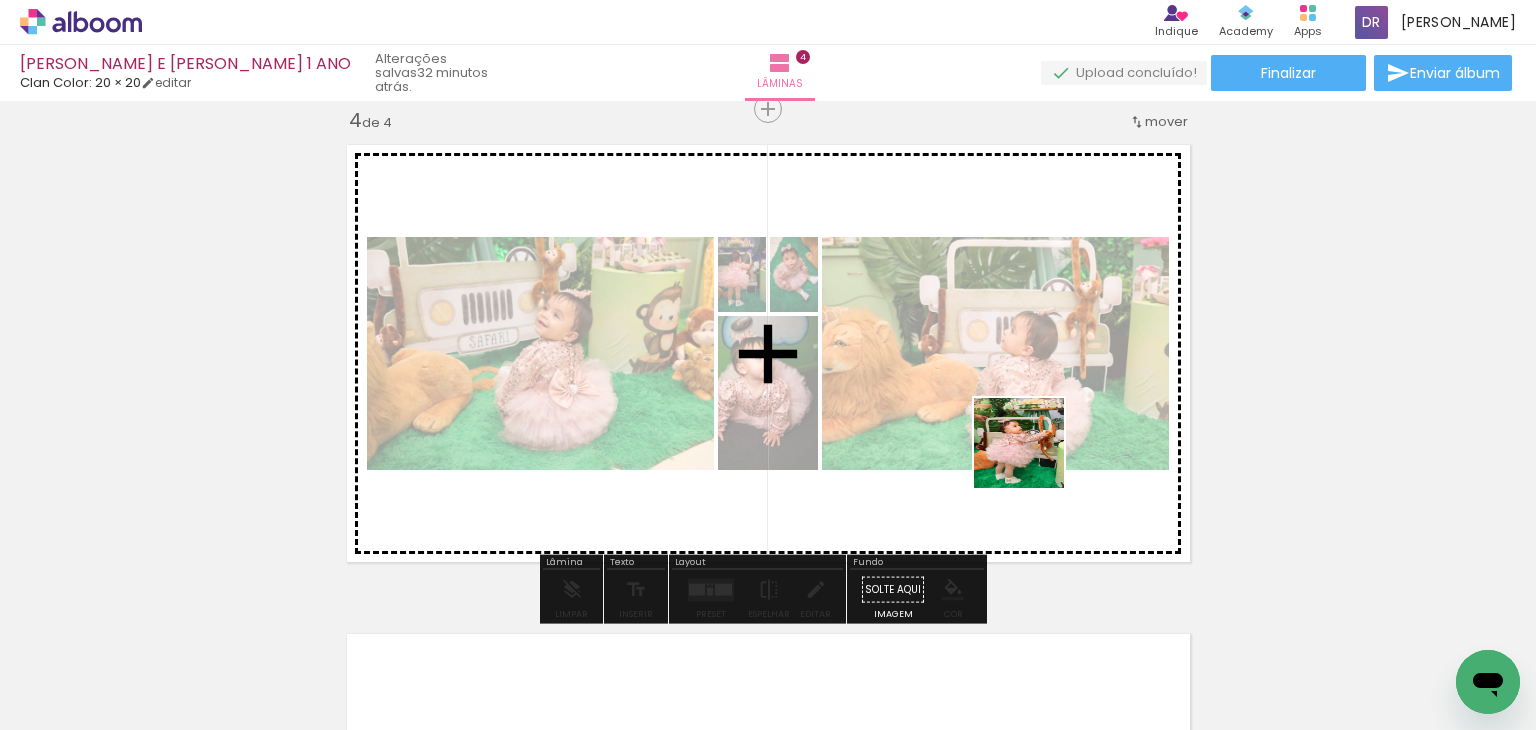 drag, startPoint x: 1038, startPoint y: 665, endPoint x: 1049, endPoint y: 403, distance: 262.2308 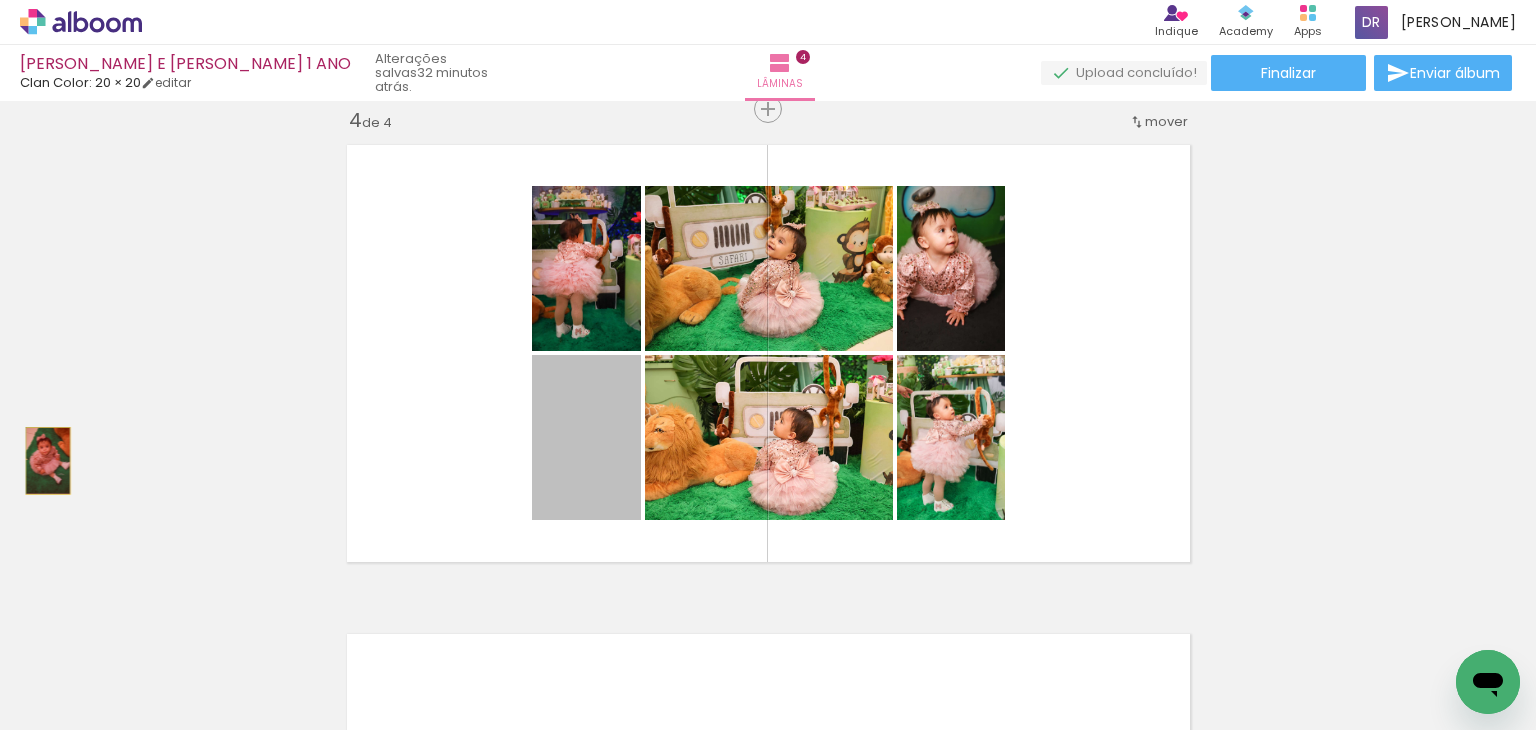 drag, startPoint x: 581, startPoint y: 457, endPoint x: 39, endPoint y: 460, distance: 542.0083 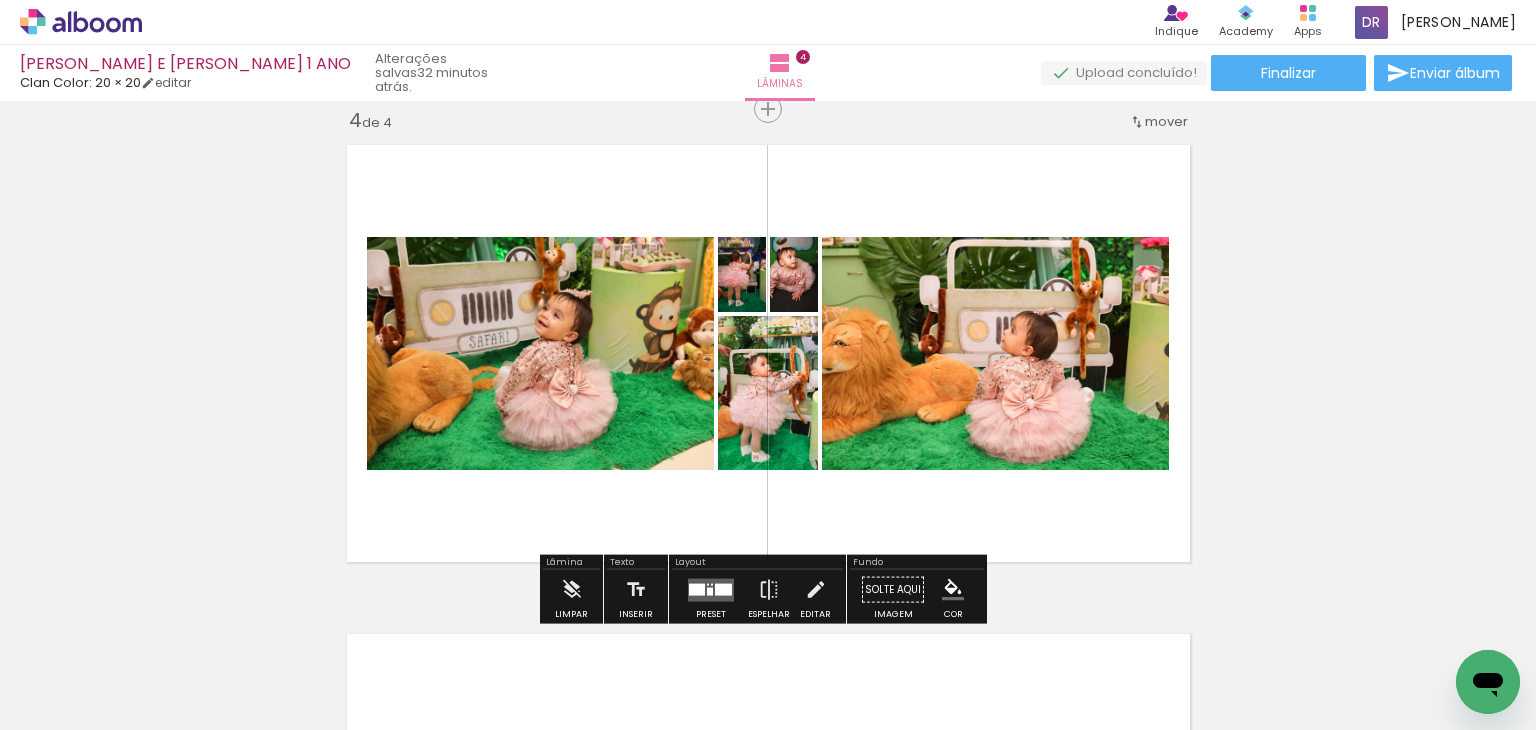 click on "Inserir lâmina 1  de 4  Inserir lâmina 2  de 4  Inserir lâmina 3  de 4  Inserir lâmina 4  de 4" at bounding box center [768, -161] 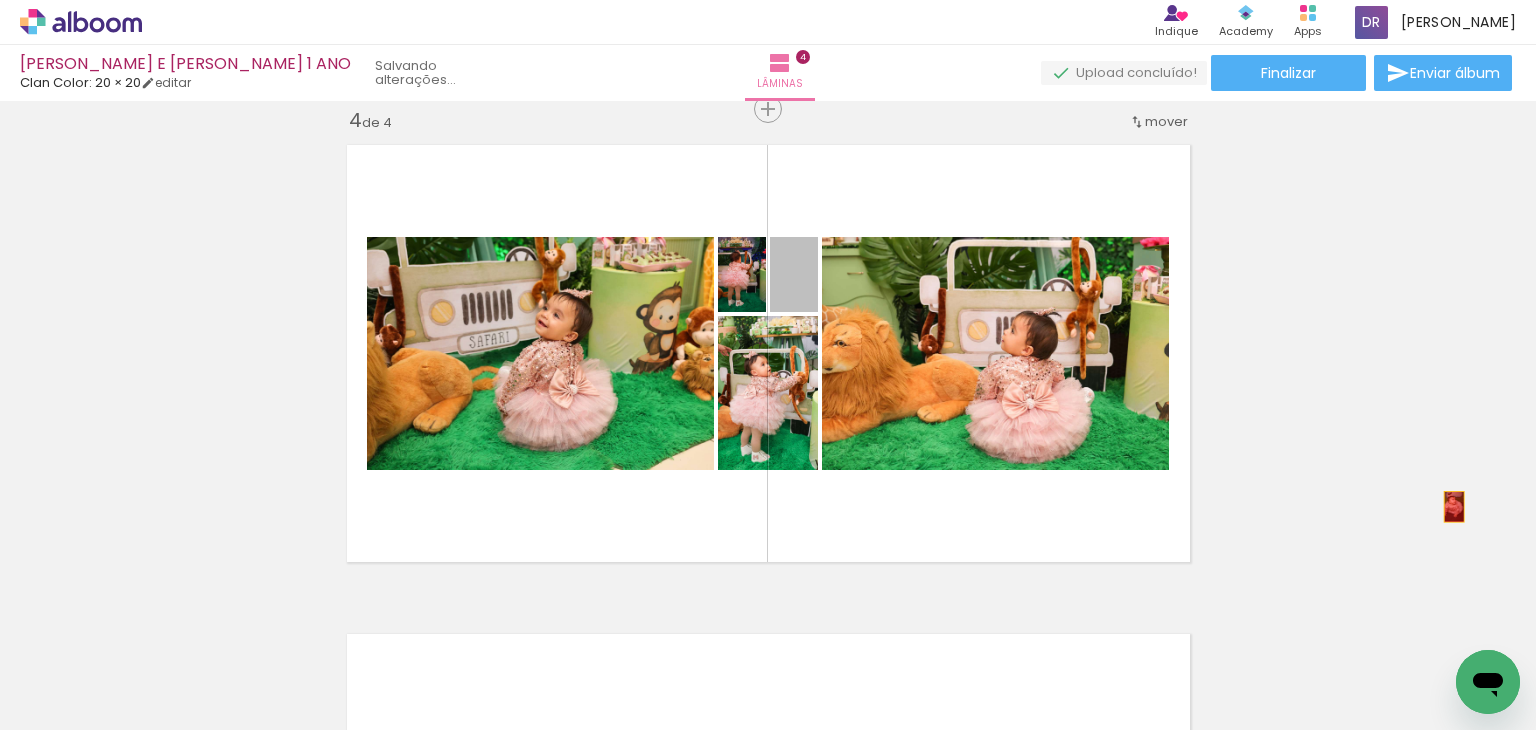 drag, startPoint x: 804, startPoint y: 293, endPoint x: 1438, endPoint y: 495, distance: 665.40216 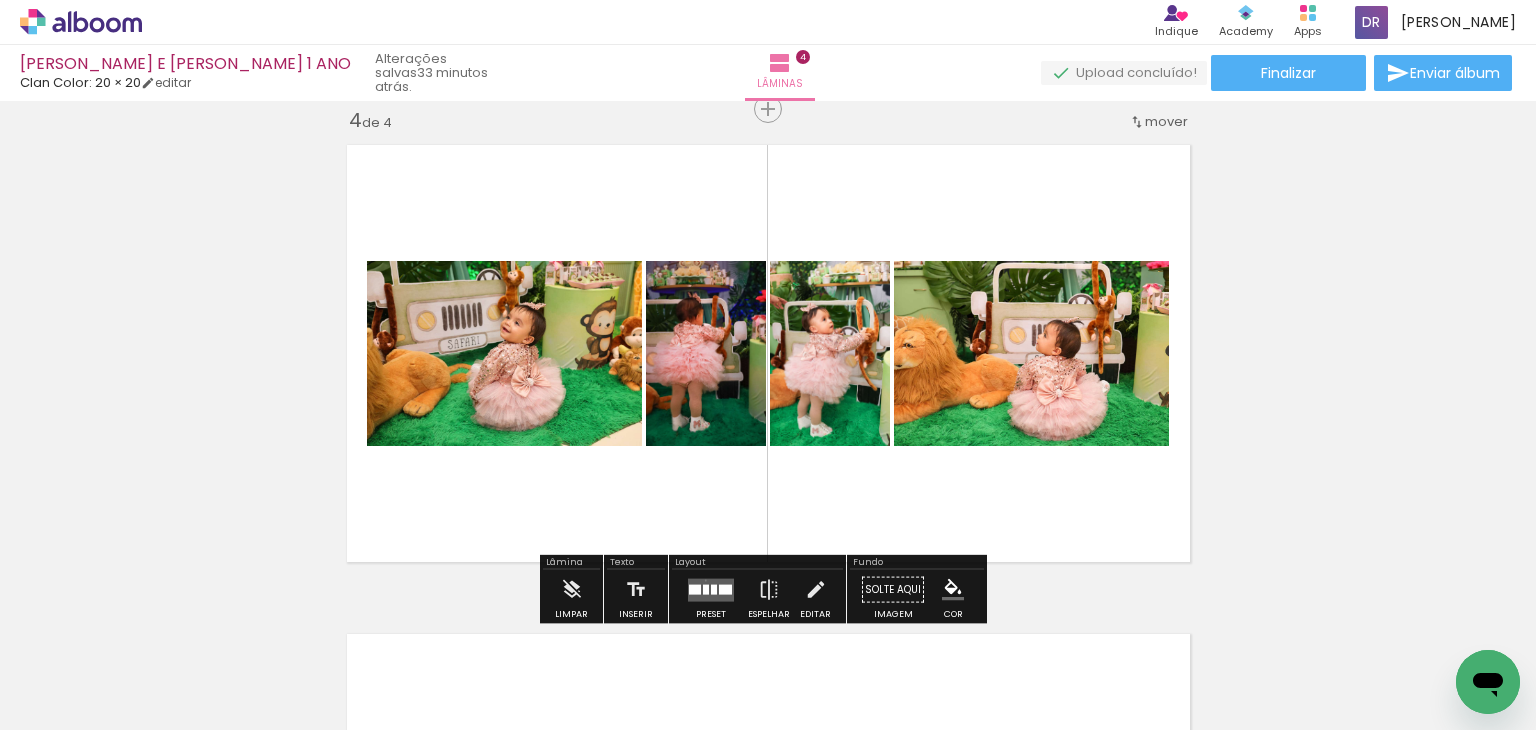 click at bounding box center [711, 589] 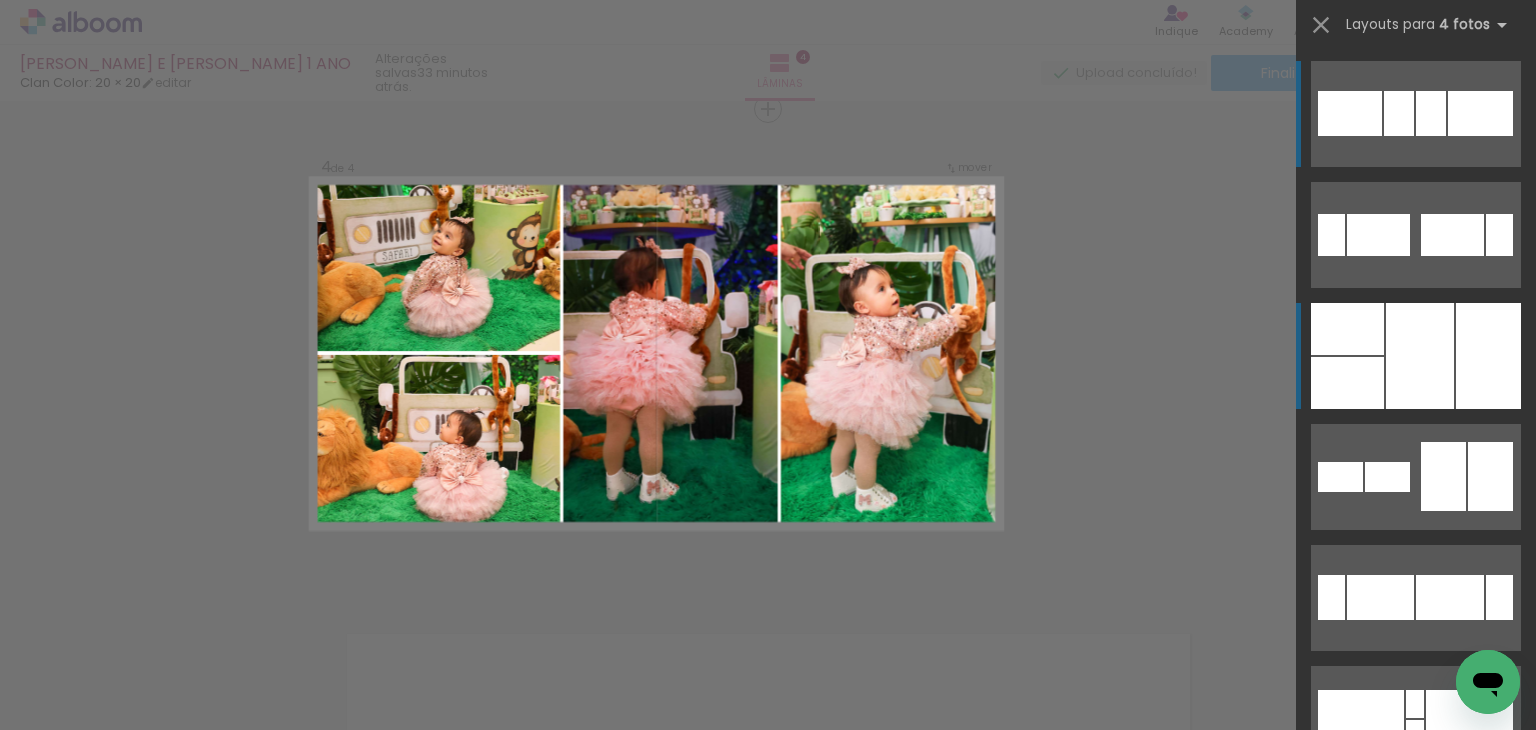 click at bounding box center (1420, 356) 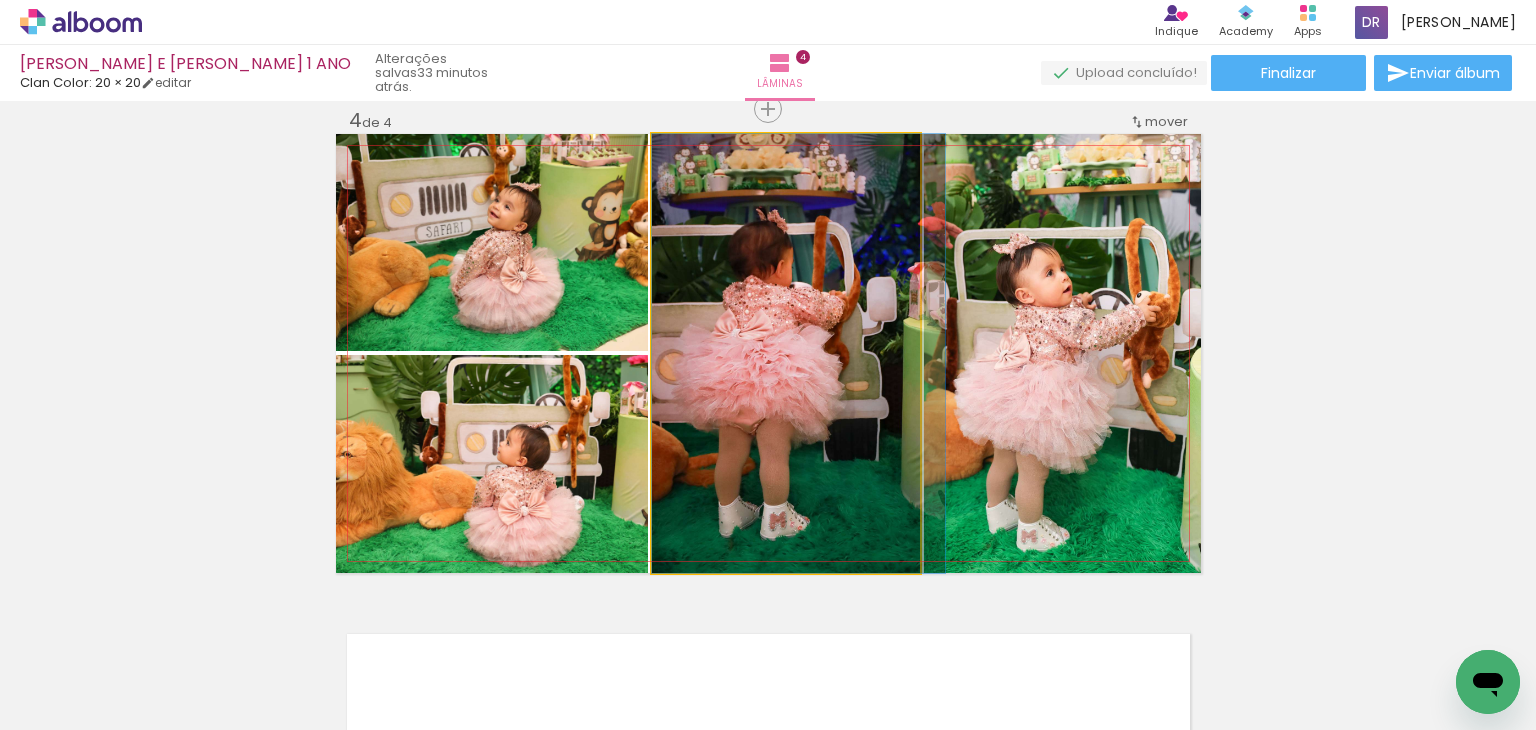 drag, startPoint x: 736, startPoint y: 383, endPoint x: 772, endPoint y: 372, distance: 37.64306 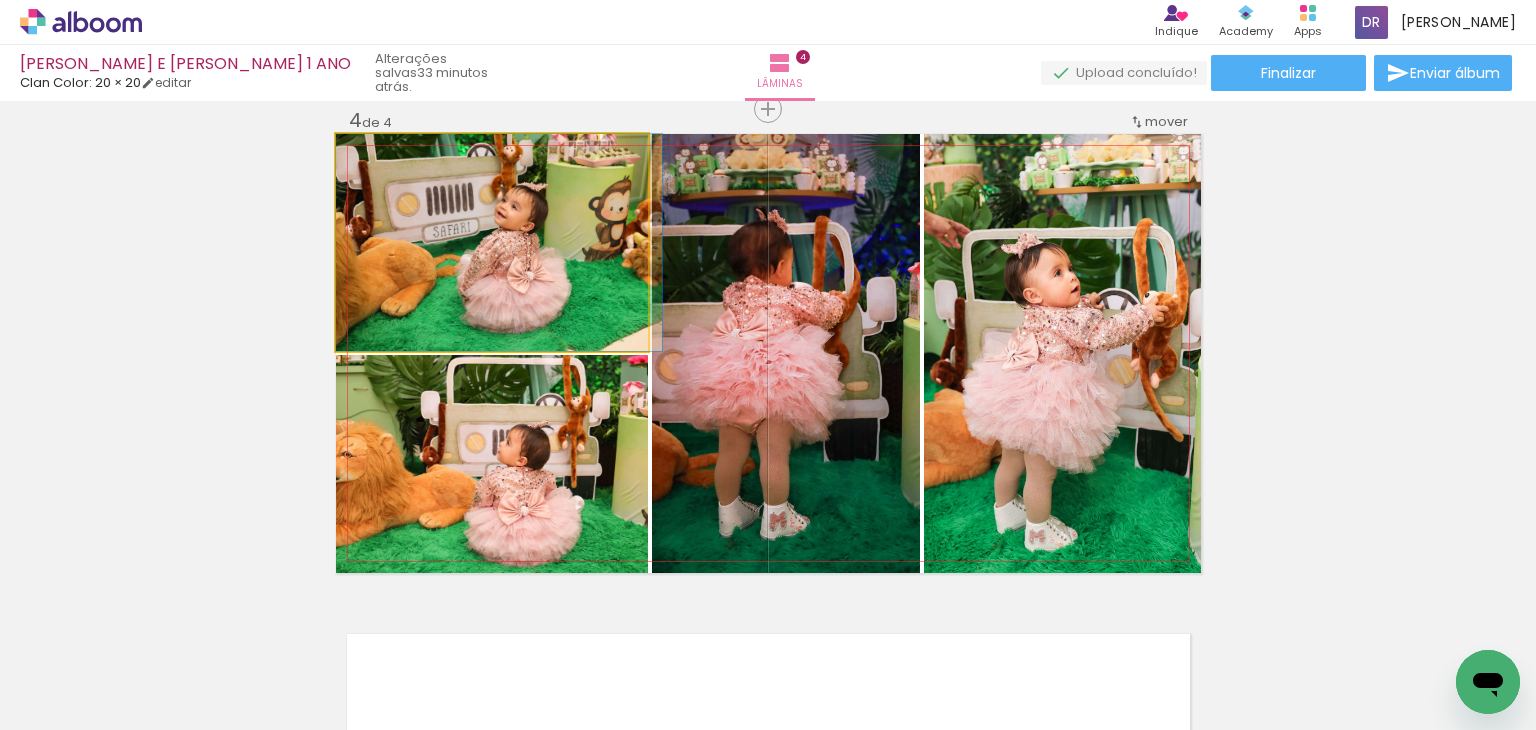 drag, startPoint x: 555, startPoint y: 271, endPoint x: 579, endPoint y: 232, distance: 45.79301 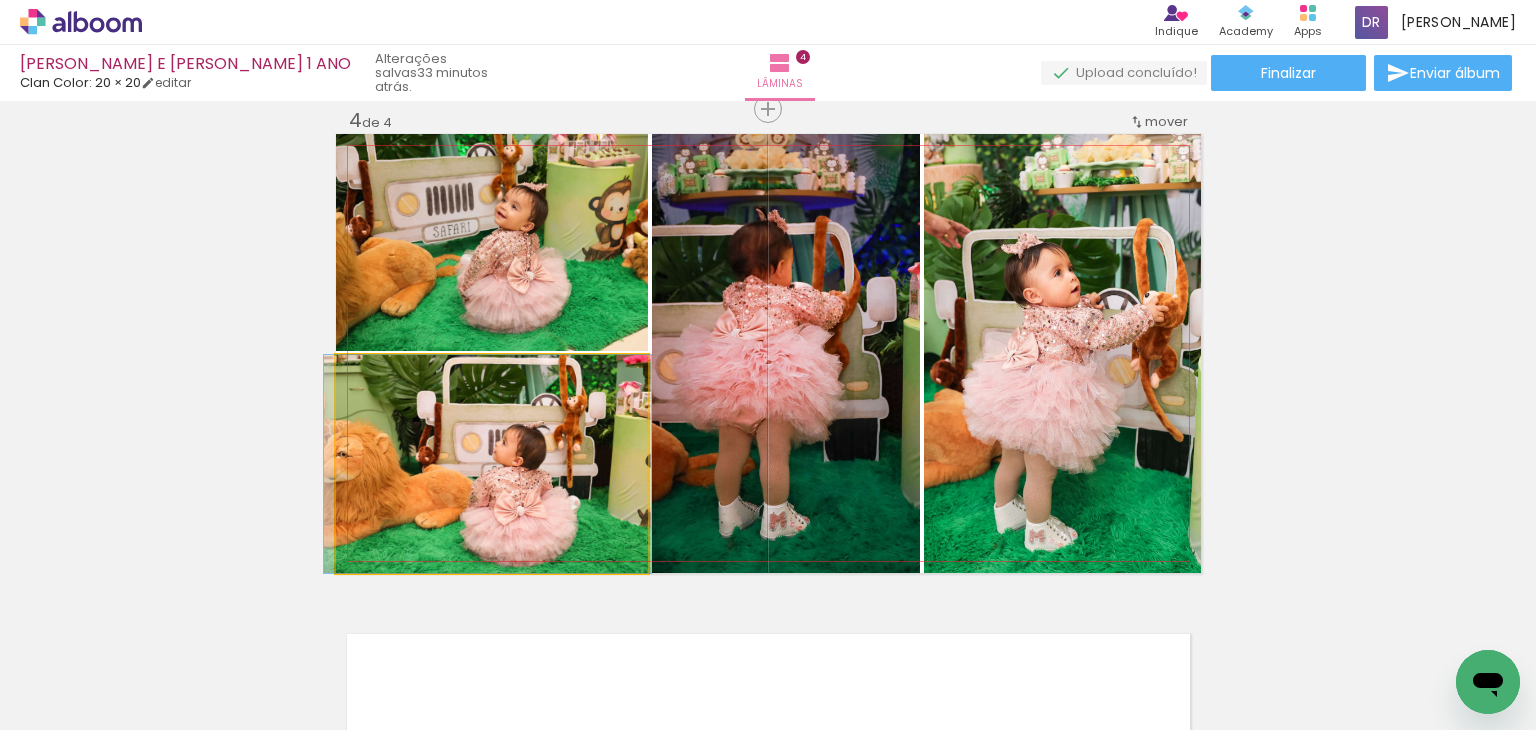 drag, startPoint x: 547, startPoint y: 455, endPoint x: 562, endPoint y: 431, distance: 28.301943 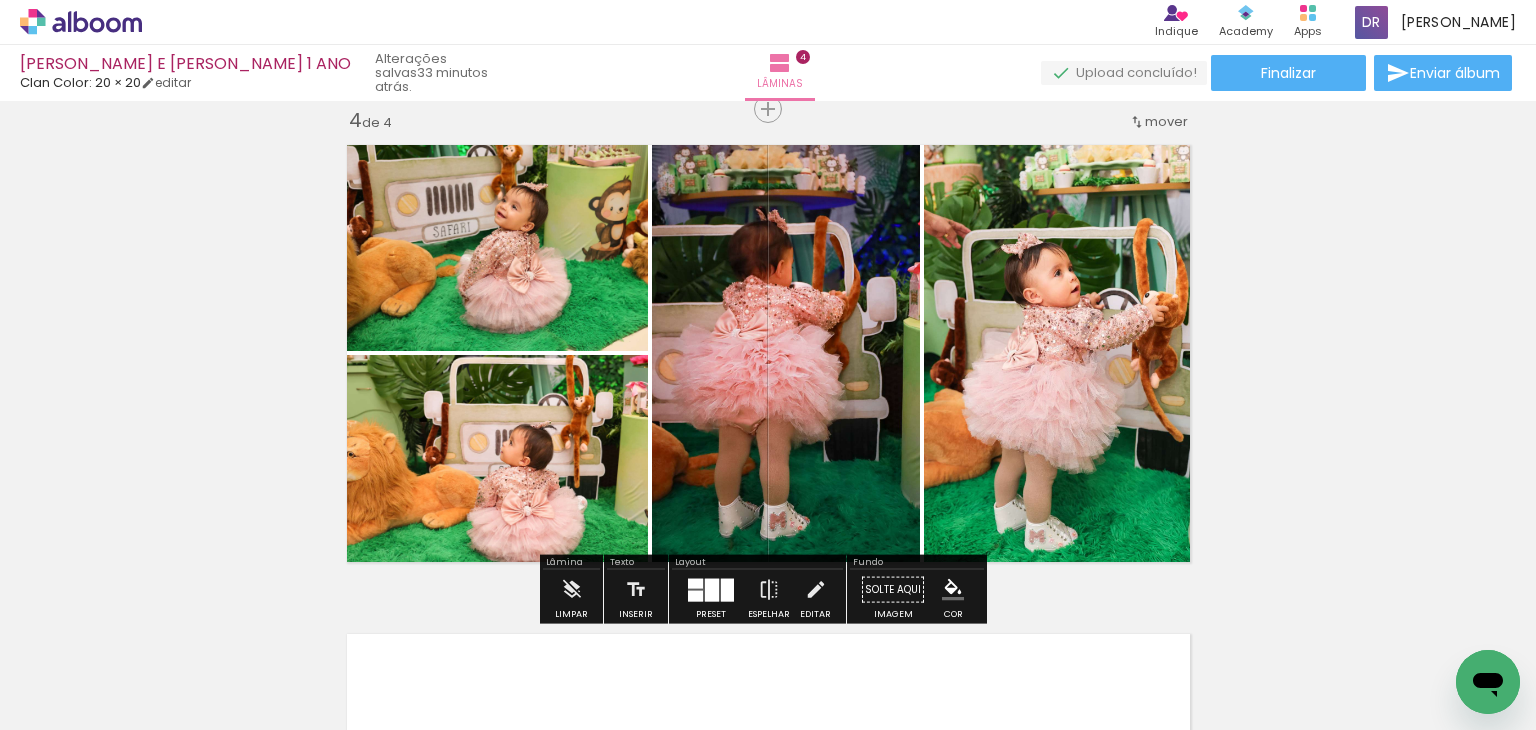 click on "Inserir lâmina 1  de 4  Inserir lâmina 2  de 4  Inserir lâmina 3  de 4  Inserir lâmina 4  de 4" at bounding box center [768, -161] 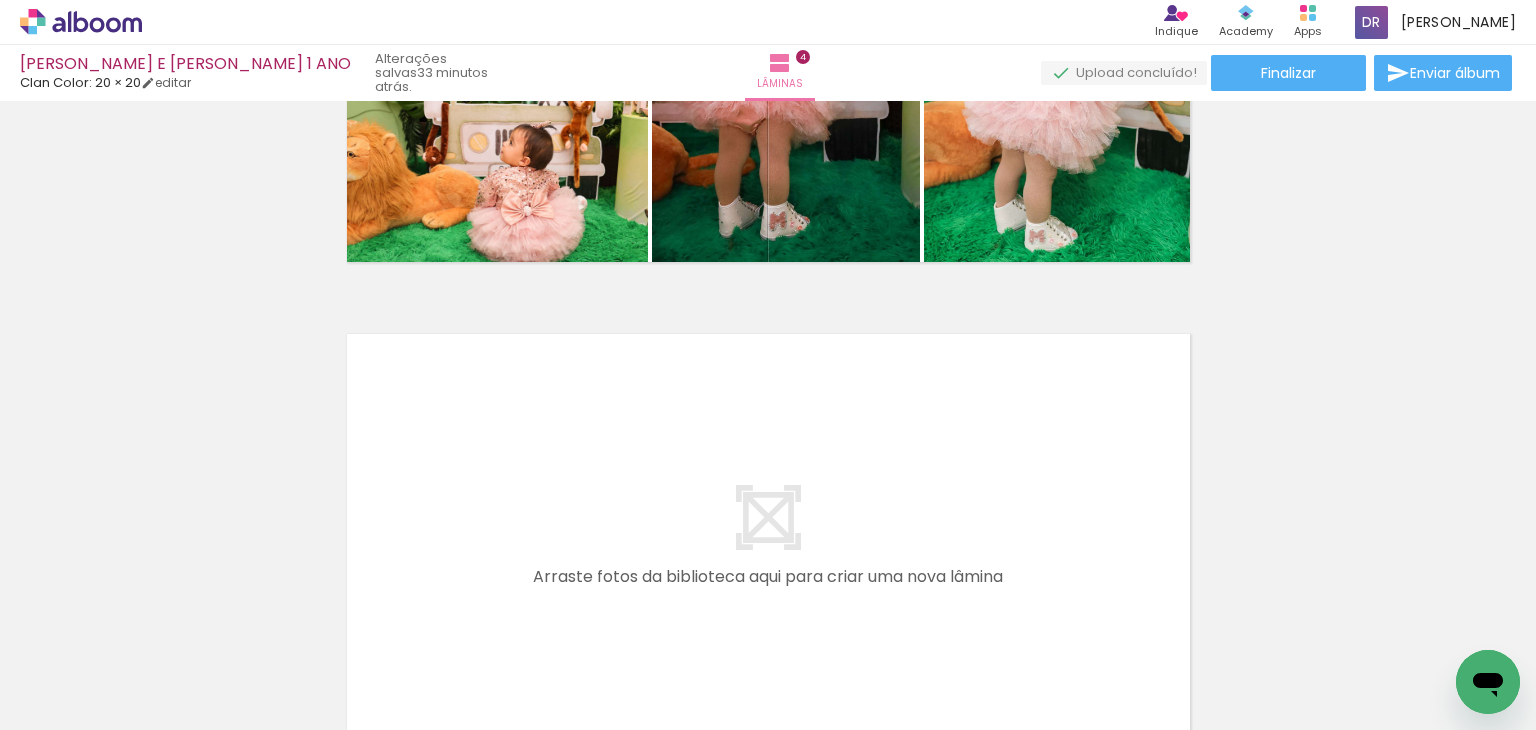 scroll, scrollTop: 2019, scrollLeft: 0, axis: vertical 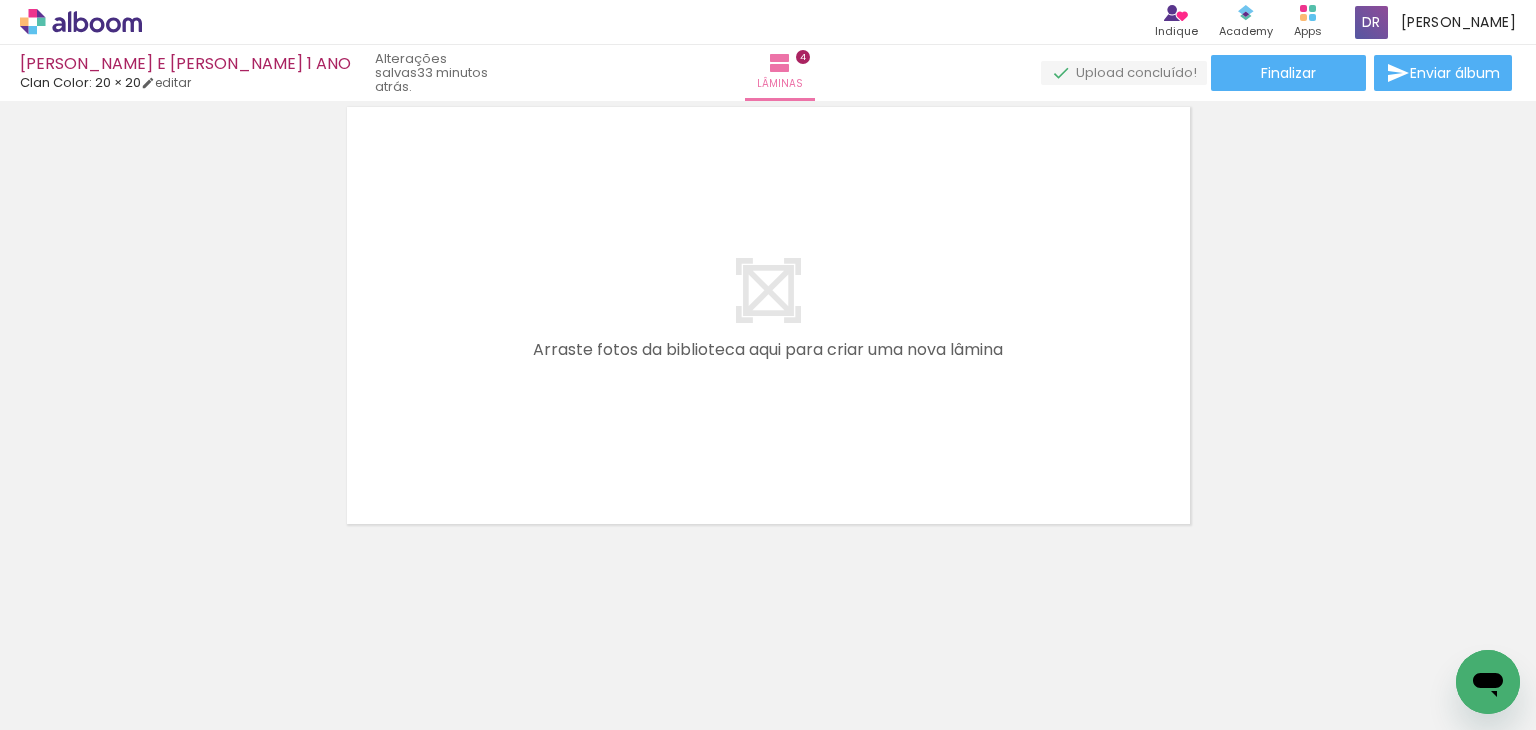 click on "Inserir lâmina 1  de 4  Inserir lâmina 2  de 4  Inserir lâmina 3  de 4  Inserir lâmina 4  de 4" at bounding box center (768, -688) 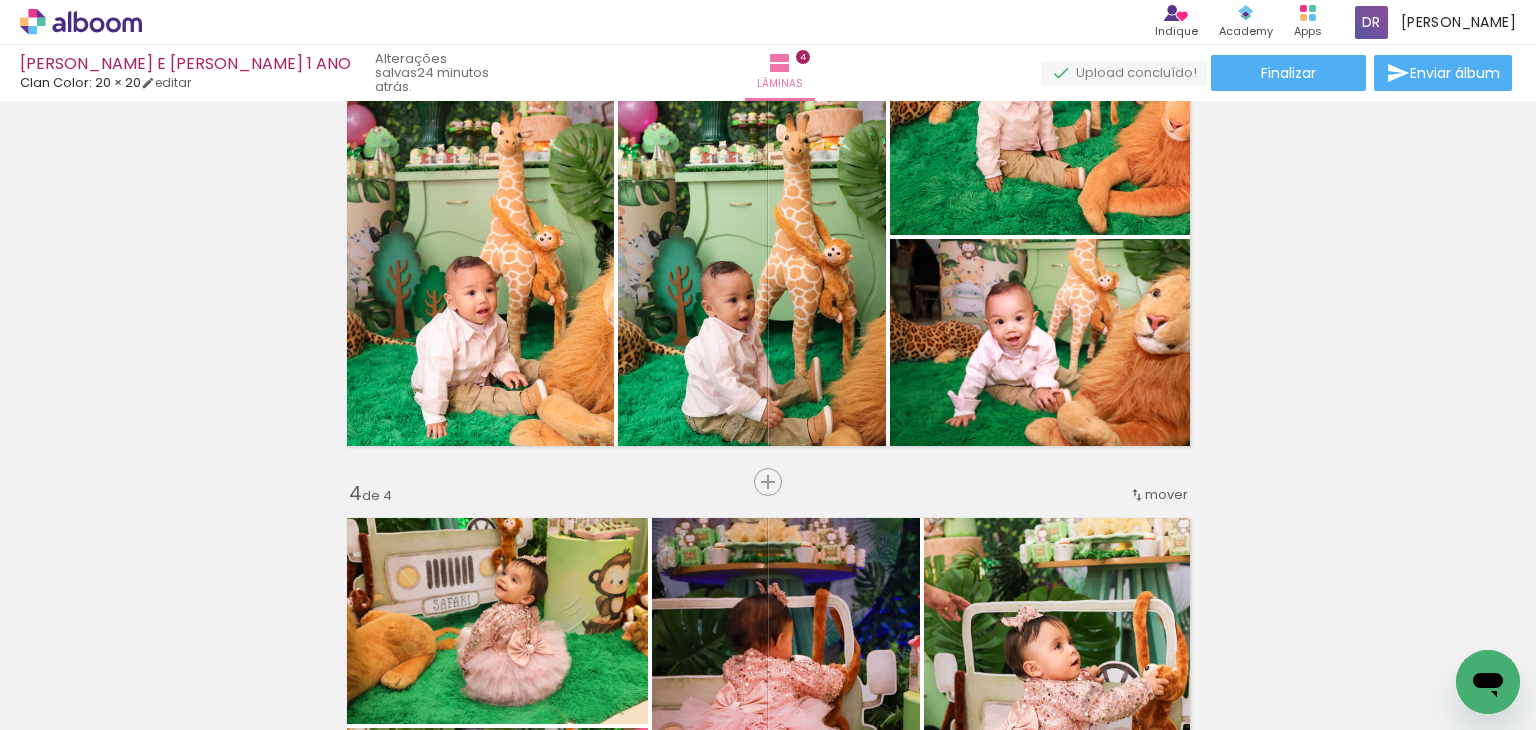 scroll, scrollTop: 1019, scrollLeft: 0, axis: vertical 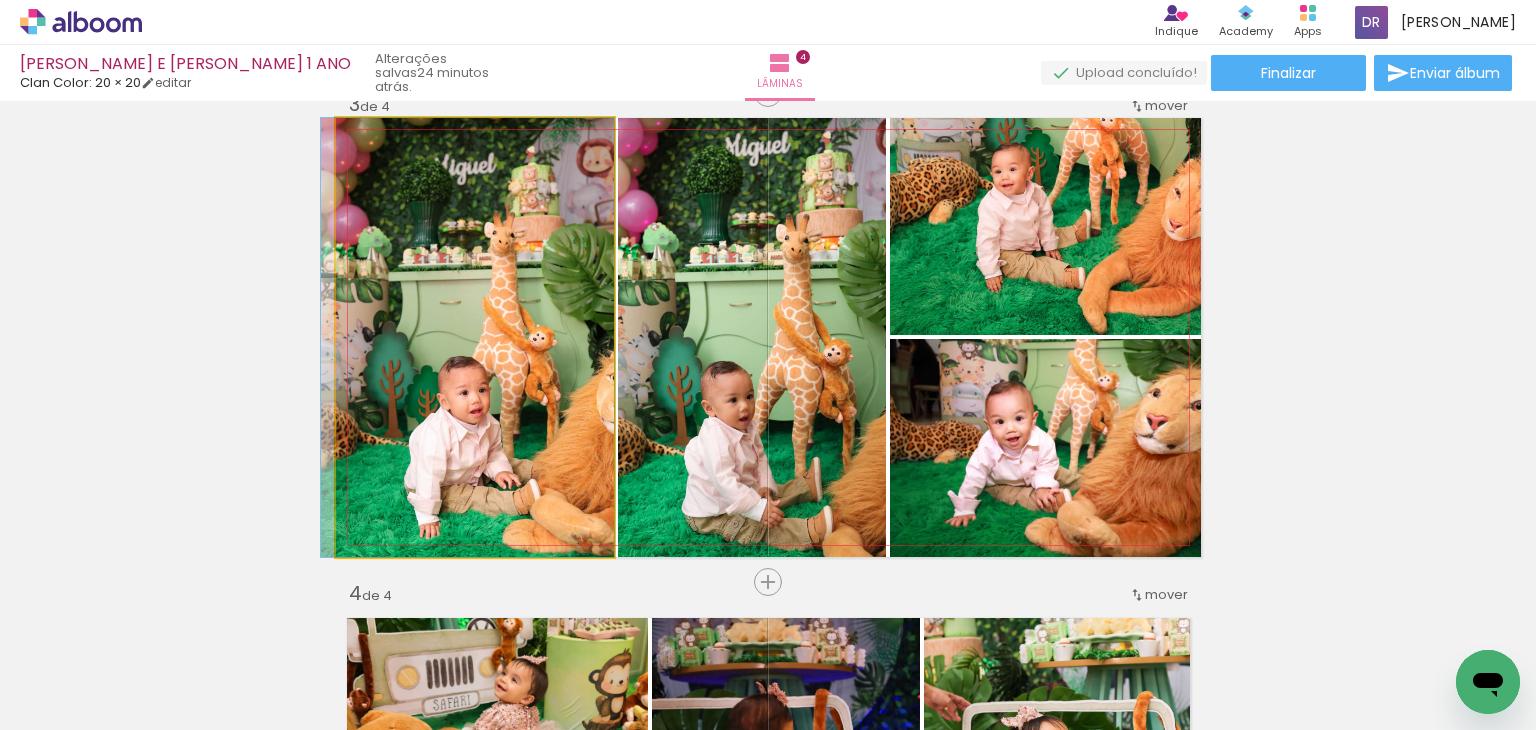 drag, startPoint x: 500, startPoint y: 460, endPoint x: 444, endPoint y: 466, distance: 56.32051 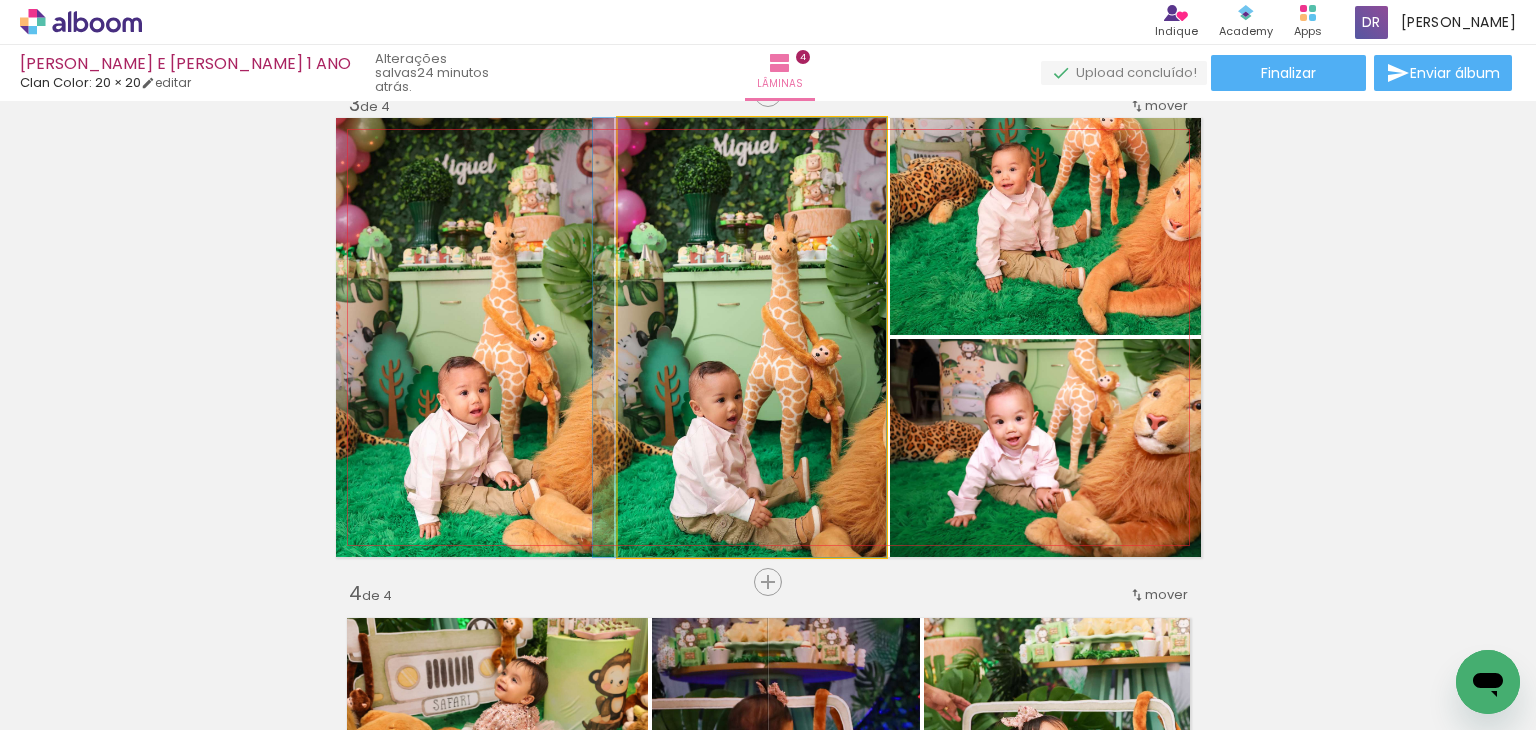 drag, startPoint x: 740, startPoint y: 397, endPoint x: 631, endPoint y: 339, distance: 123.47064 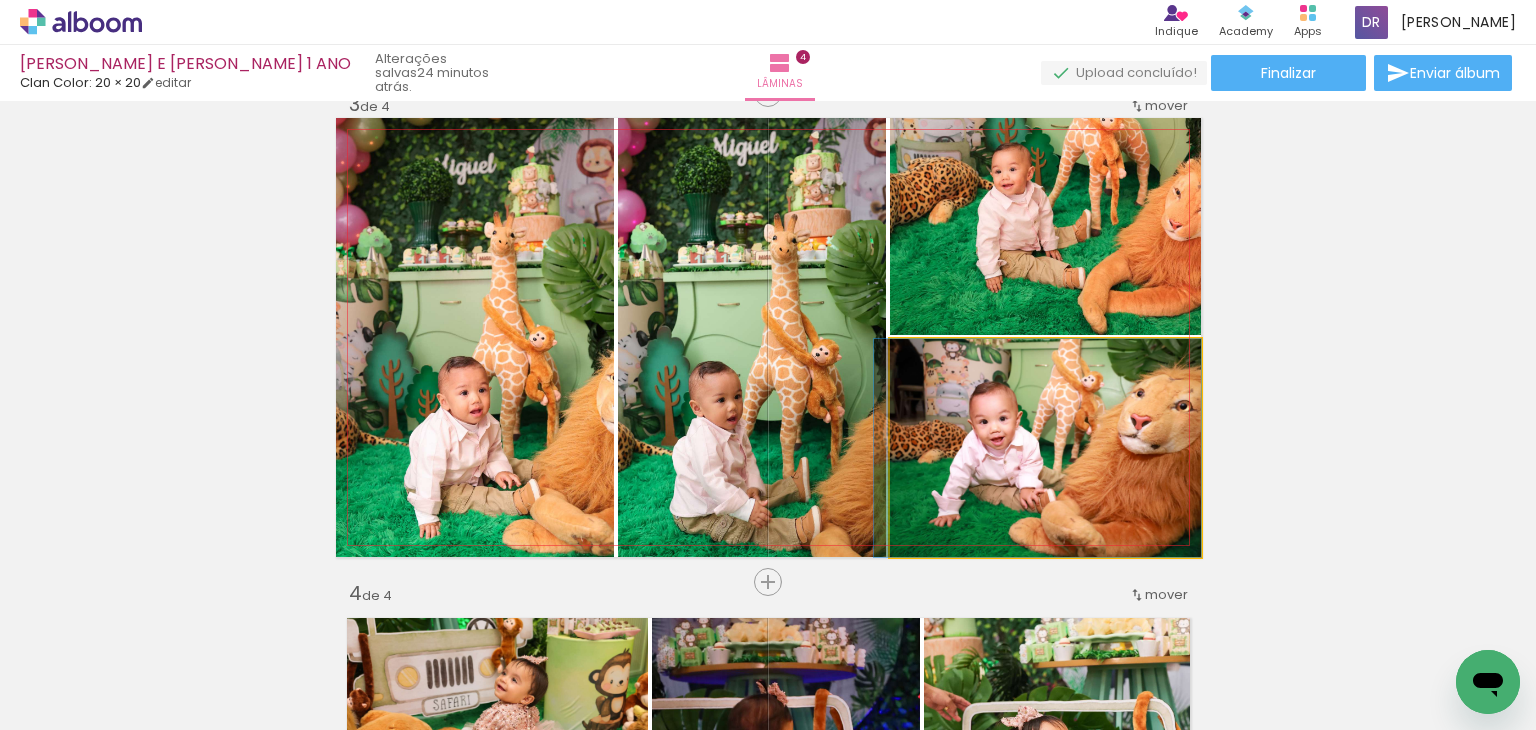 drag, startPoint x: 1116, startPoint y: 415, endPoint x: 1017, endPoint y: 388, distance: 102.61579 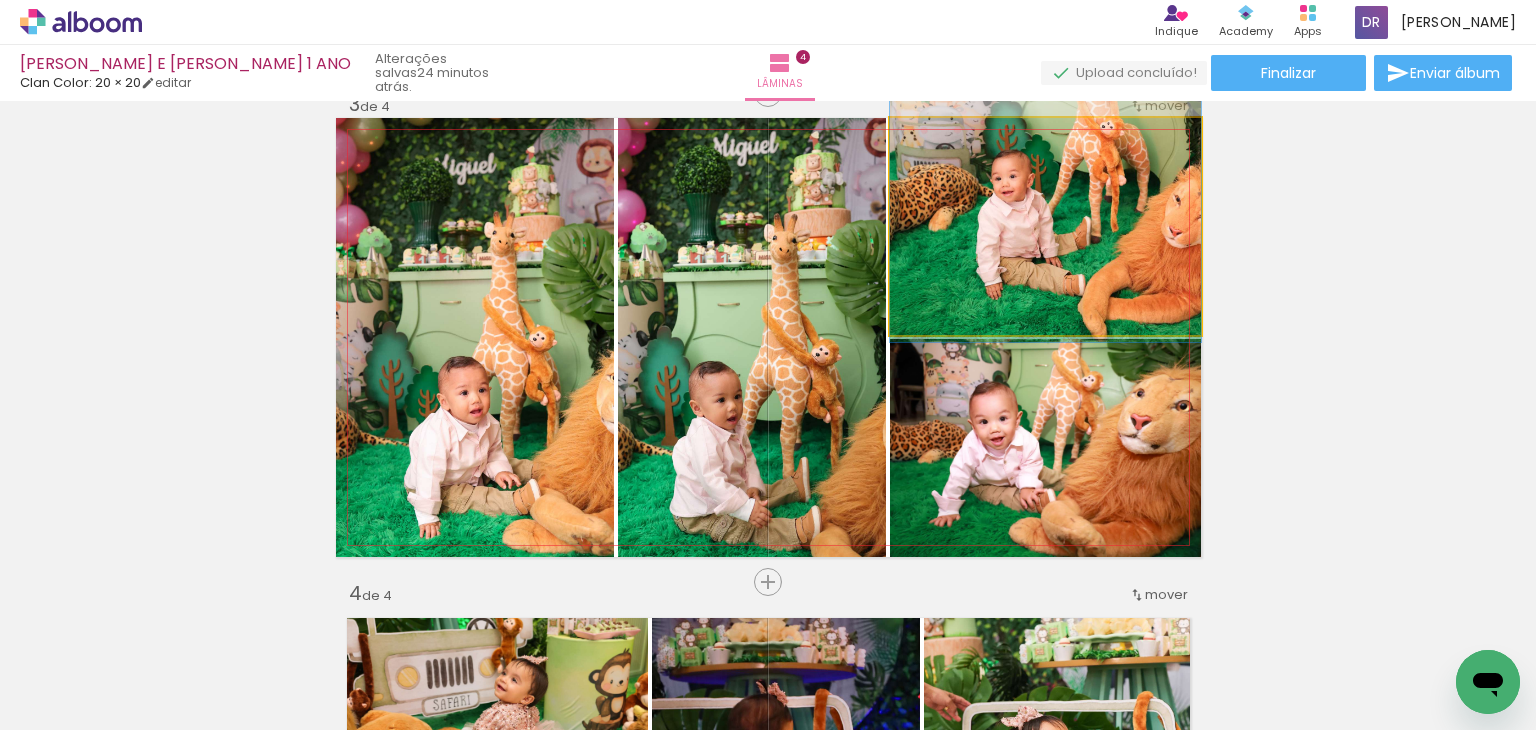 drag, startPoint x: 957, startPoint y: 295, endPoint x: 896, endPoint y: 302, distance: 61.400326 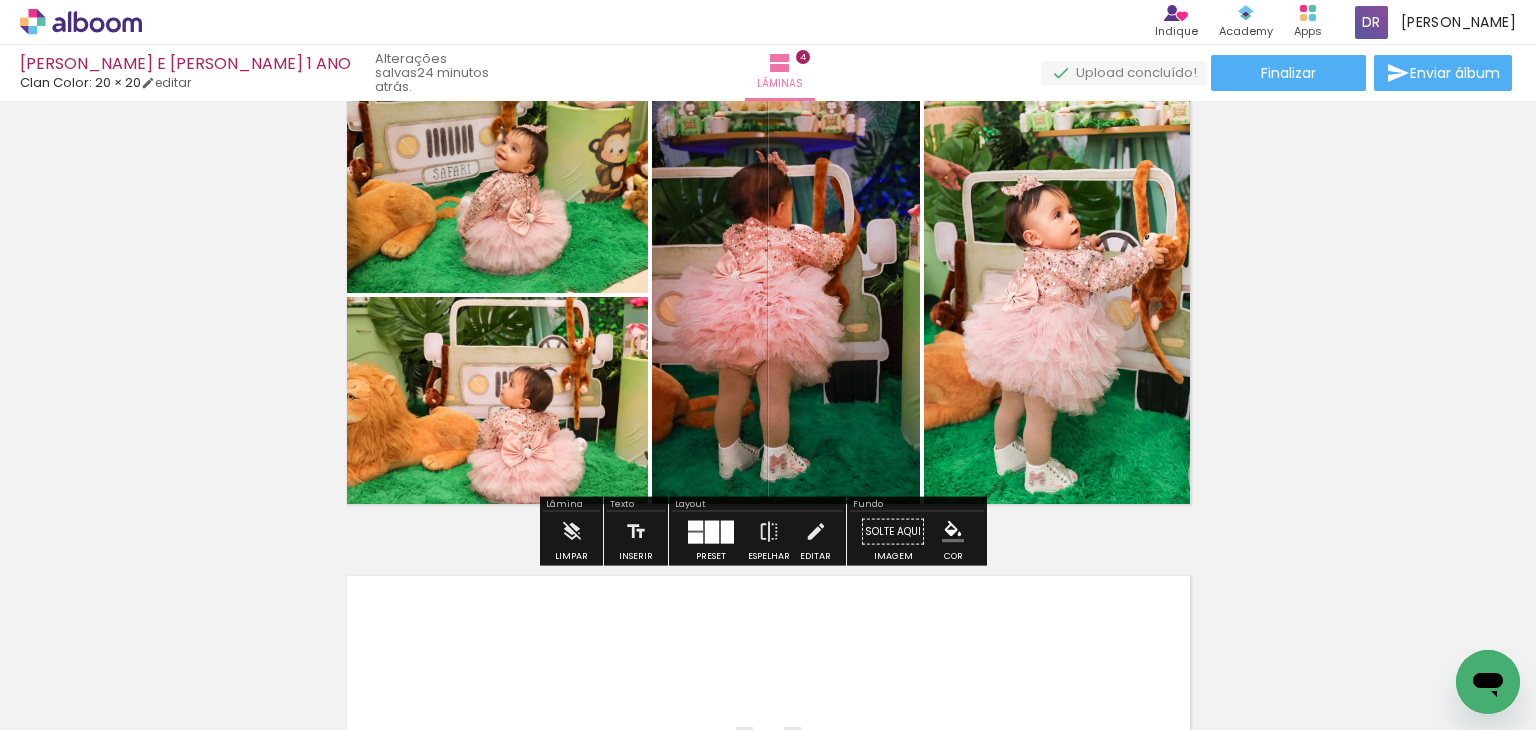scroll, scrollTop: 1519, scrollLeft: 0, axis: vertical 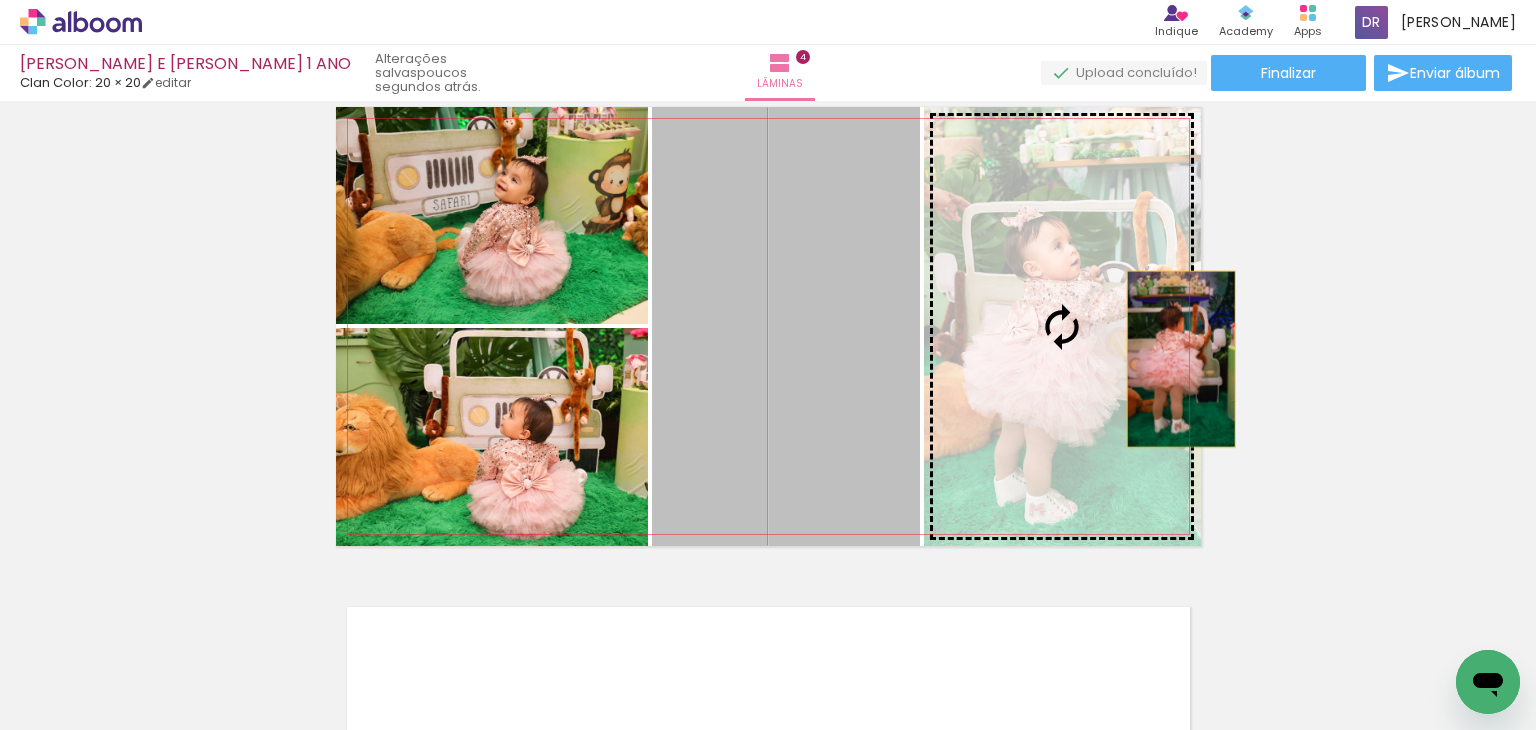 drag, startPoint x: 886, startPoint y: 417, endPoint x: 1174, endPoint y: 359, distance: 293.78223 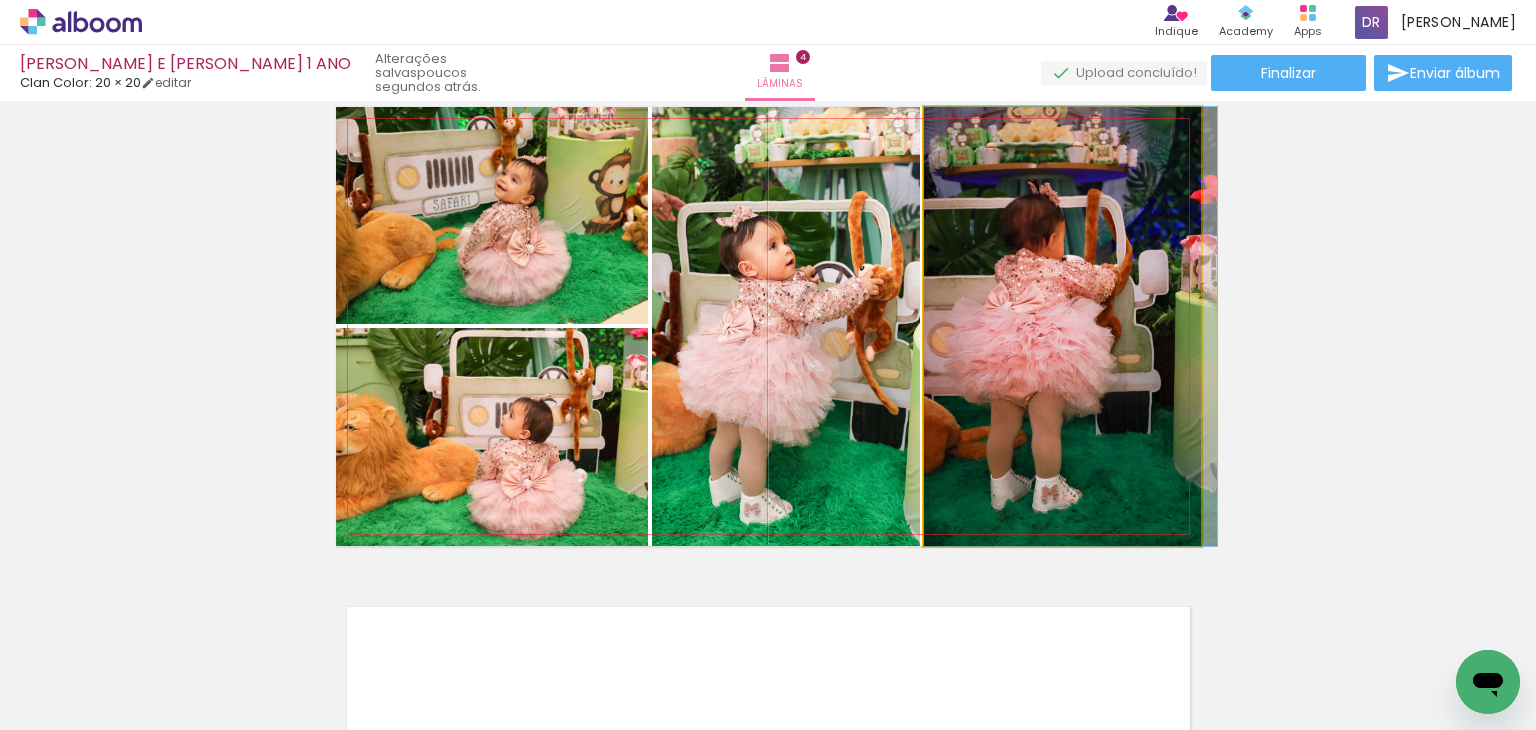 drag, startPoint x: 1090, startPoint y: 373, endPoint x: 1113, endPoint y: 361, distance: 25.942244 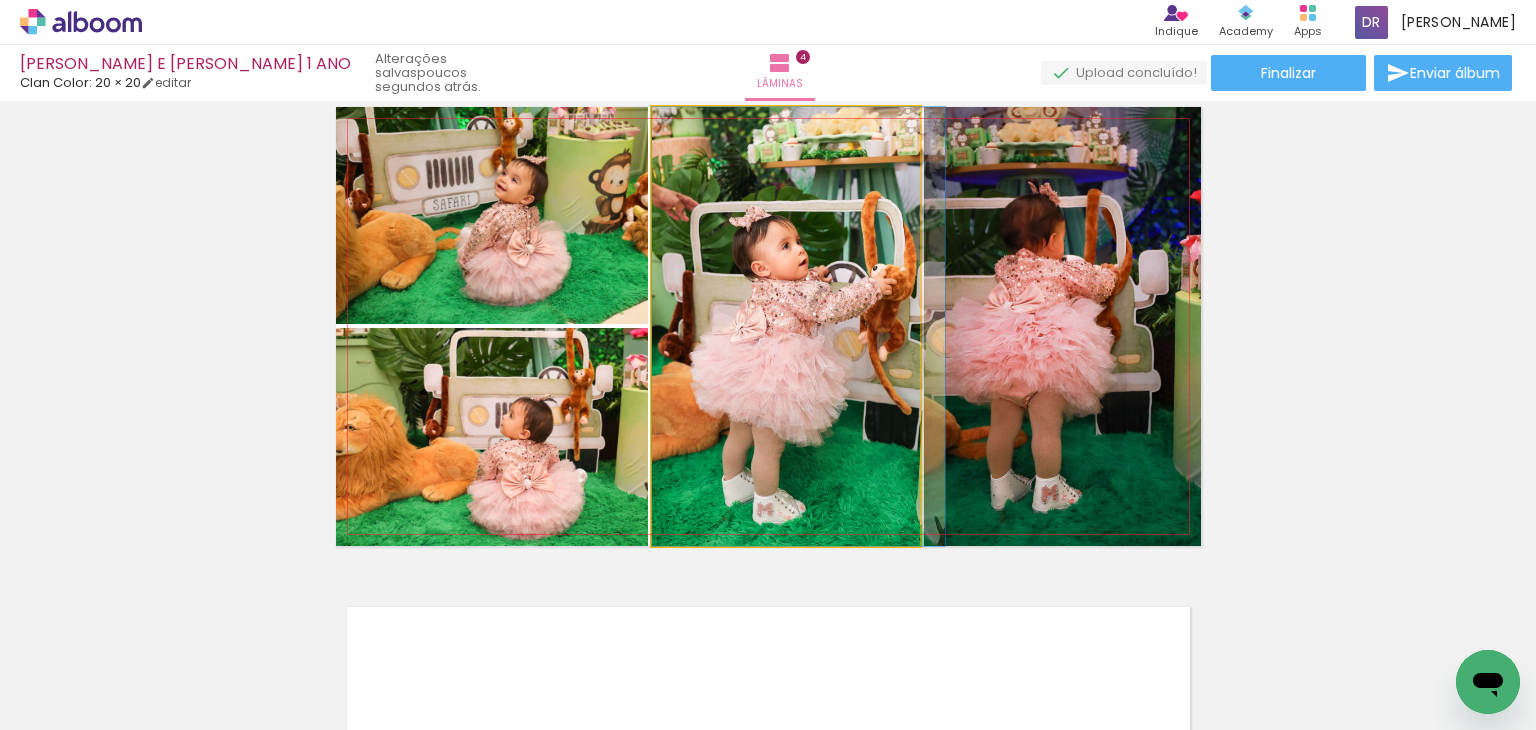 drag, startPoint x: 790, startPoint y: 393, endPoint x: 804, endPoint y: 386, distance: 15.652476 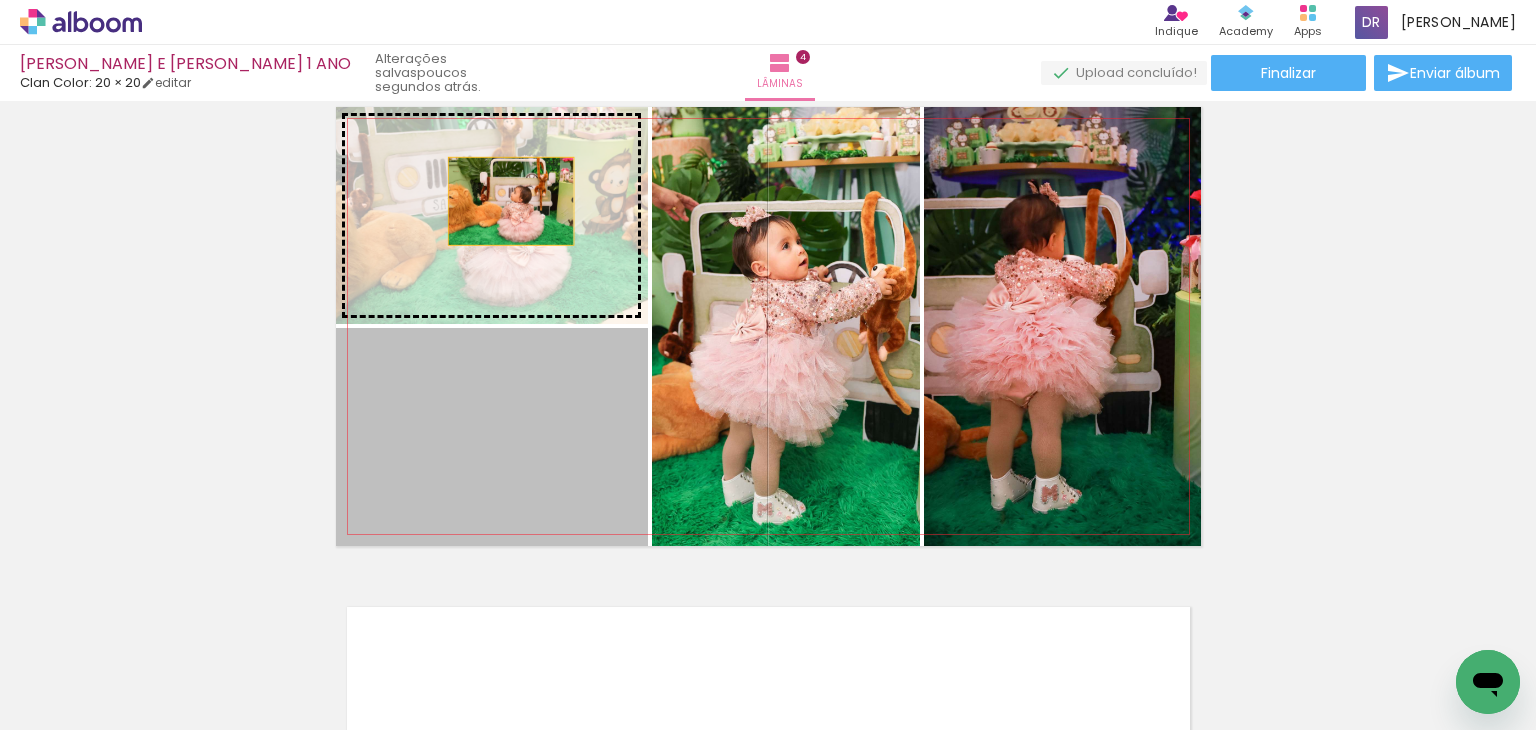 drag, startPoint x: 554, startPoint y: 421, endPoint x: 503, endPoint y: 201, distance: 225.83401 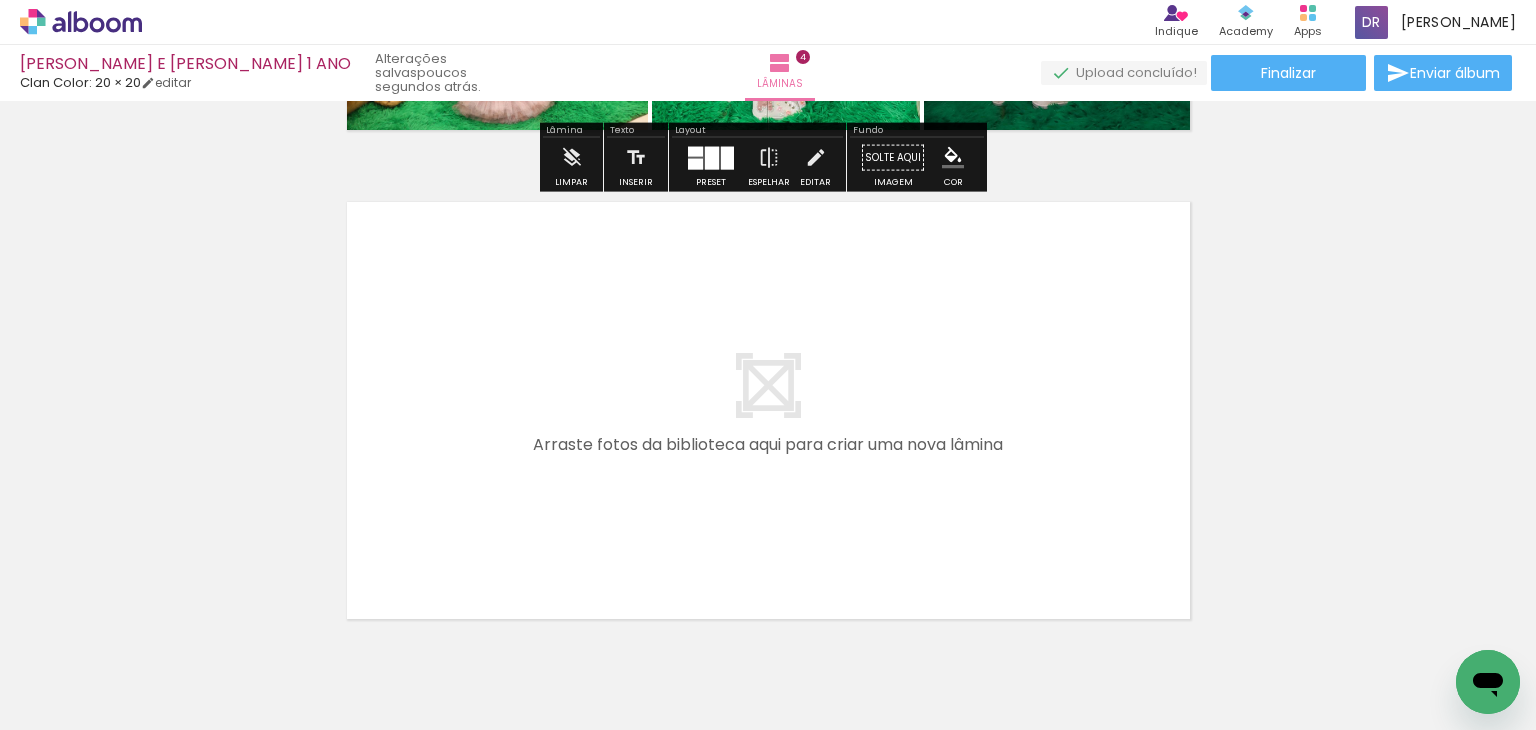 scroll, scrollTop: 2019, scrollLeft: 0, axis: vertical 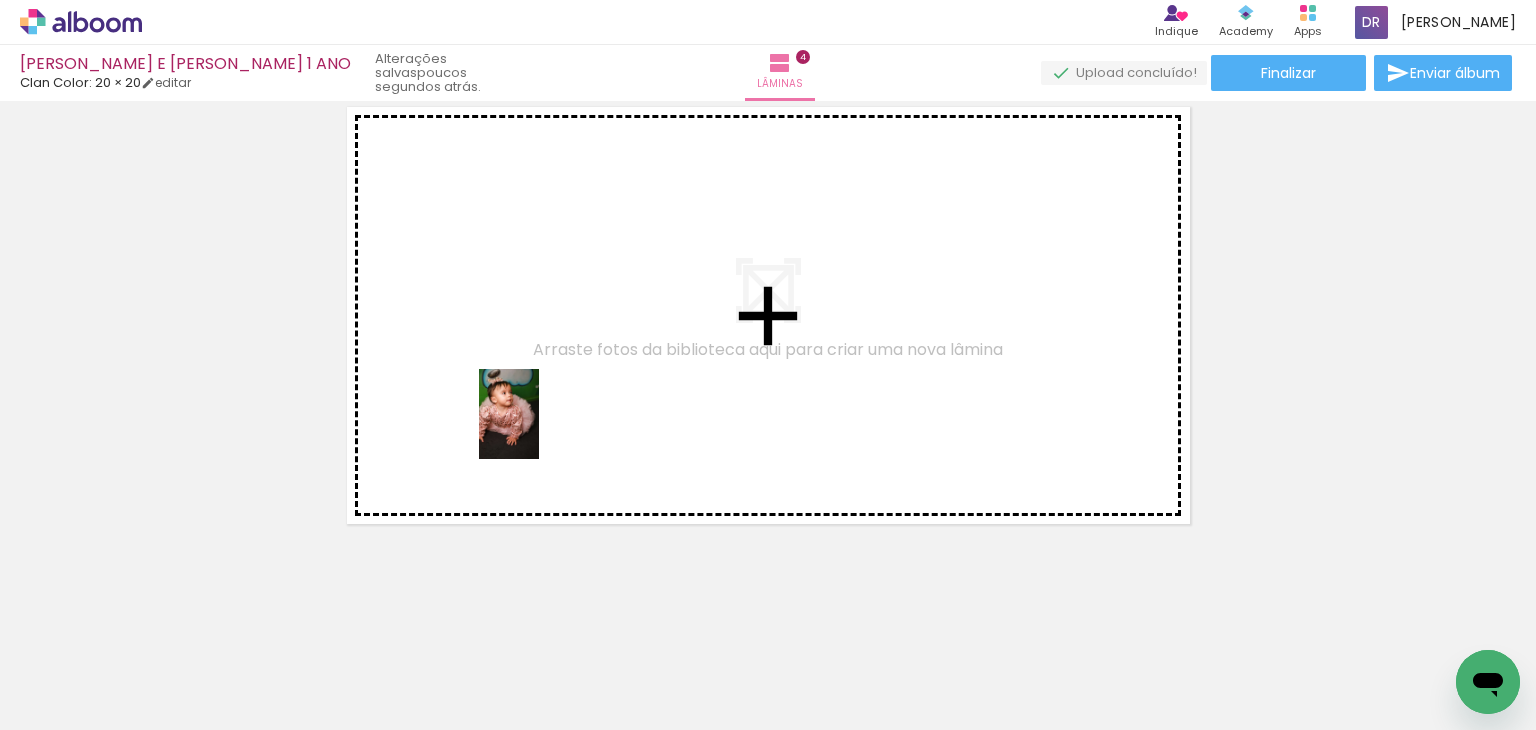 drag, startPoint x: 1452, startPoint y: 633, endPoint x: 608, endPoint y: 473, distance: 859.03204 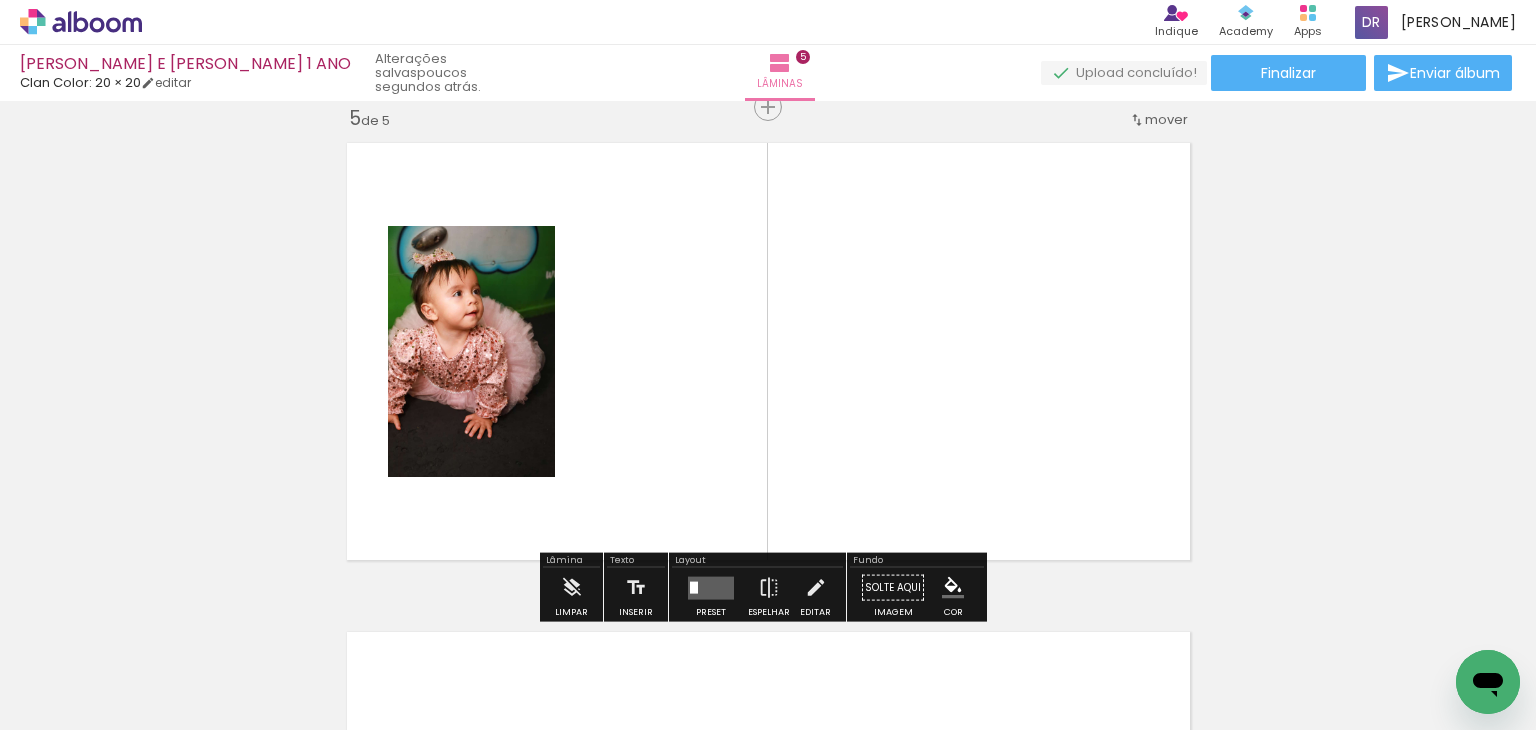 scroll, scrollTop: 1981, scrollLeft: 0, axis: vertical 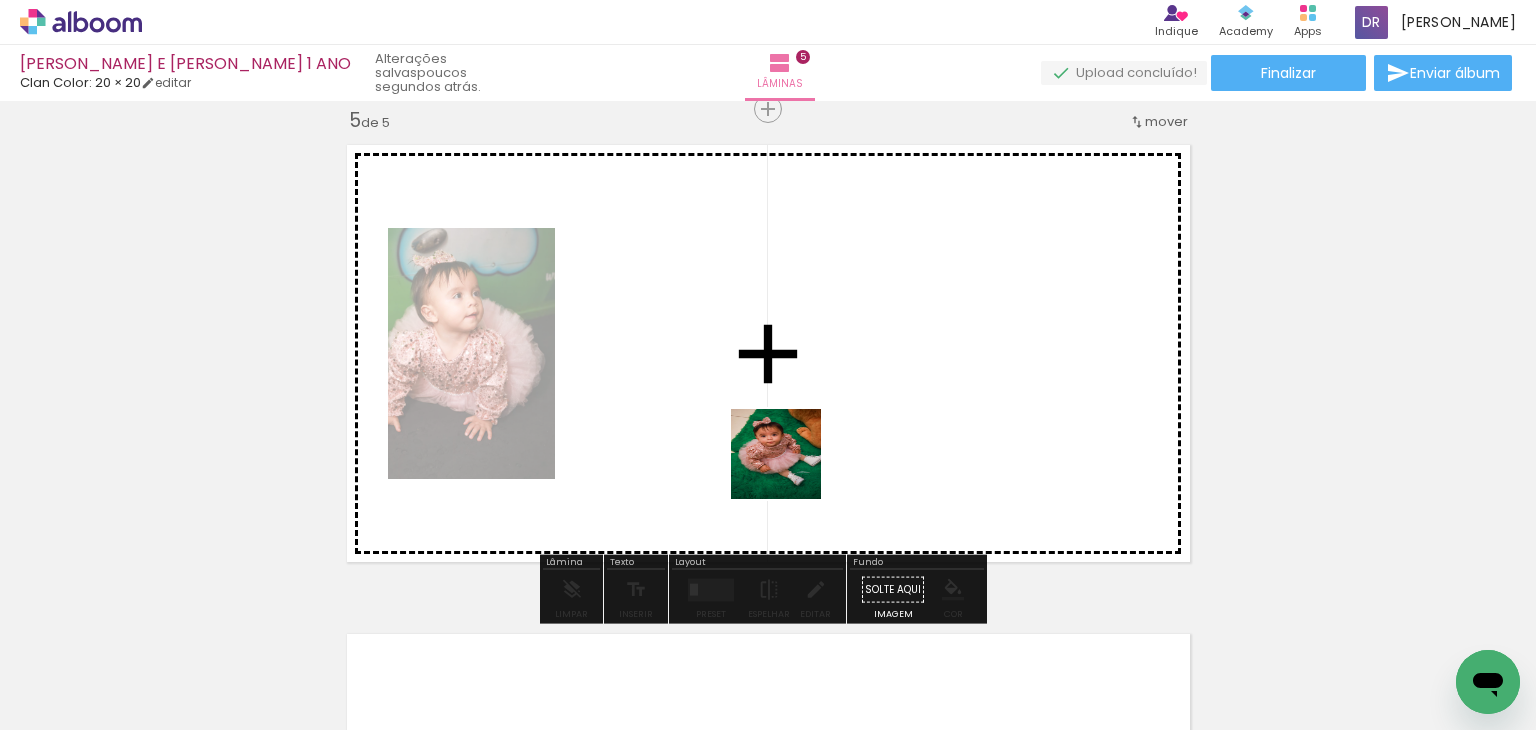 drag, startPoint x: 906, startPoint y: 665, endPoint x: 732, endPoint y: 395, distance: 321.2102 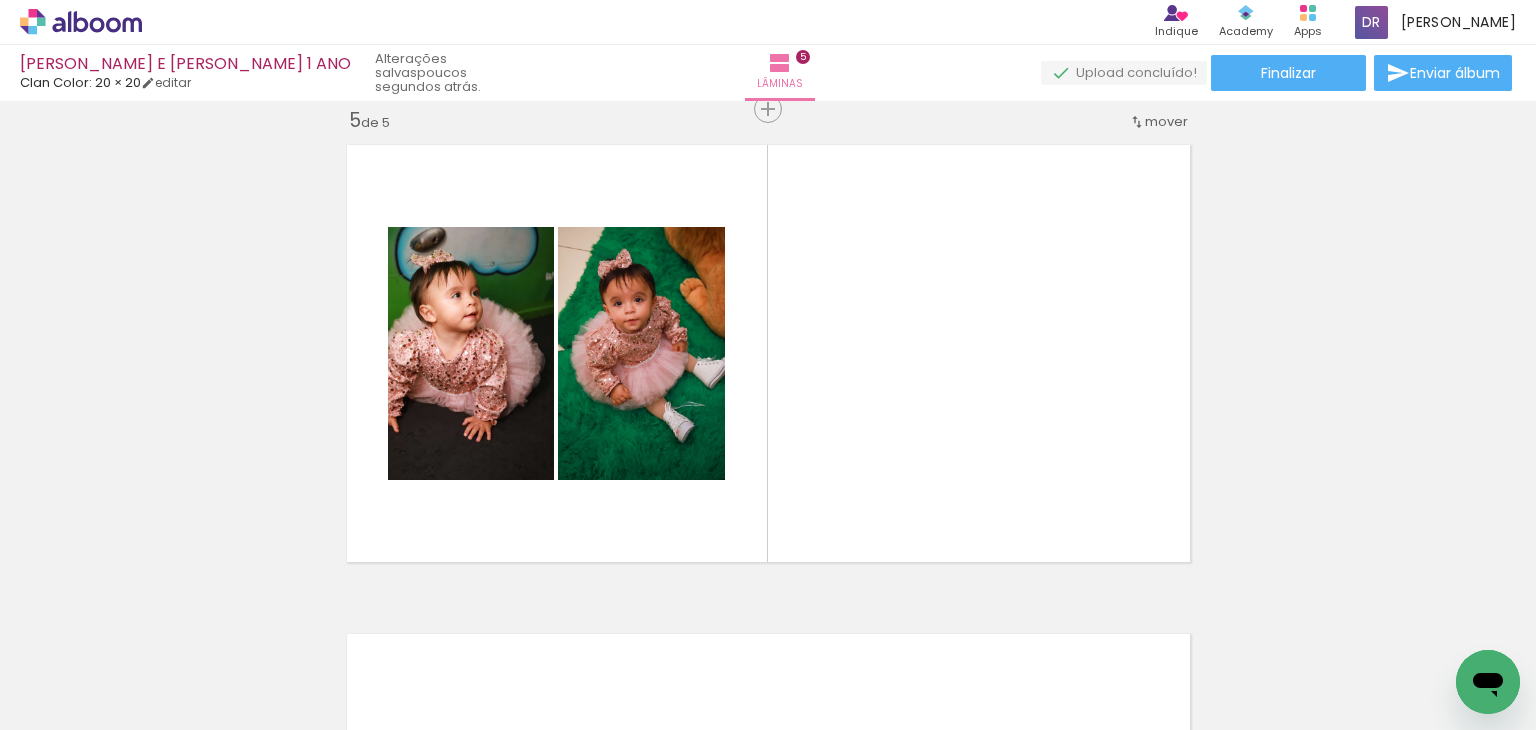 scroll, scrollTop: 0, scrollLeft: 3746, axis: horizontal 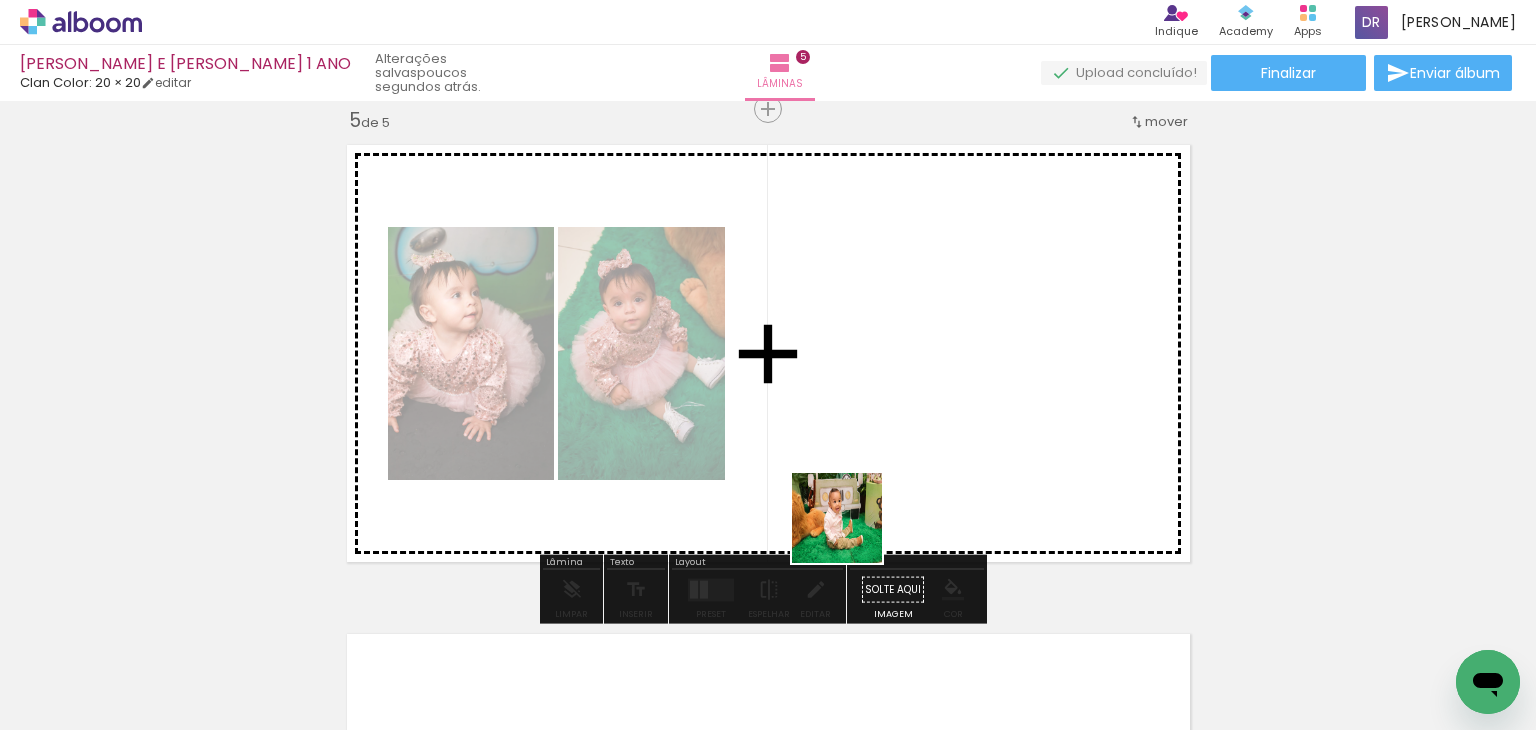 click at bounding box center [768, 365] 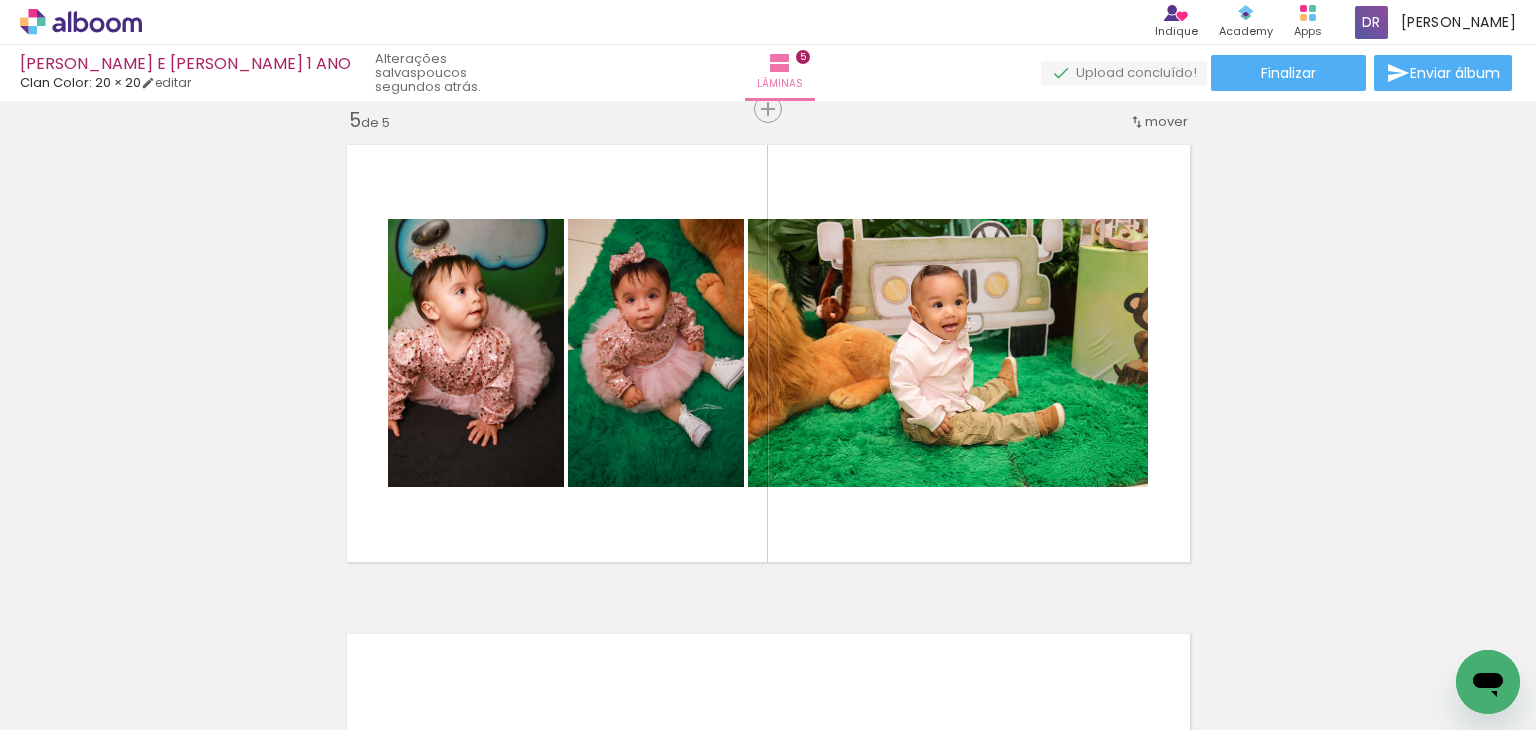 scroll, scrollTop: 0, scrollLeft: 602, axis: horizontal 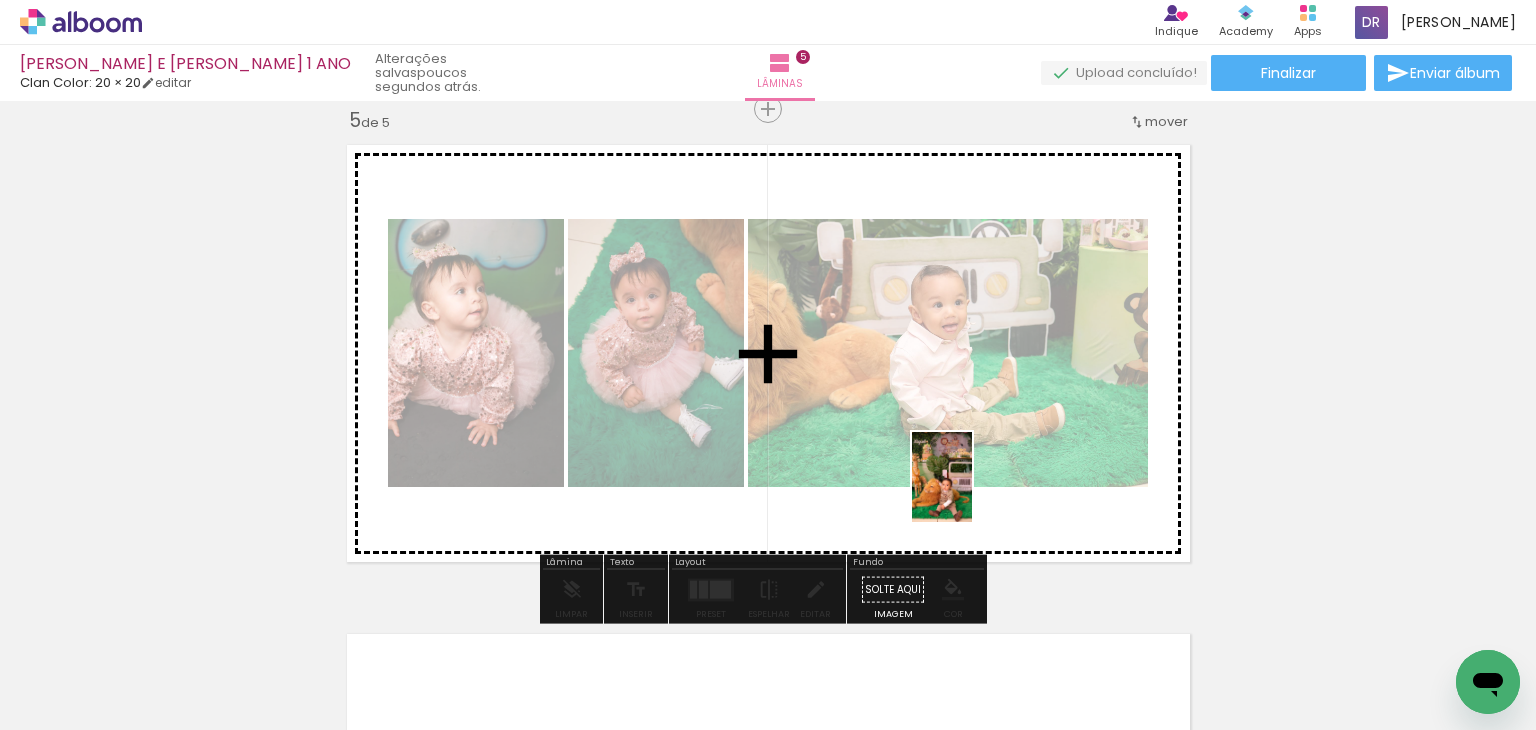 drag, startPoint x: 949, startPoint y: 686, endPoint x: 976, endPoint y: 397, distance: 290.2585 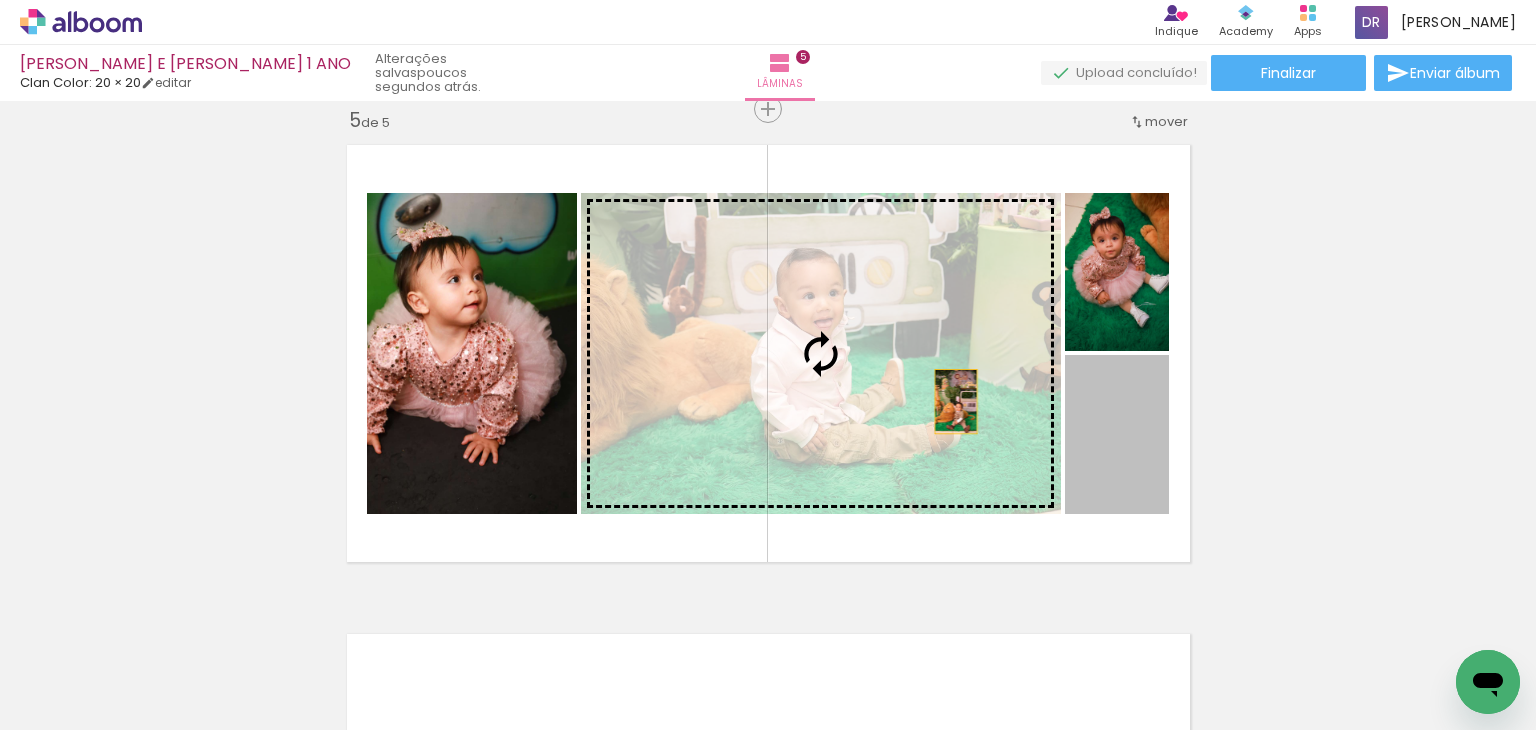drag, startPoint x: 1127, startPoint y: 445, endPoint x: 933, endPoint y: 395, distance: 200.3397 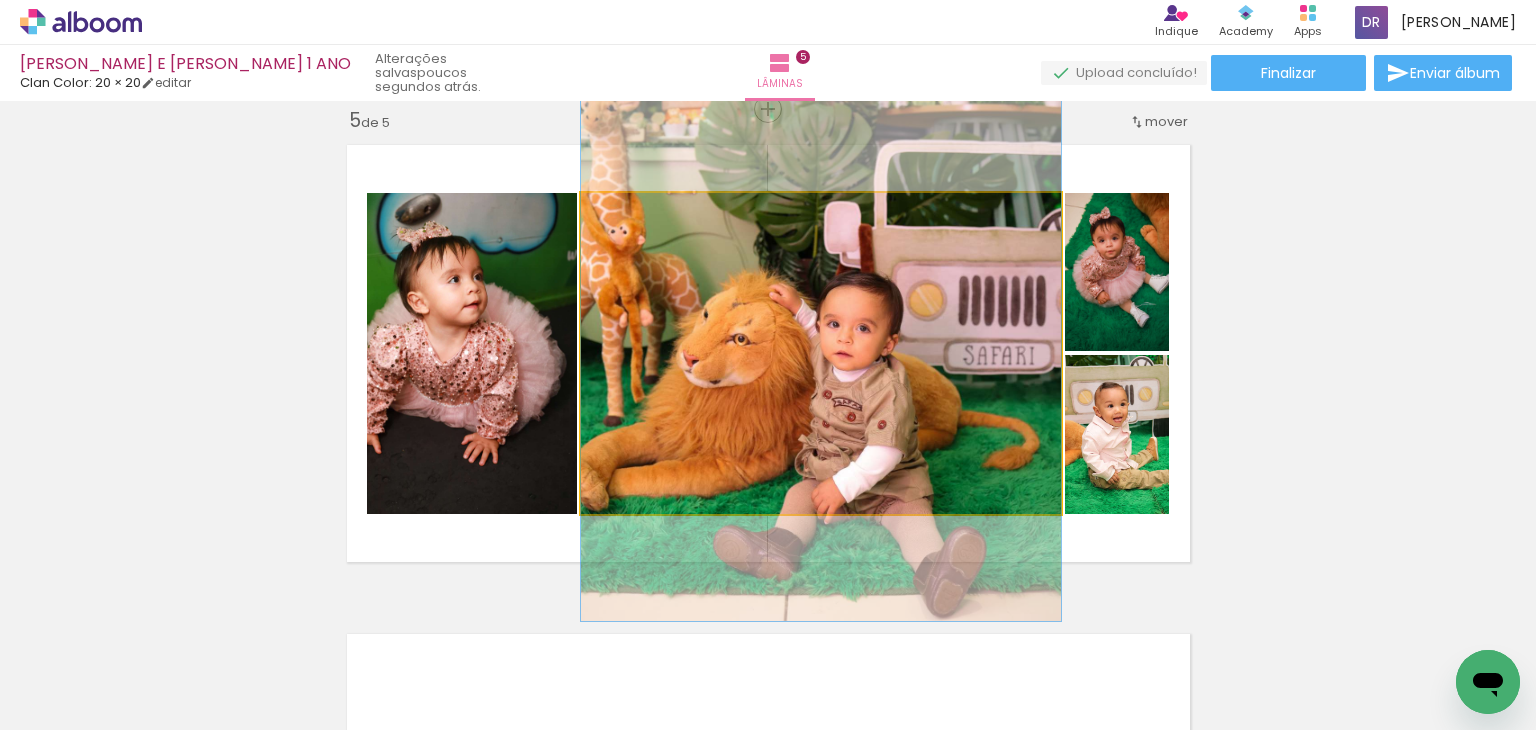 drag, startPoint x: 928, startPoint y: 399, endPoint x: 932, endPoint y: 307, distance: 92.086914 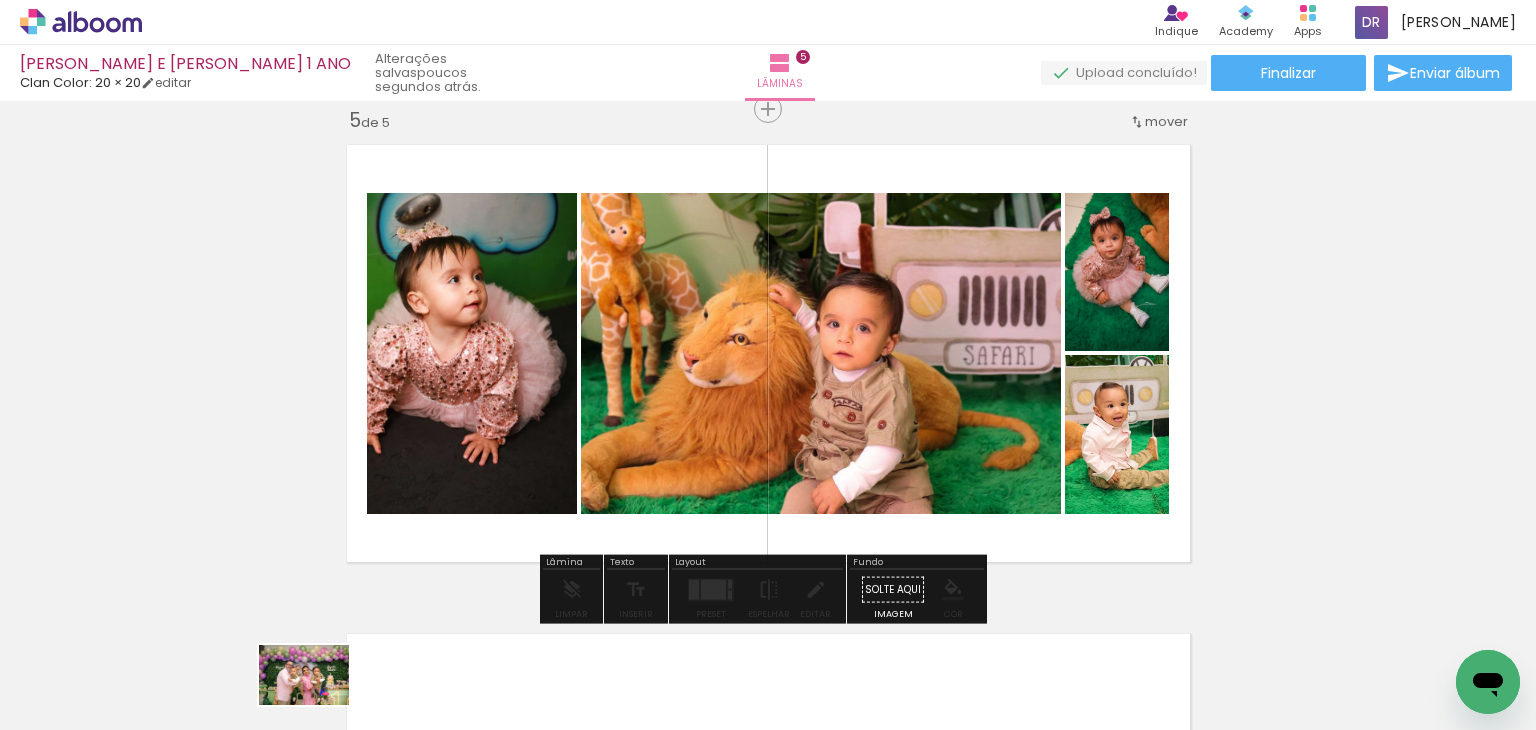 drag, startPoint x: 360, startPoint y: 710, endPoint x: 403, endPoint y: 697, distance: 44.922153 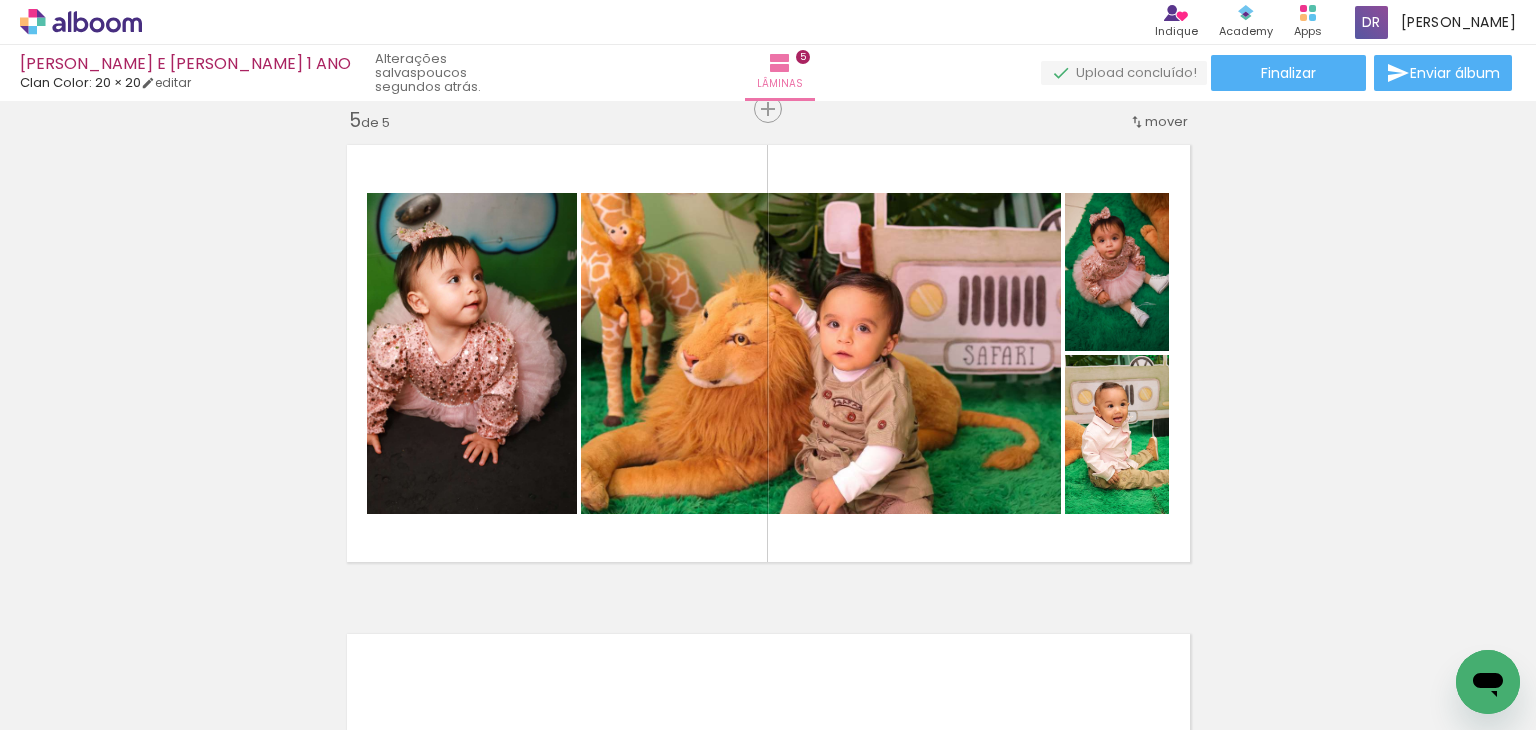 scroll, scrollTop: 0, scrollLeft: 1232, axis: horizontal 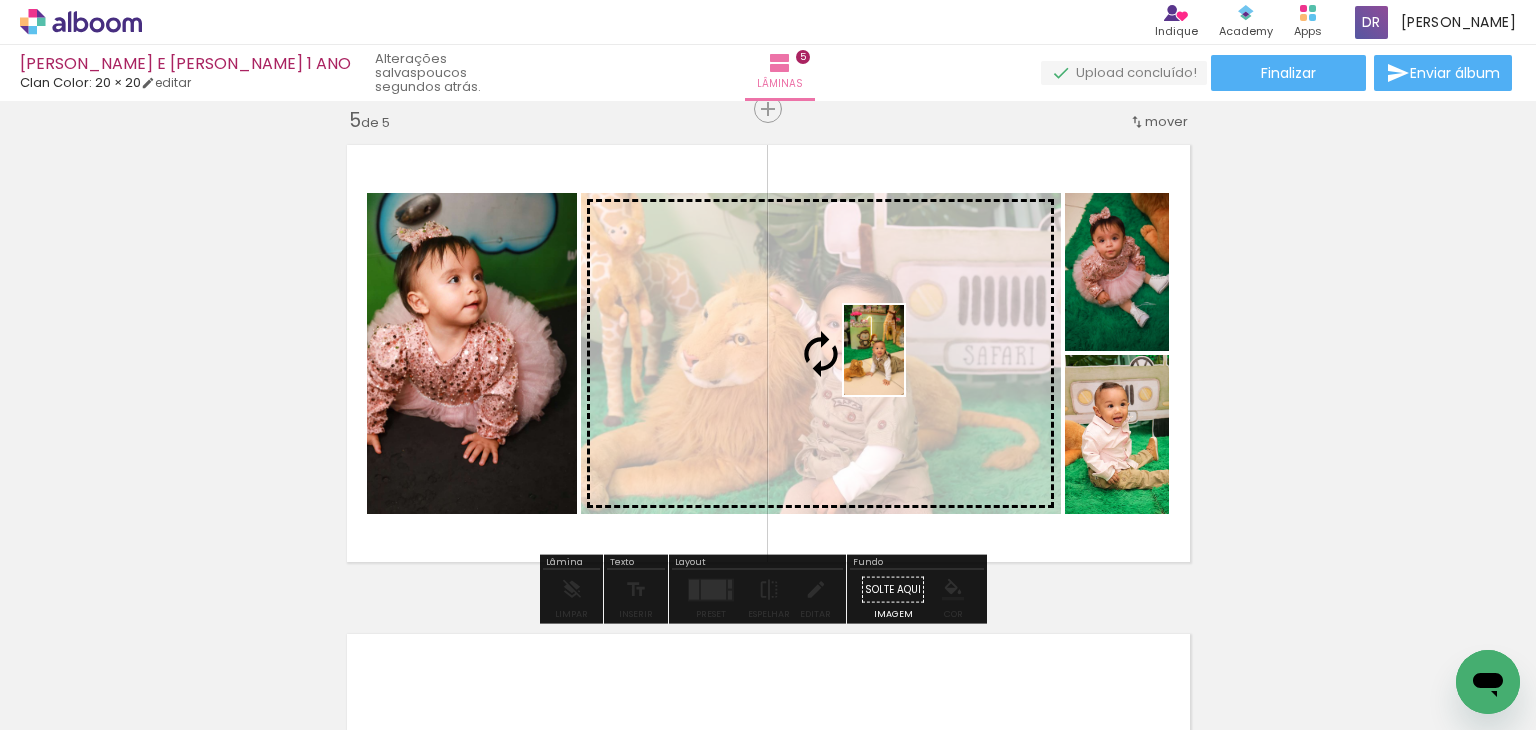 drag, startPoint x: 428, startPoint y: 676, endPoint x: 904, endPoint y: 365, distance: 568.5921 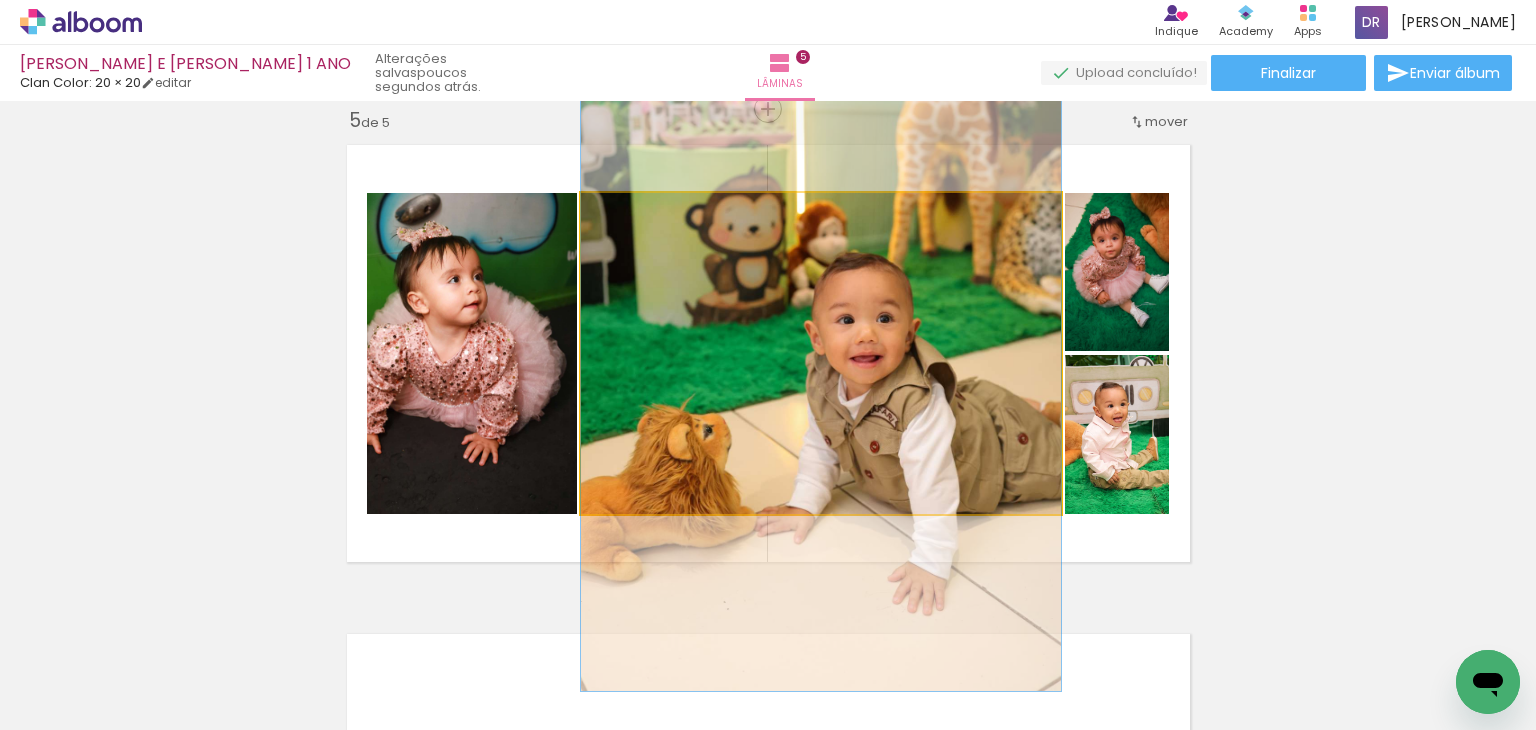 drag, startPoint x: 932, startPoint y: 445, endPoint x: 926, endPoint y: 422, distance: 23.769728 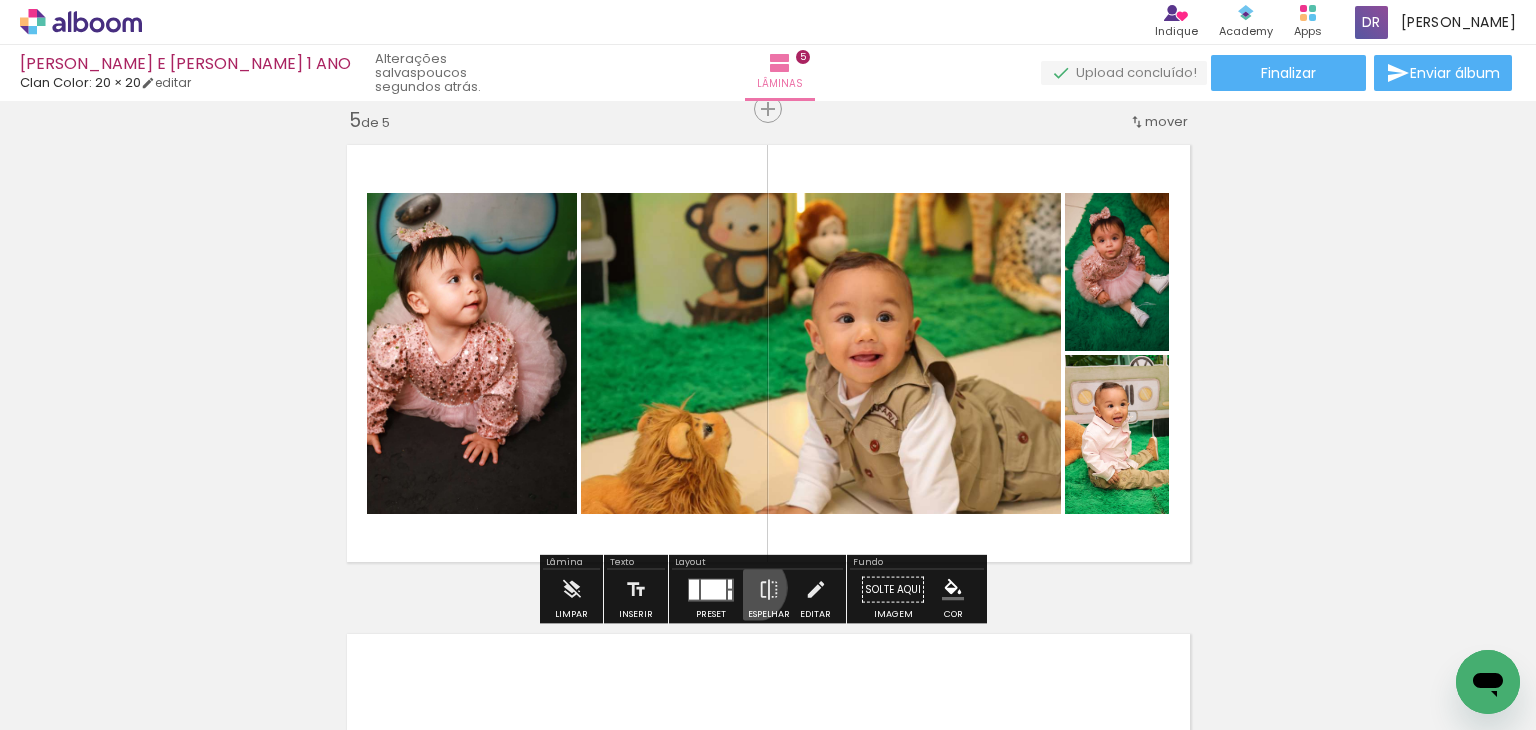 drag, startPoint x: 748, startPoint y: 587, endPoint x: 712, endPoint y: 595, distance: 36.878178 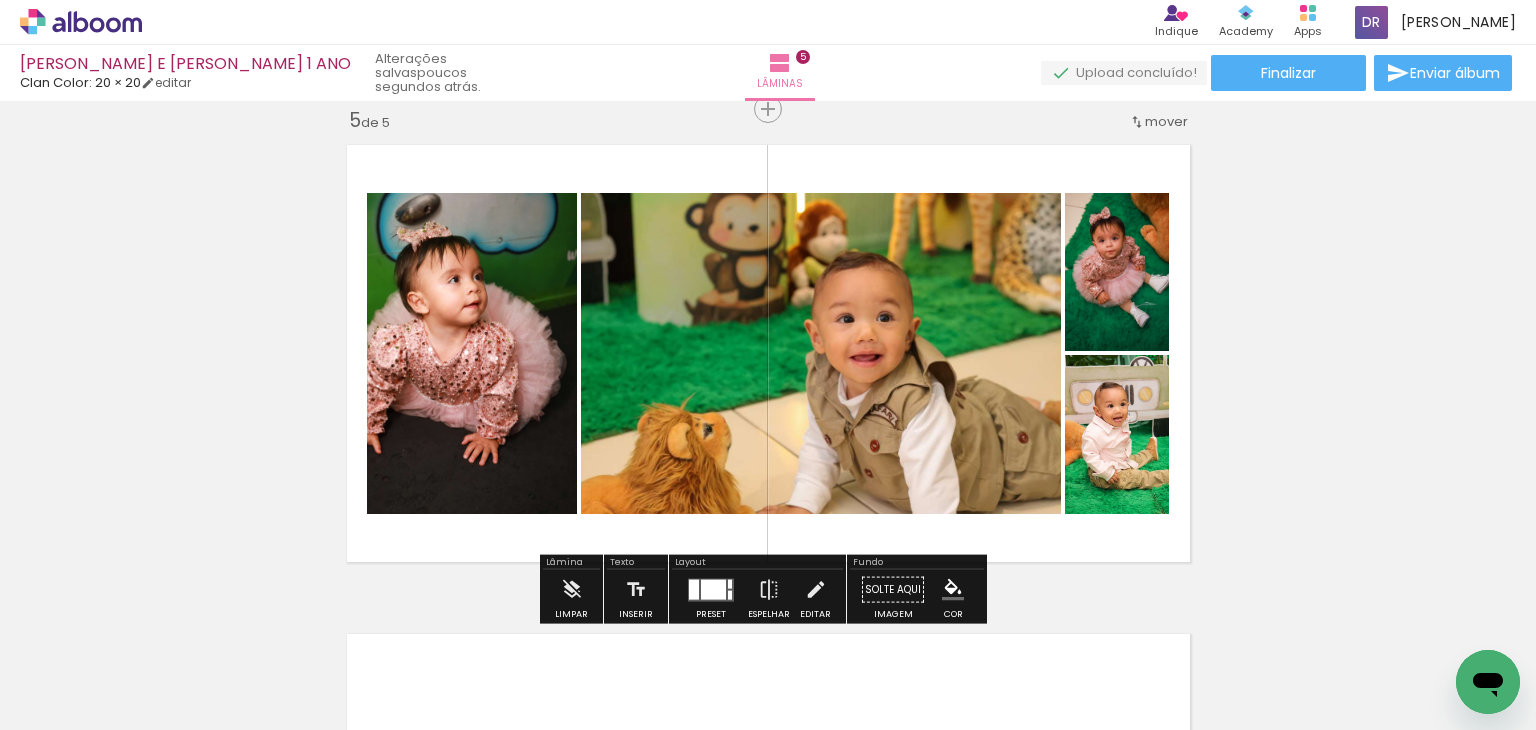 click at bounding box center [713, 589] 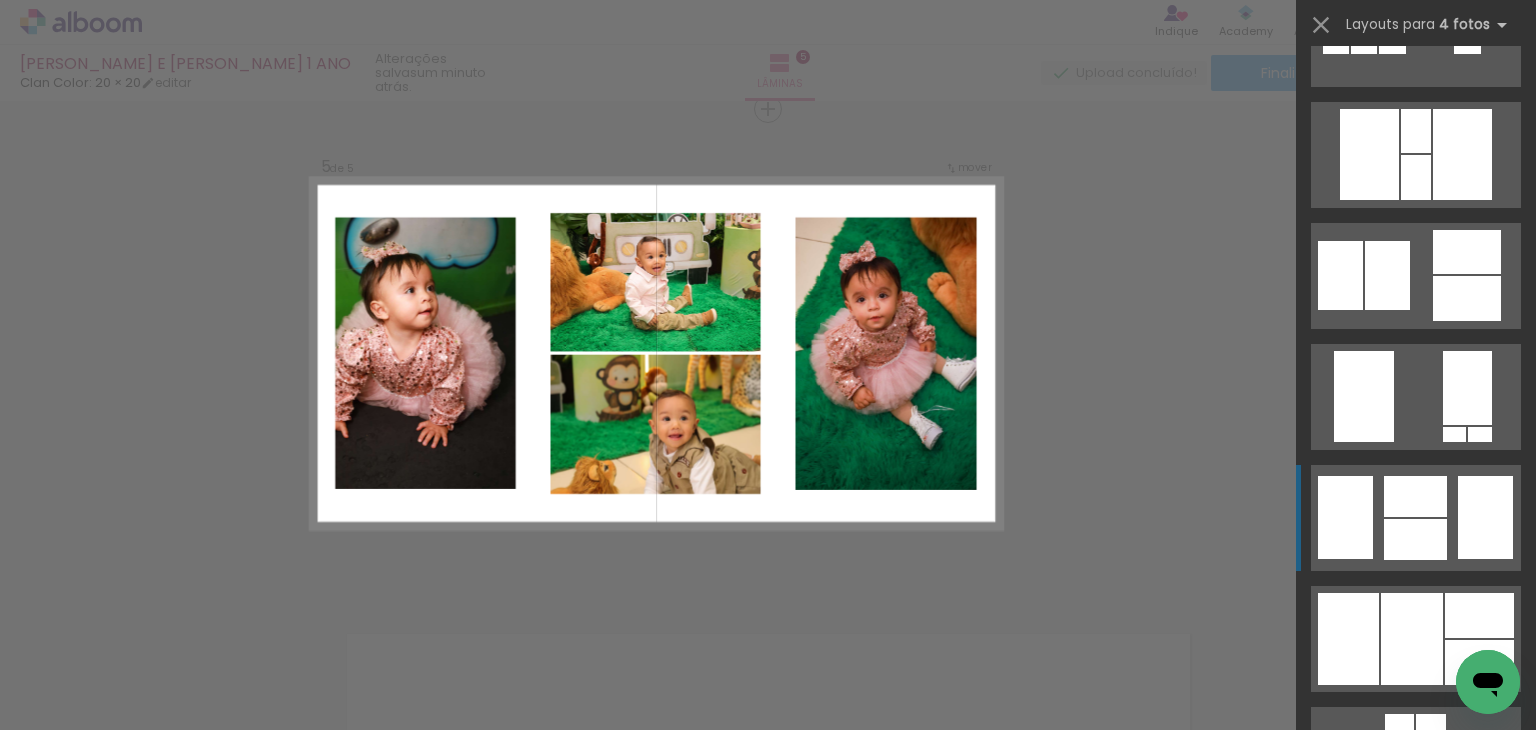 scroll, scrollTop: 14700, scrollLeft: 0, axis: vertical 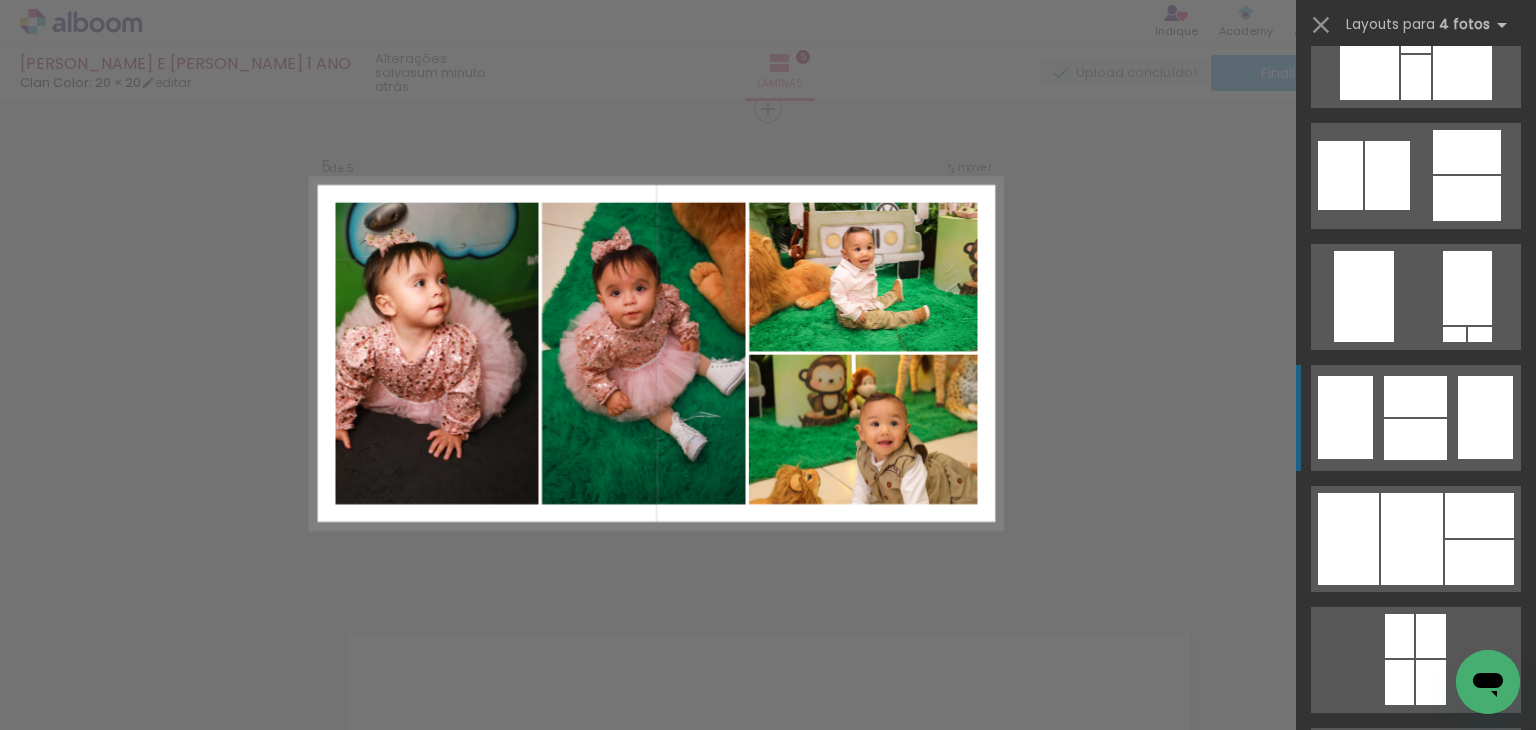click at bounding box center [1429, 1143] 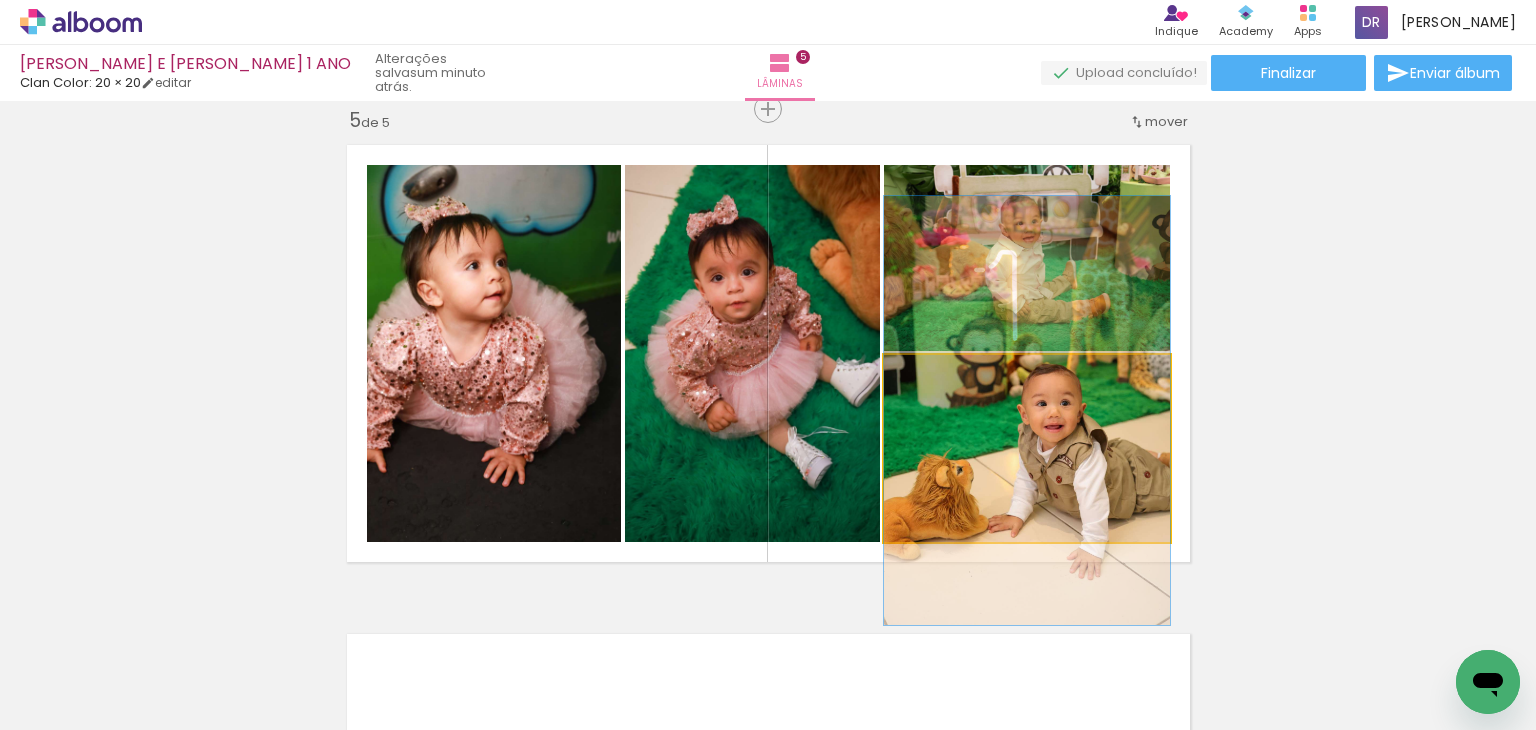 drag, startPoint x: 1067, startPoint y: 488, endPoint x: 1060, endPoint y: 450, distance: 38.63936 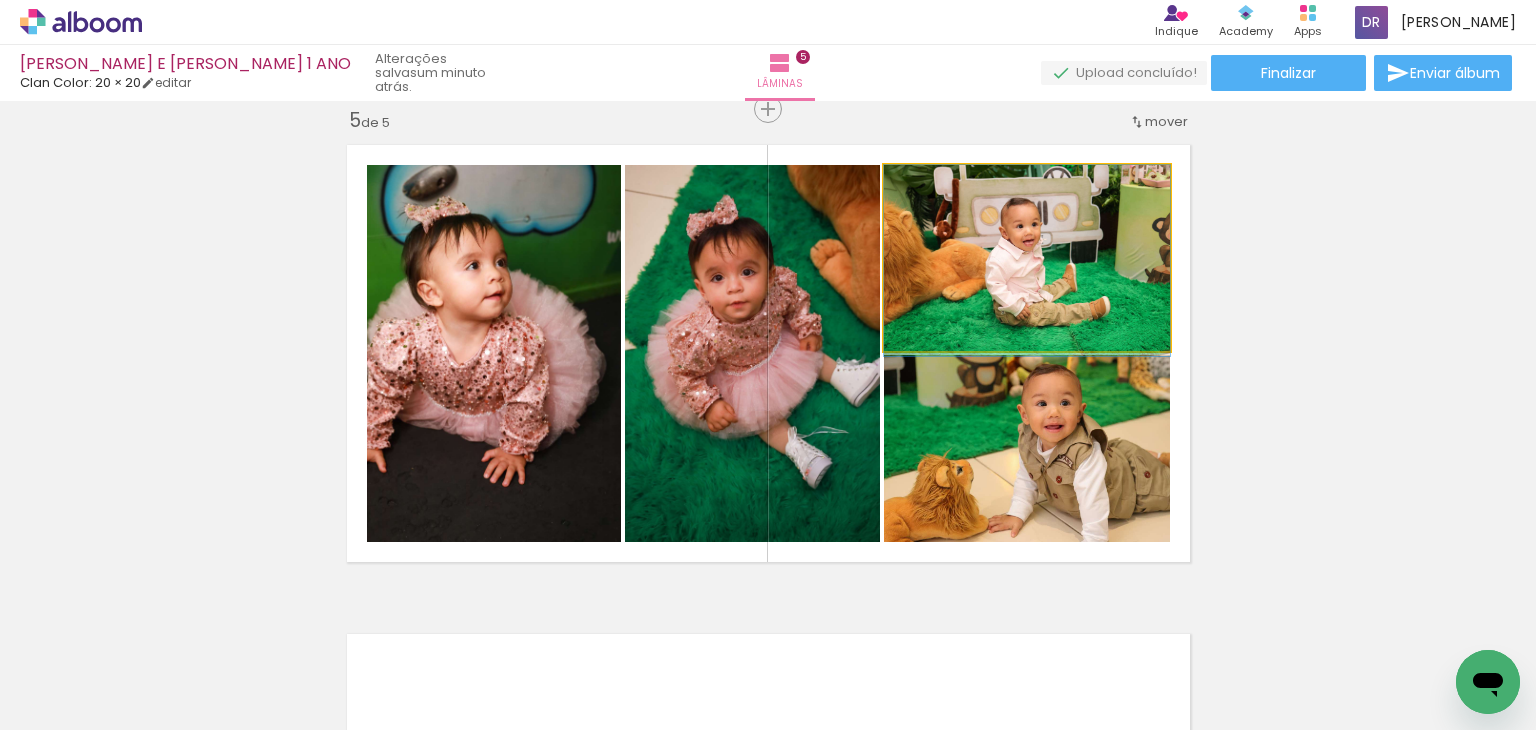 drag, startPoint x: 996, startPoint y: 243, endPoint x: 1010, endPoint y: 246, distance: 14.3178215 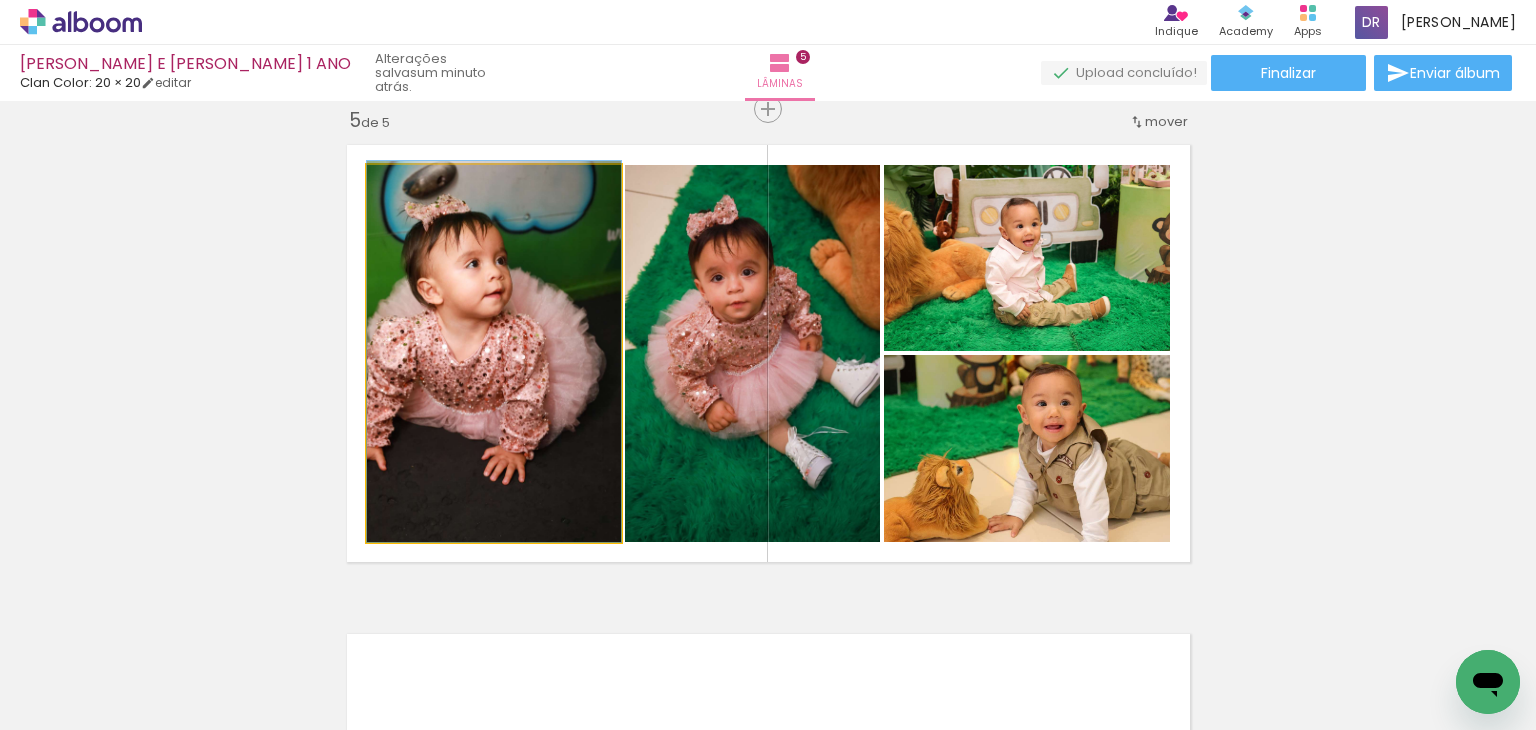 drag, startPoint x: 553, startPoint y: 364, endPoint x: 582, endPoint y: 360, distance: 29.274563 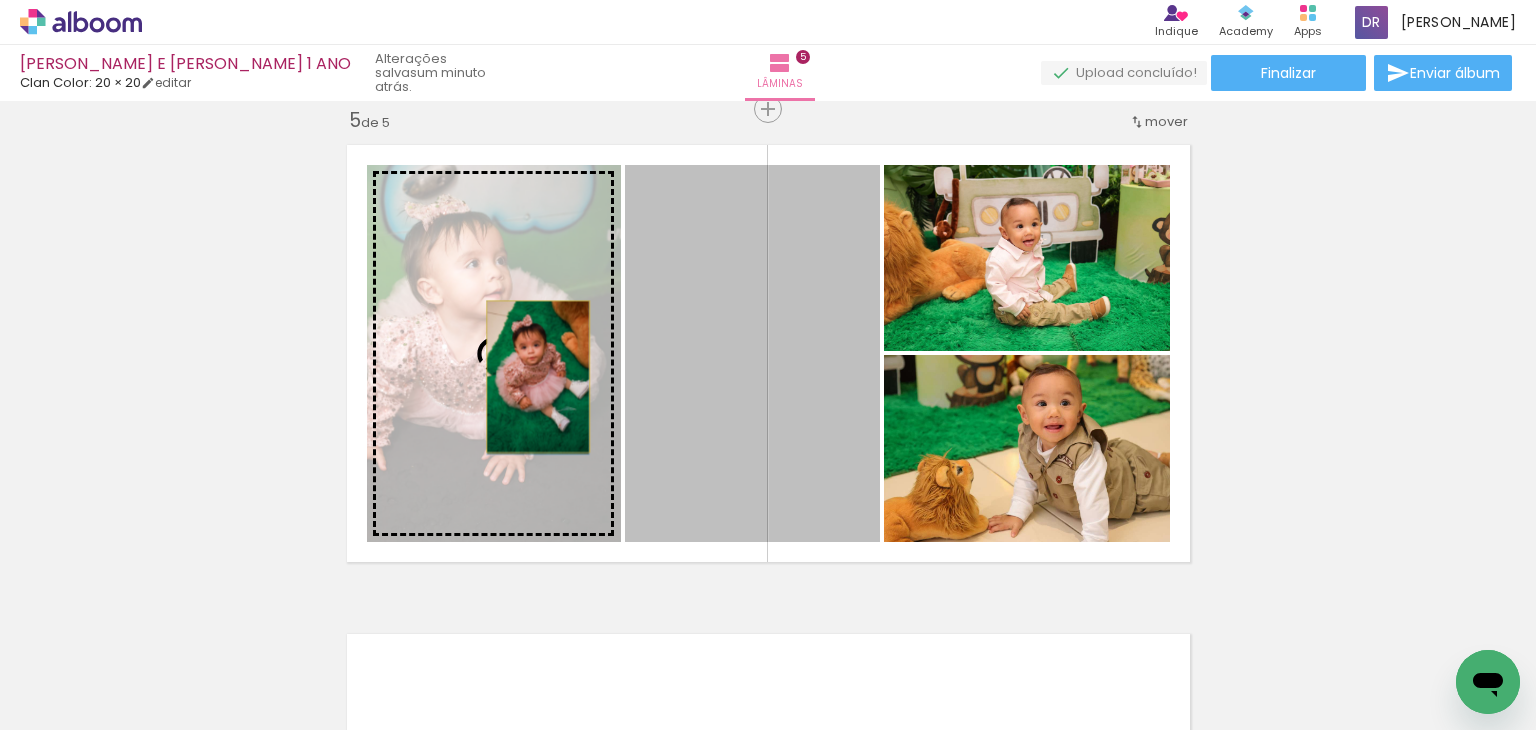 drag, startPoint x: 679, startPoint y: 365, endPoint x: 530, endPoint y: 376, distance: 149.40549 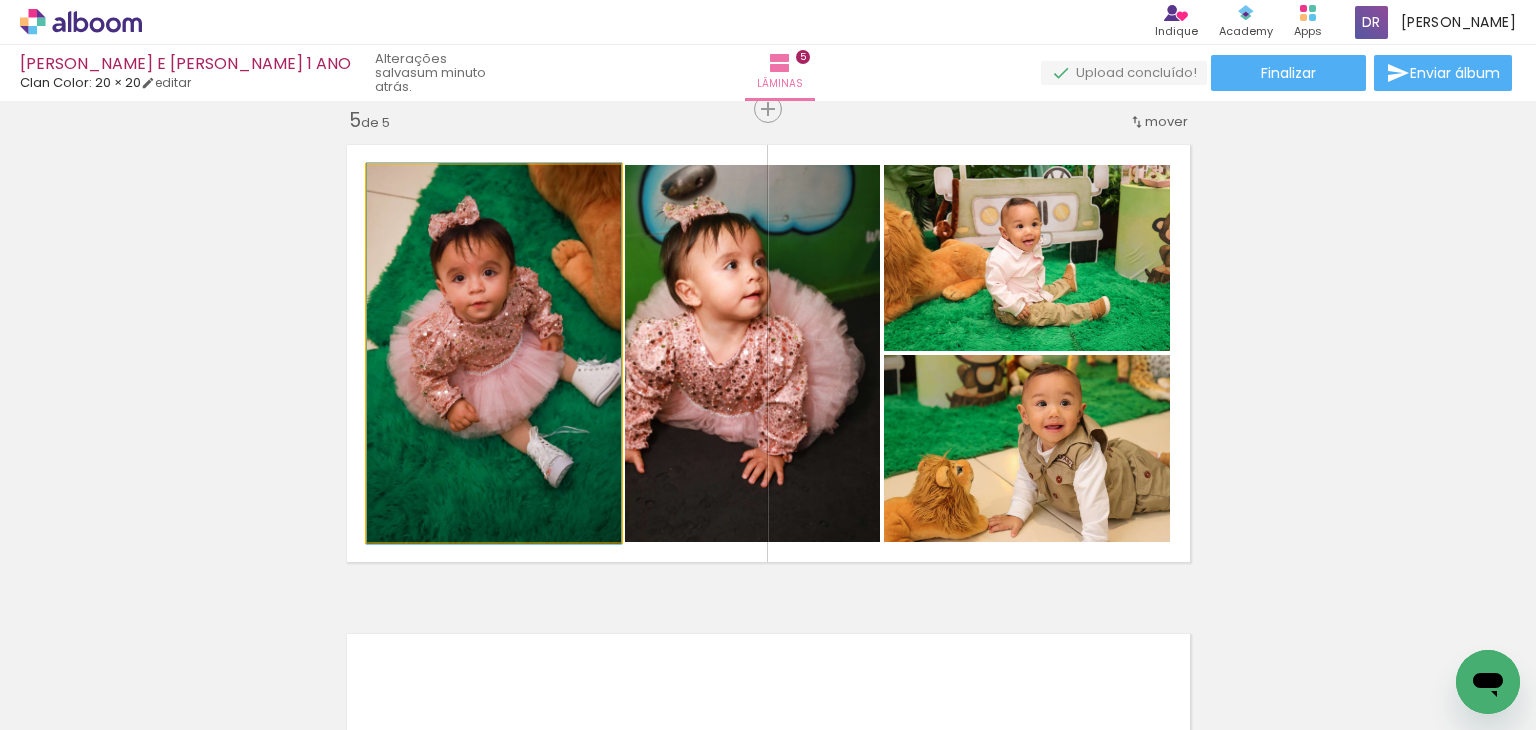 click 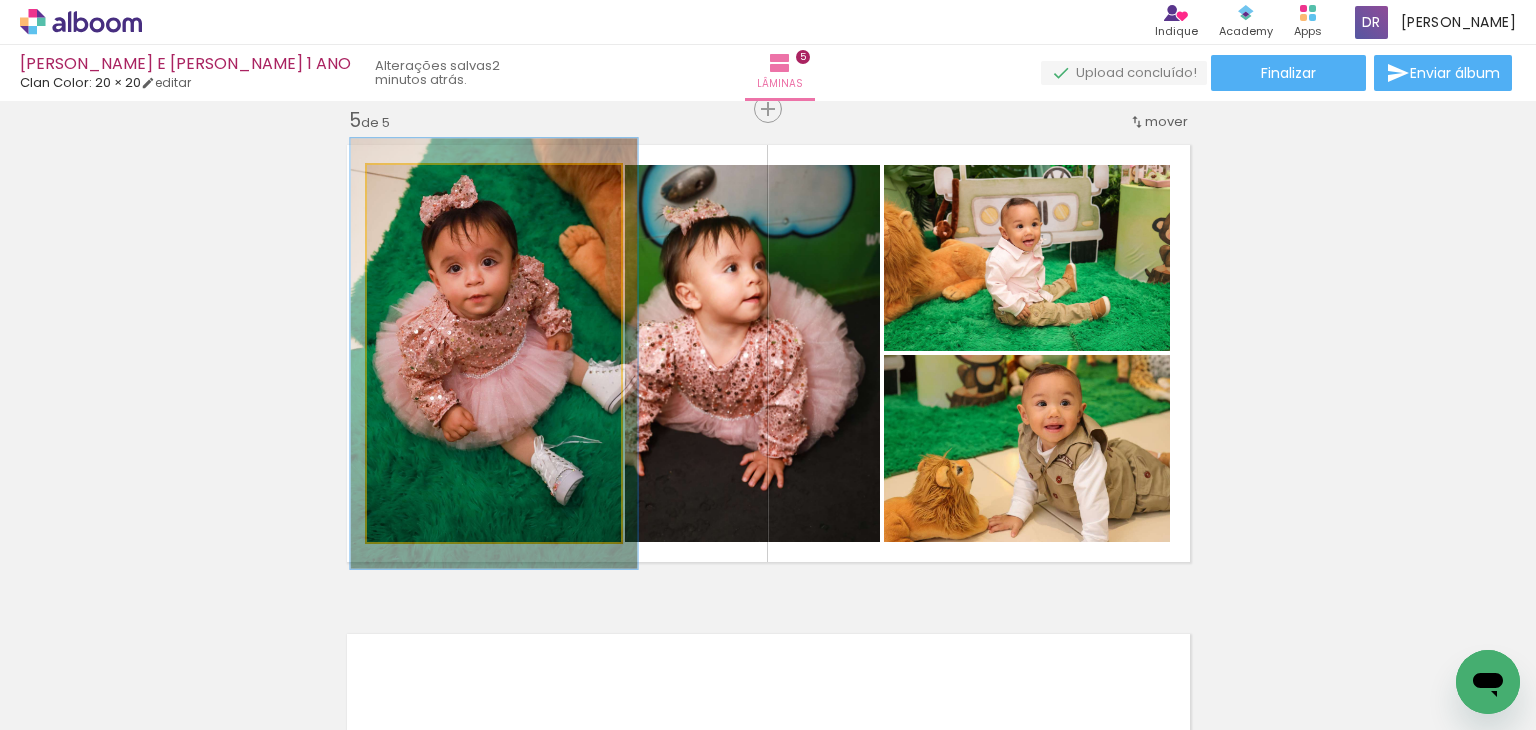 click at bounding box center [423, 186] 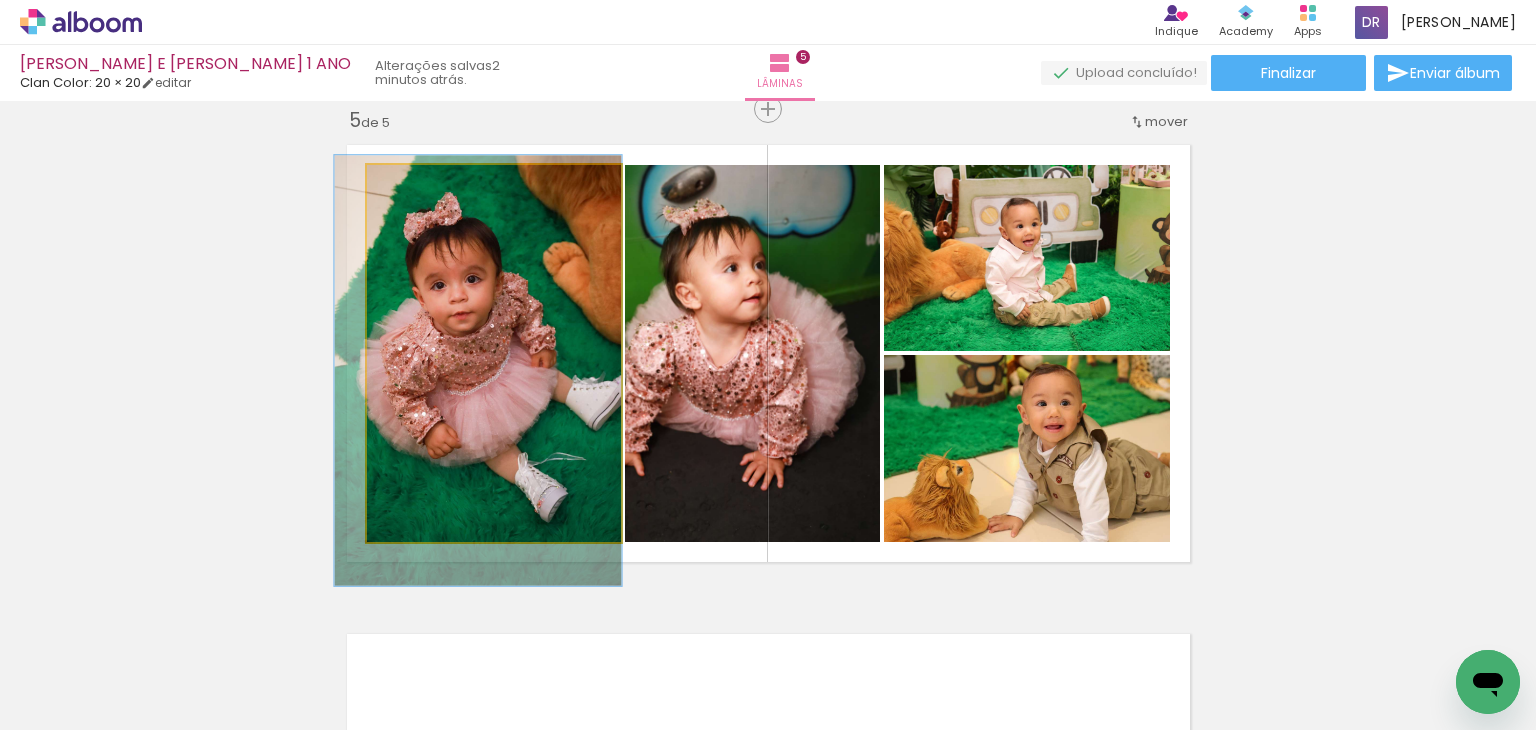drag, startPoint x: 535, startPoint y: 371, endPoint x: 536, endPoint y: 397, distance: 26.019224 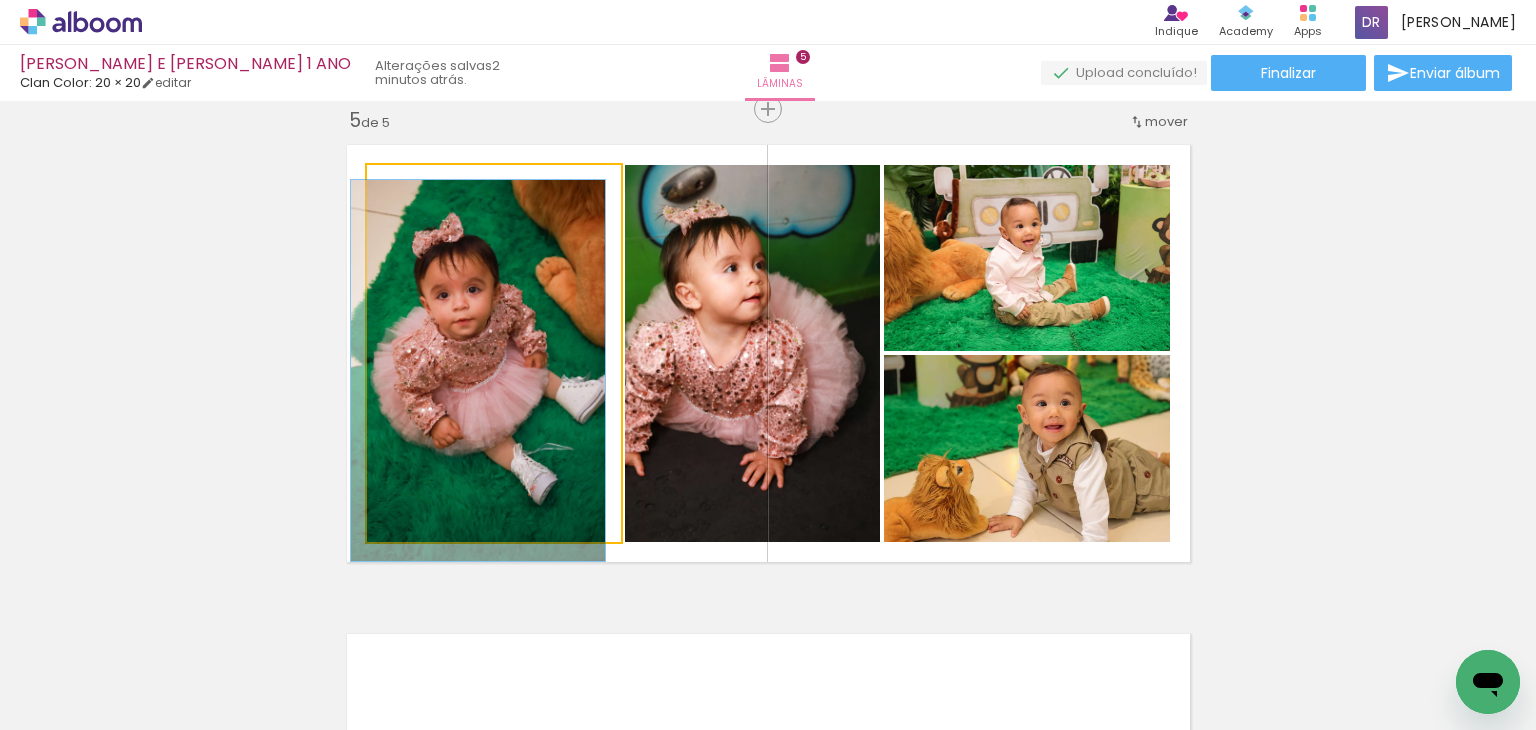 drag, startPoint x: 413, startPoint y: 193, endPoint x: 365, endPoint y: 190, distance: 48.09366 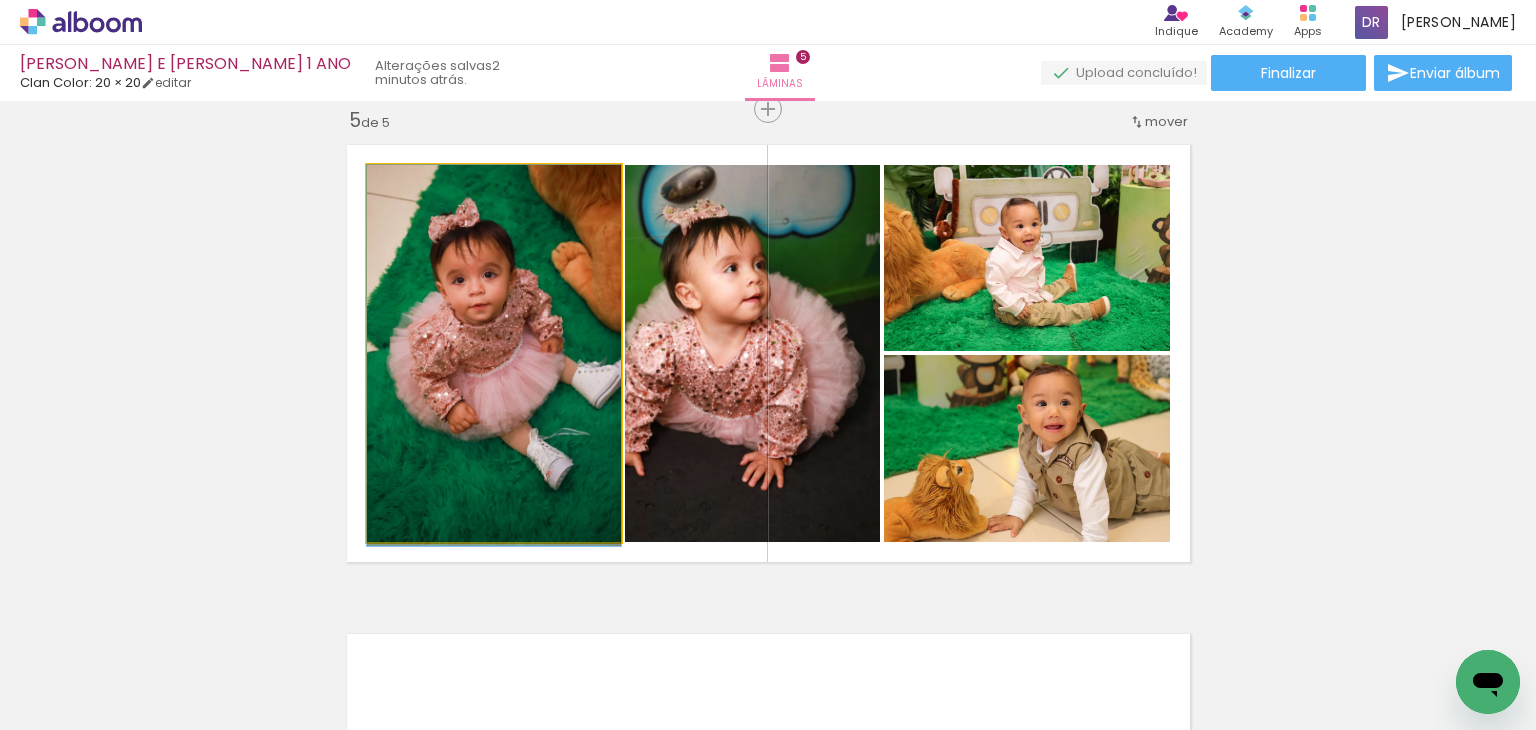 drag, startPoint x: 469, startPoint y: 294, endPoint x: 480, endPoint y: 285, distance: 14.21267 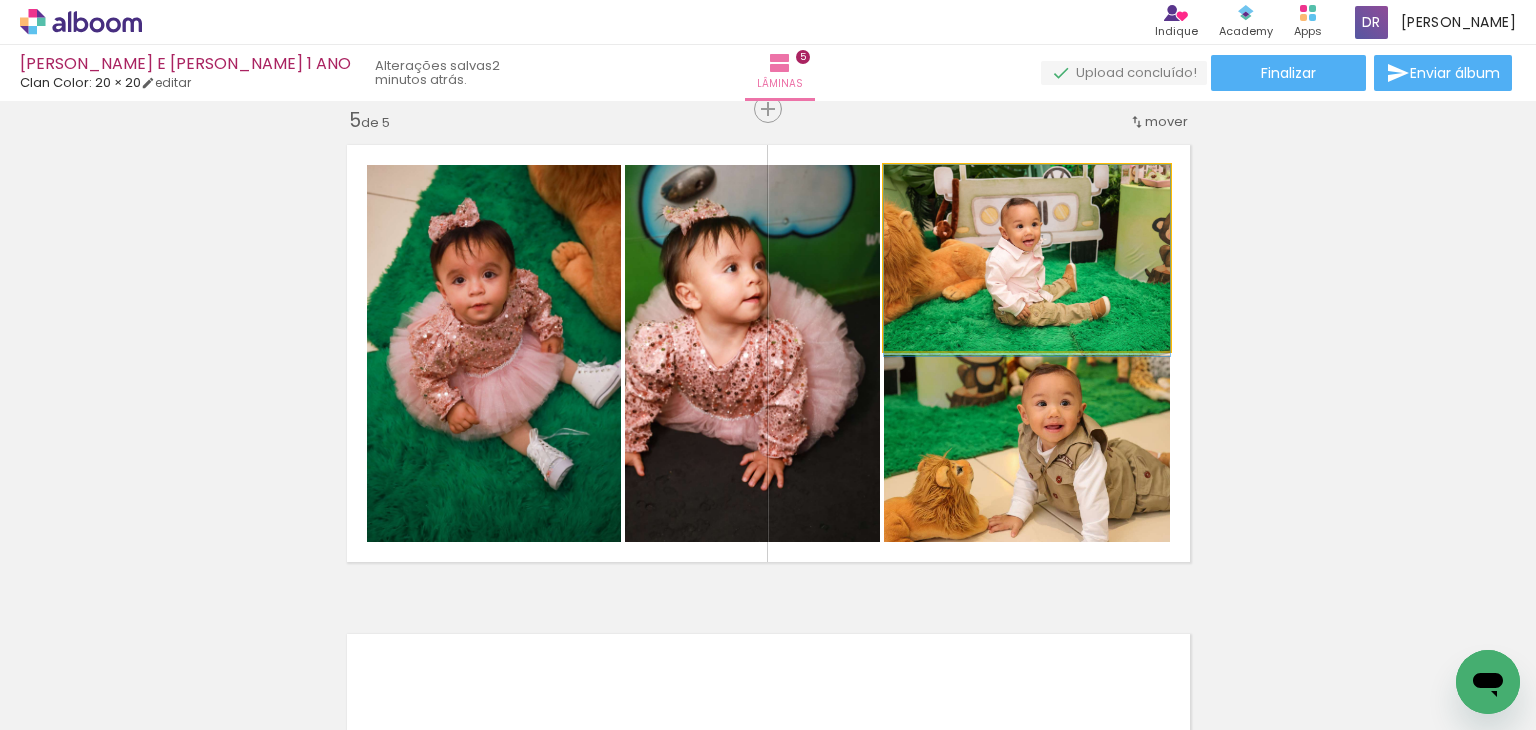 click 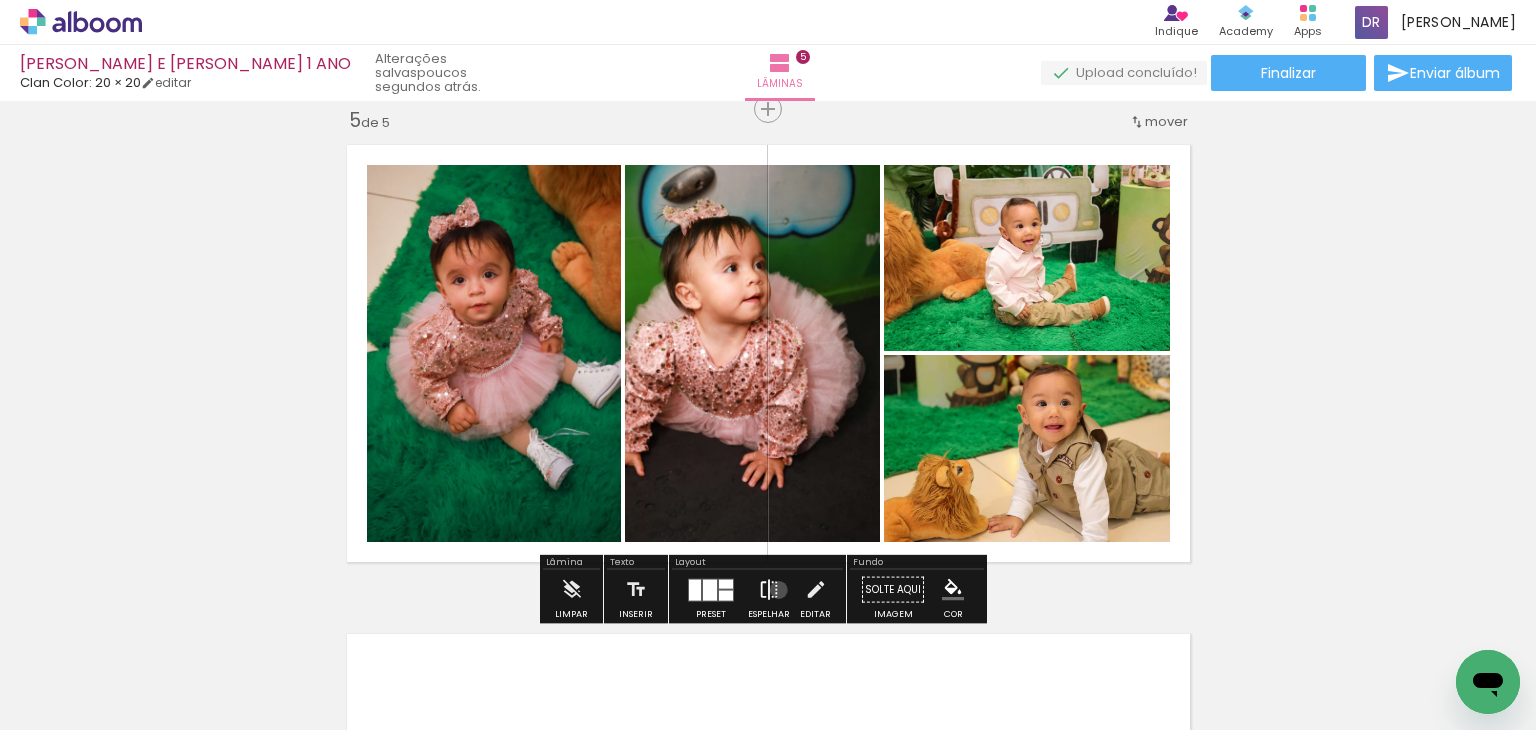 click at bounding box center (769, 590) 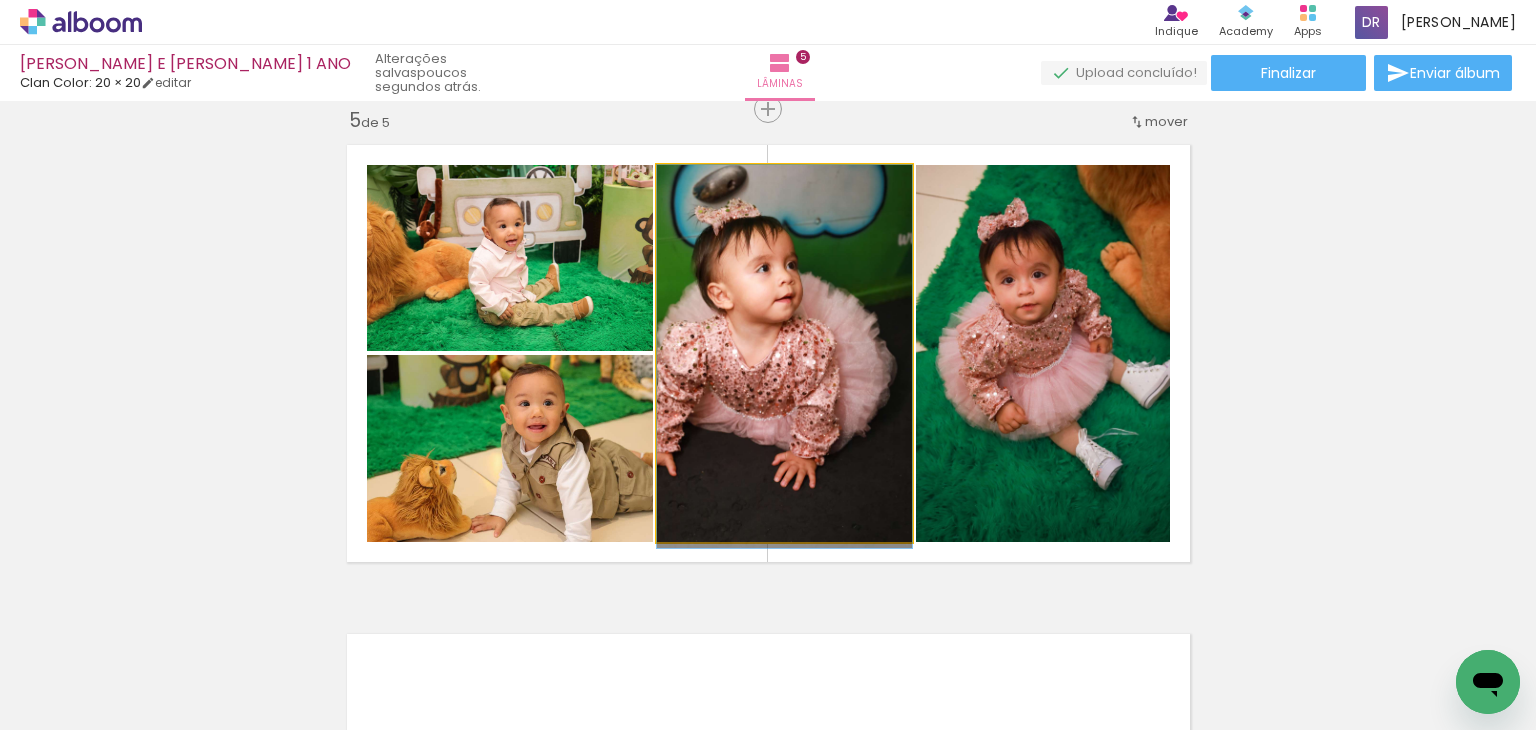 drag, startPoint x: 791, startPoint y: 494, endPoint x: 802, endPoint y: 494, distance: 11 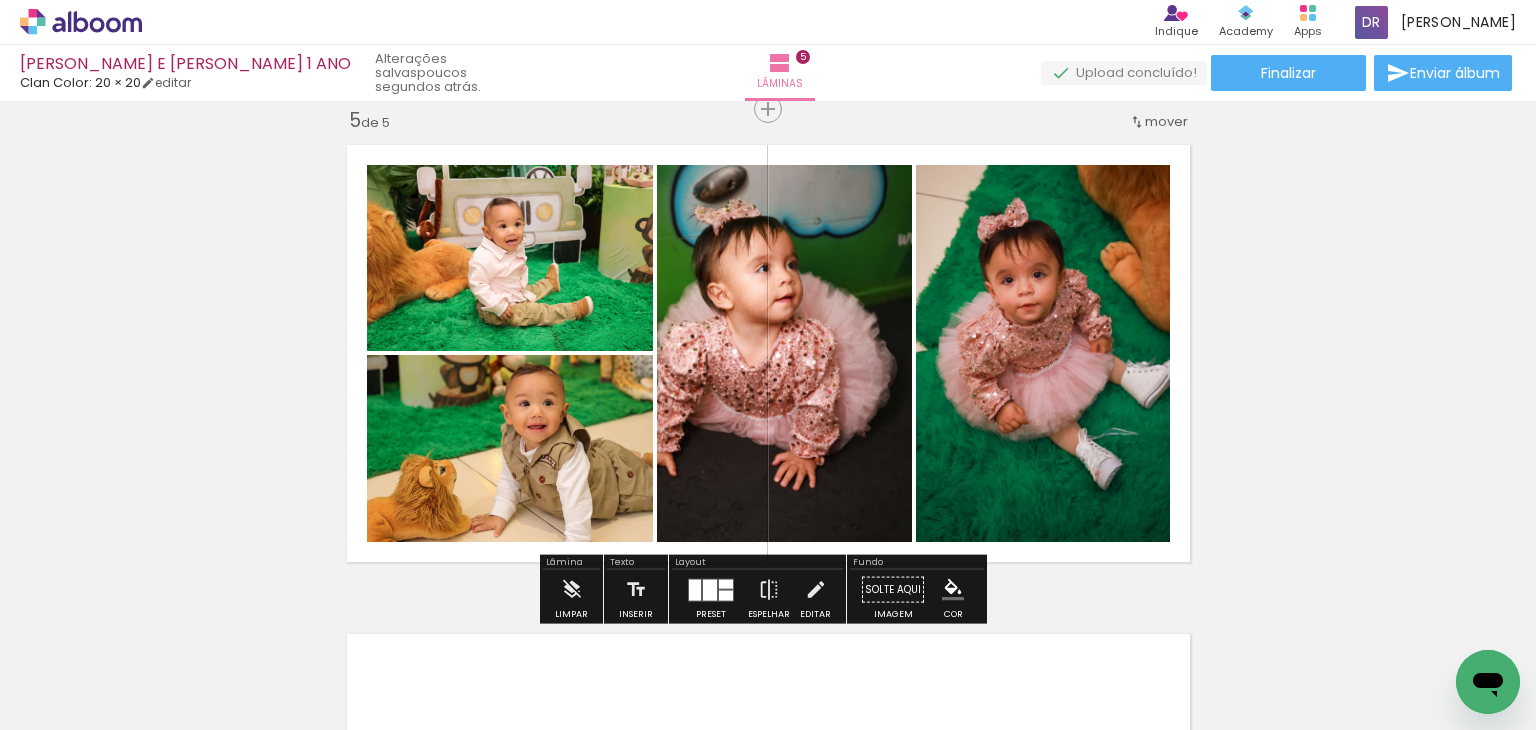 click at bounding box center [760, 662] 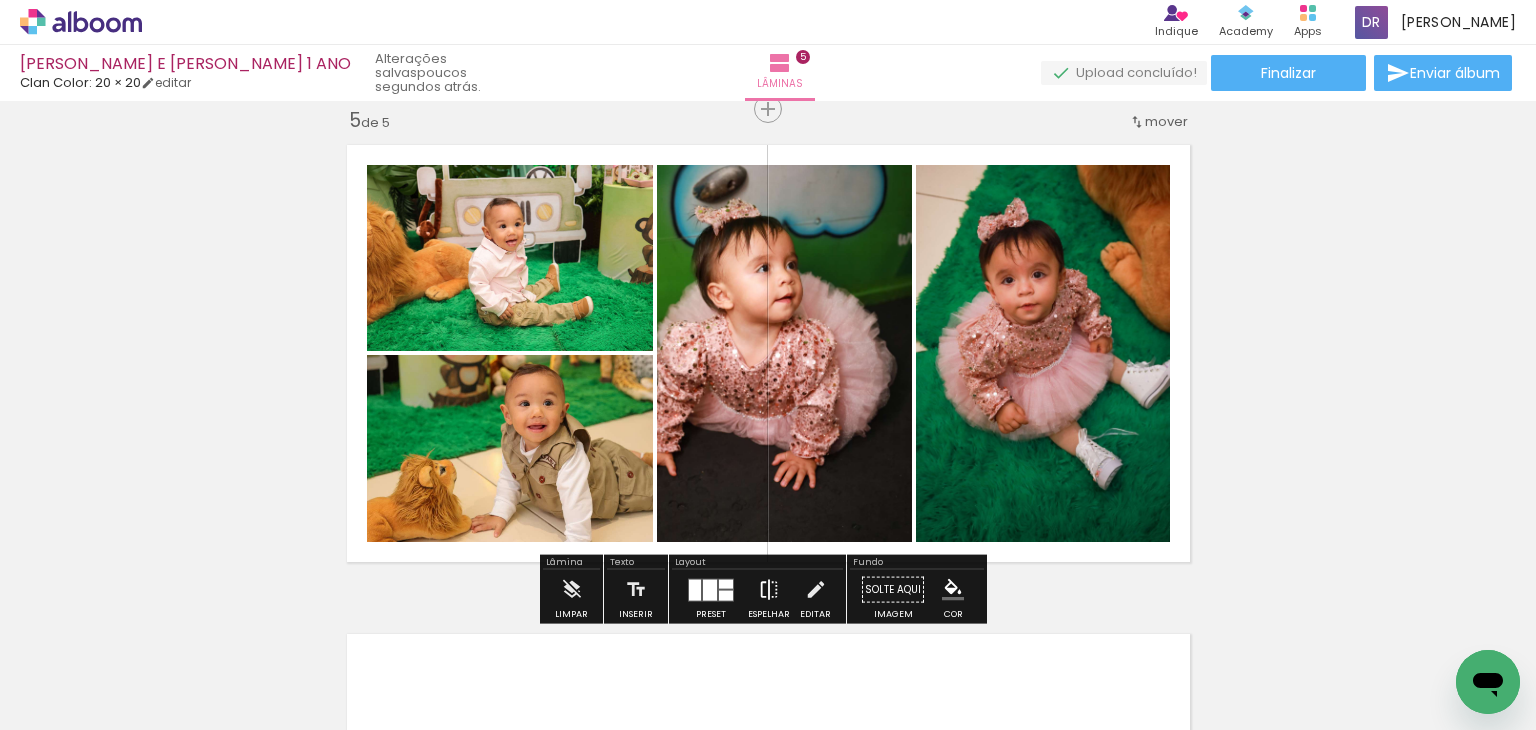 click at bounding box center [769, 590] 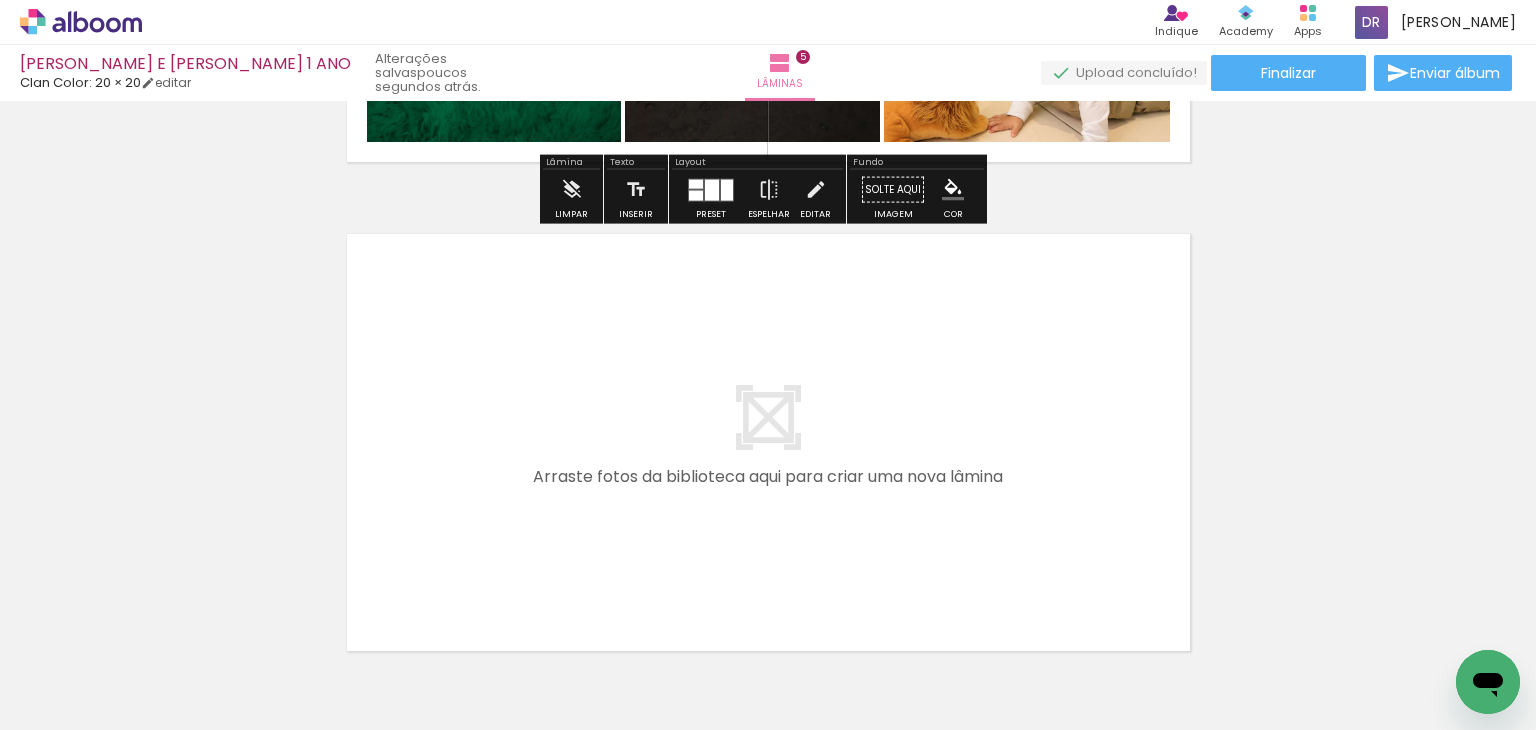 scroll, scrollTop: 2481, scrollLeft: 0, axis: vertical 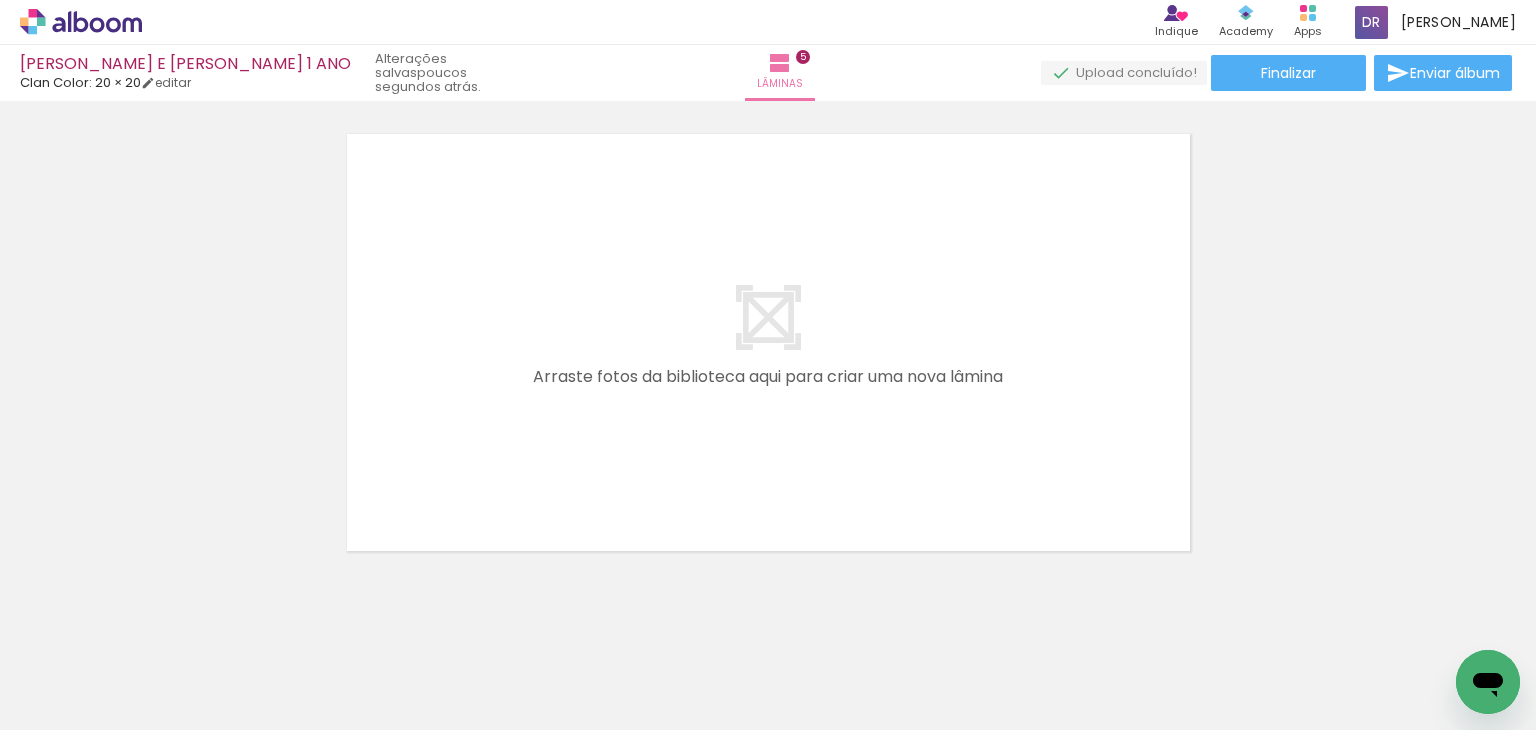 click at bounding box center [260, 663] 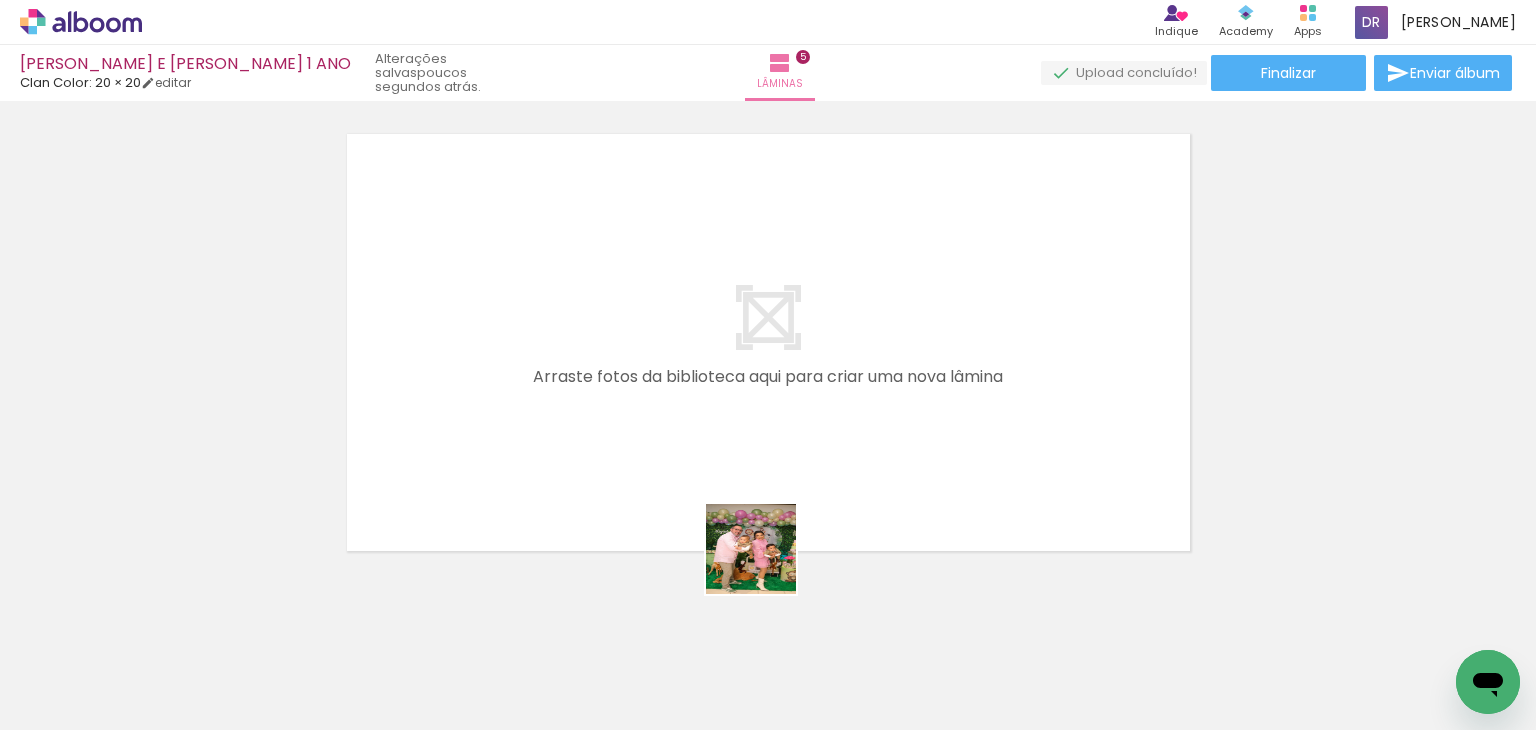 drag, startPoint x: 843, startPoint y: 672, endPoint x: 689, endPoint y: 490, distance: 238.4114 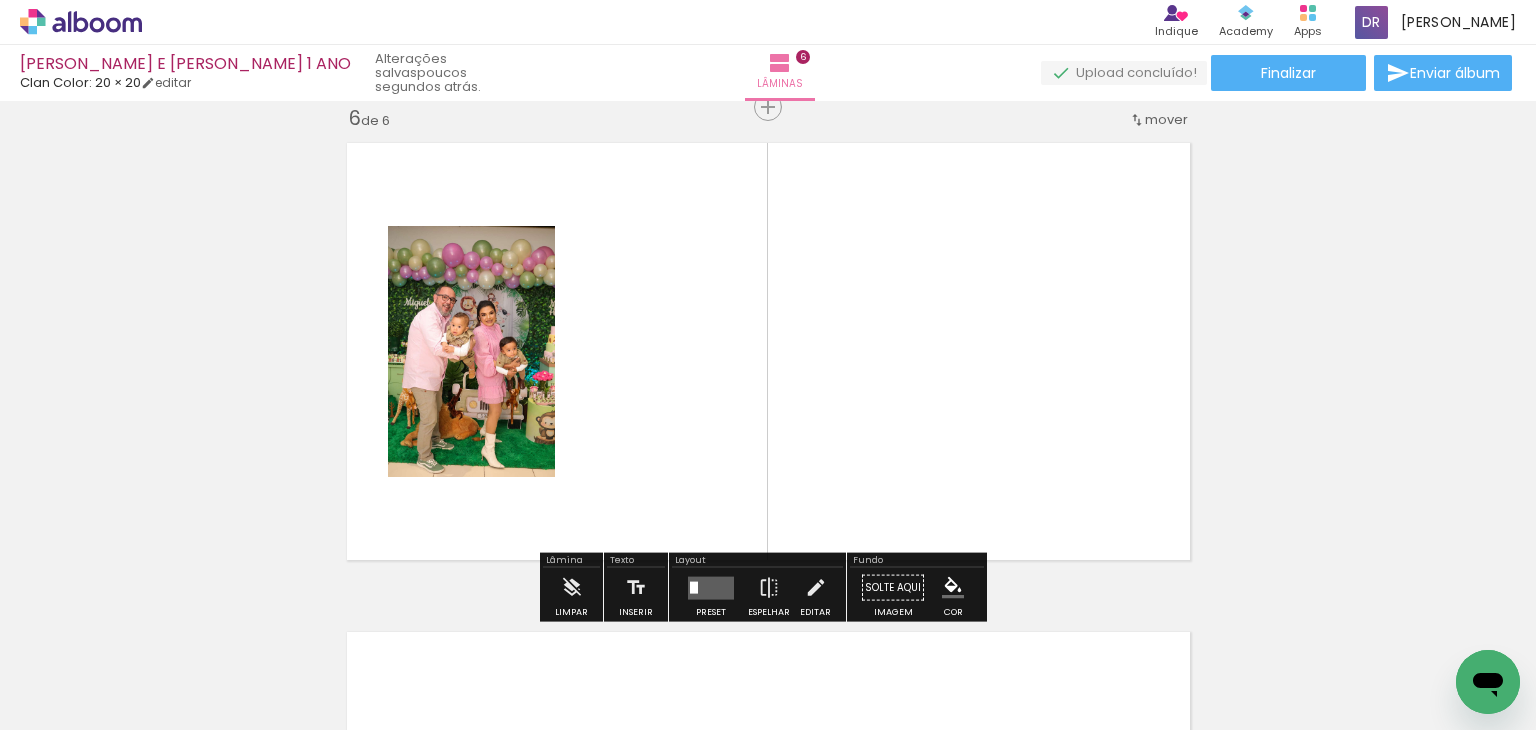 scroll, scrollTop: 2470, scrollLeft: 0, axis: vertical 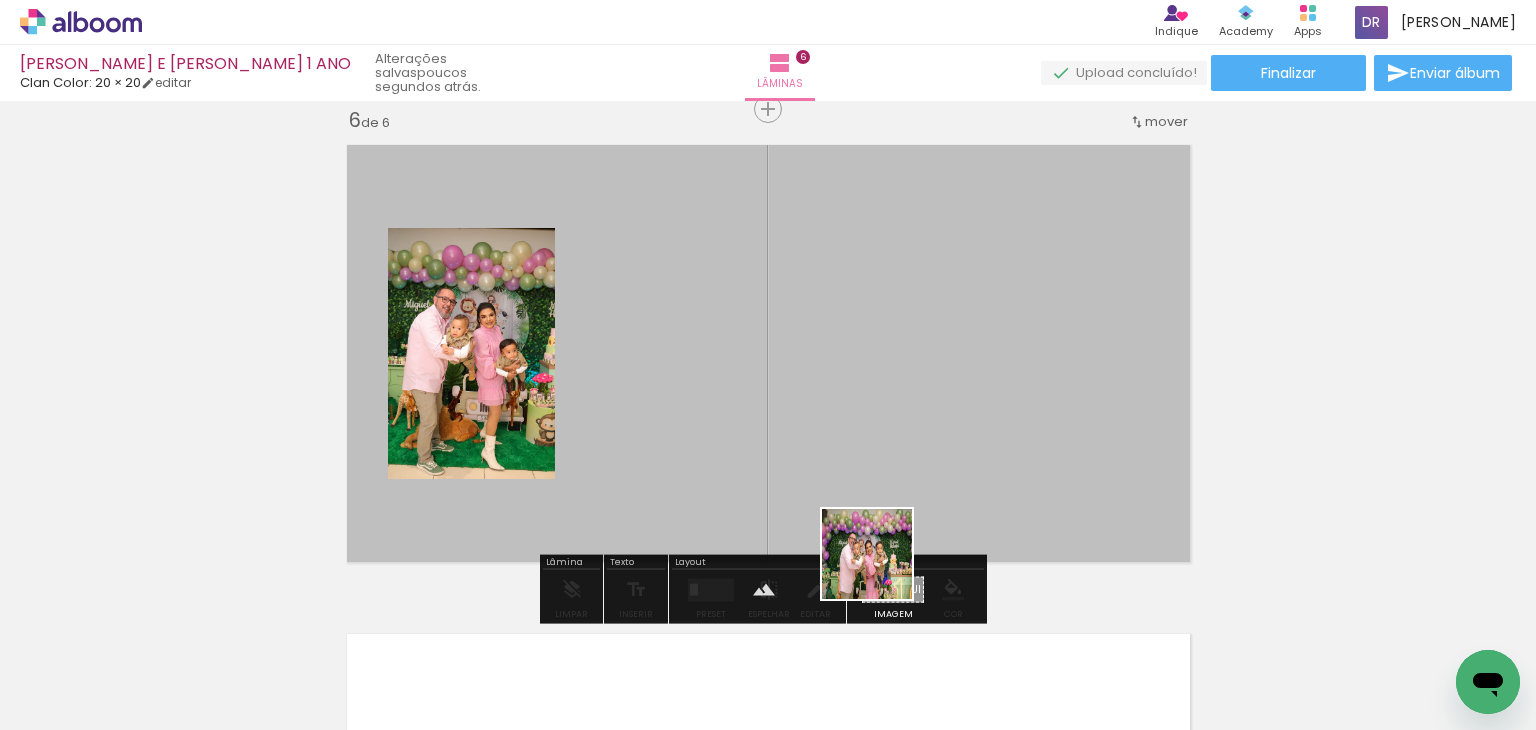 drag, startPoint x: 944, startPoint y: 686, endPoint x: 846, endPoint y: 473, distance: 234.46321 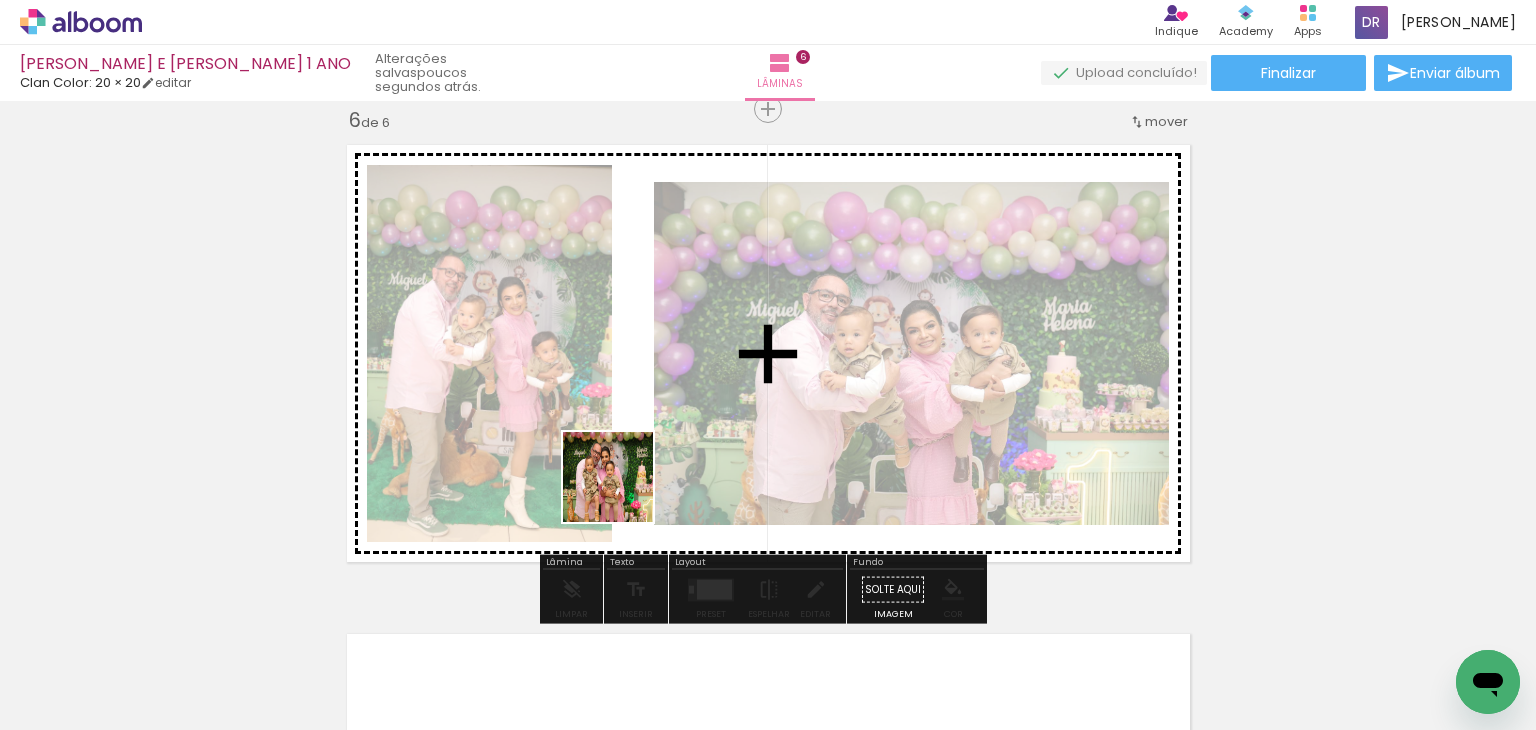 drag, startPoint x: 623, startPoint y: 585, endPoint x: 611, endPoint y: 406, distance: 179.40178 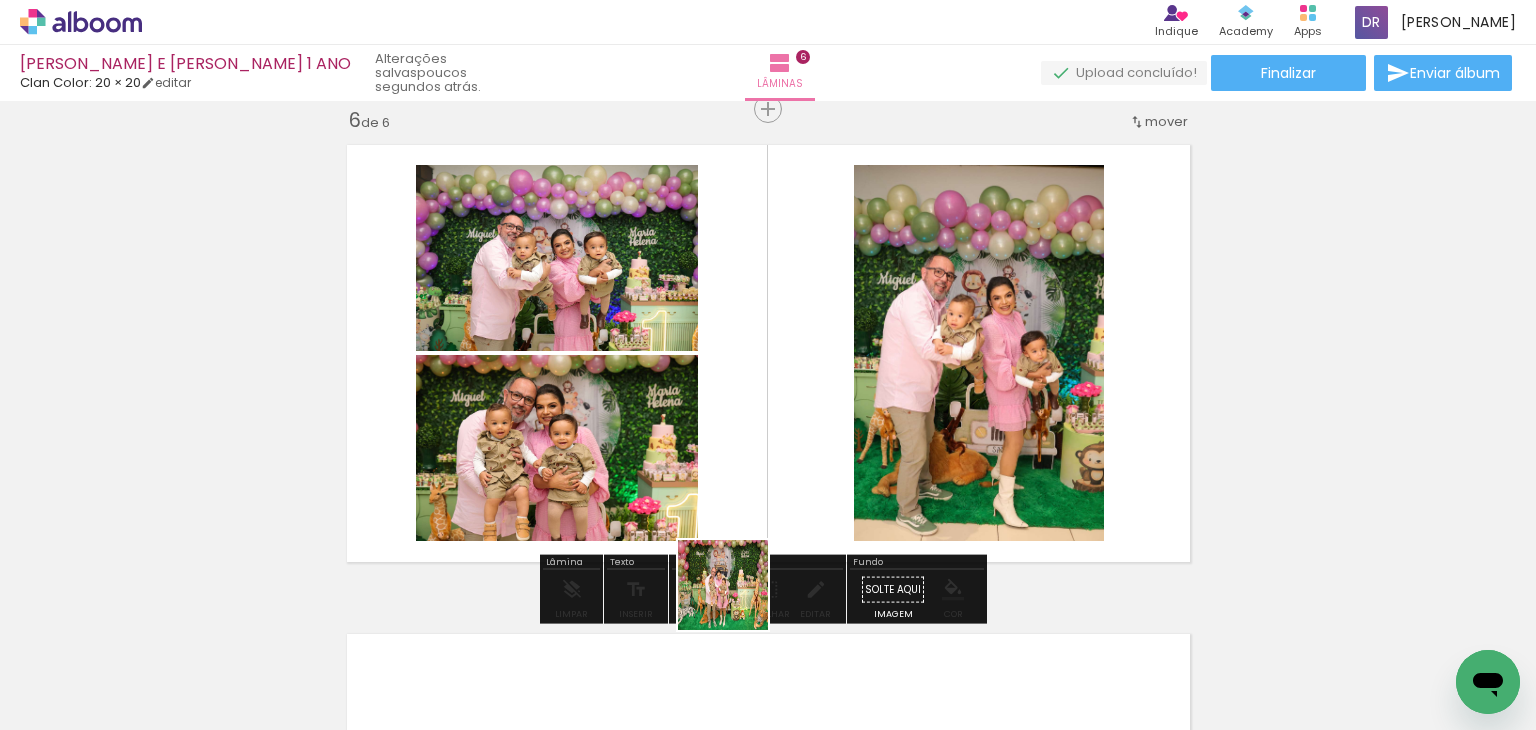 drag, startPoint x: 717, startPoint y: 691, endPoint x: 780, endPoint y: 392, distance: 305.56506 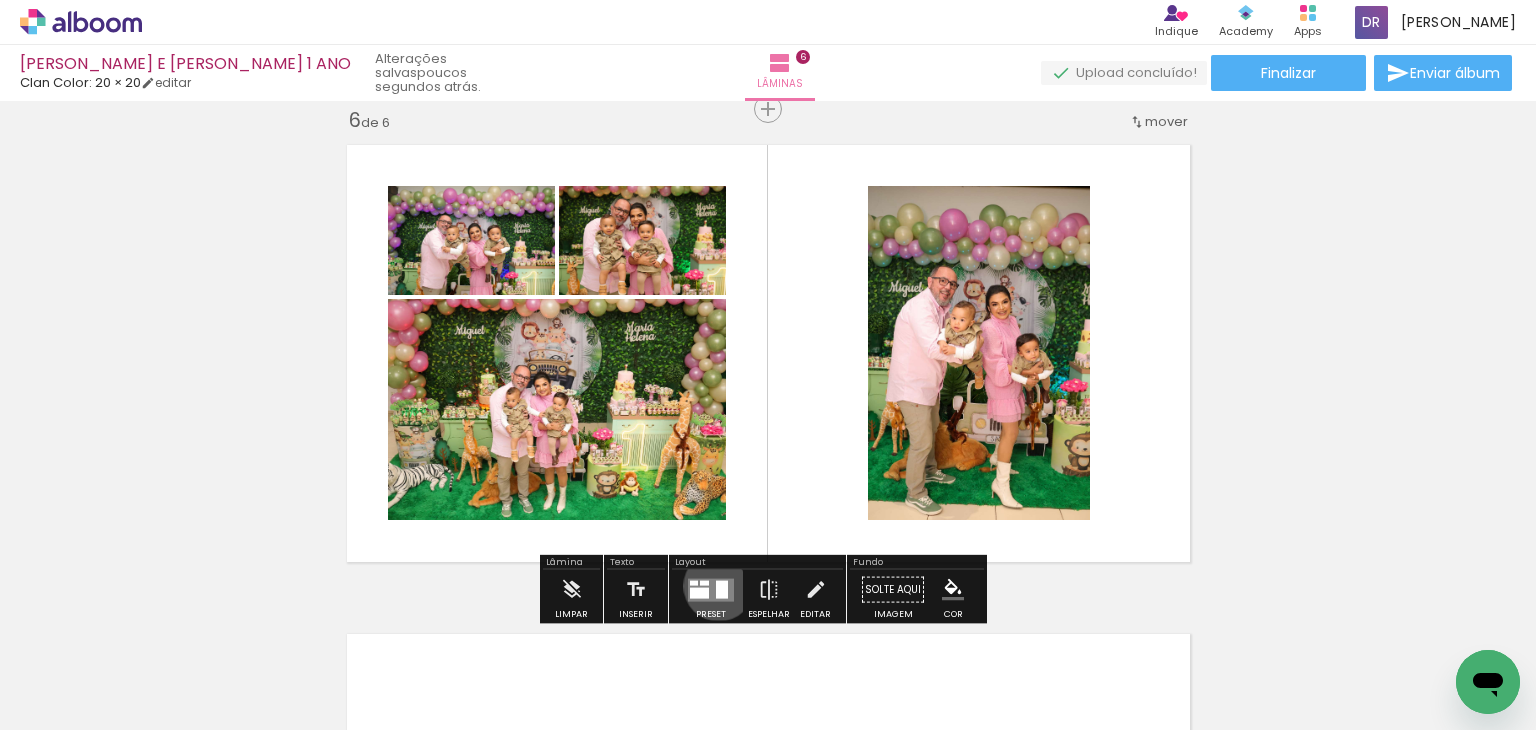 click at bounding box center (722, 589) 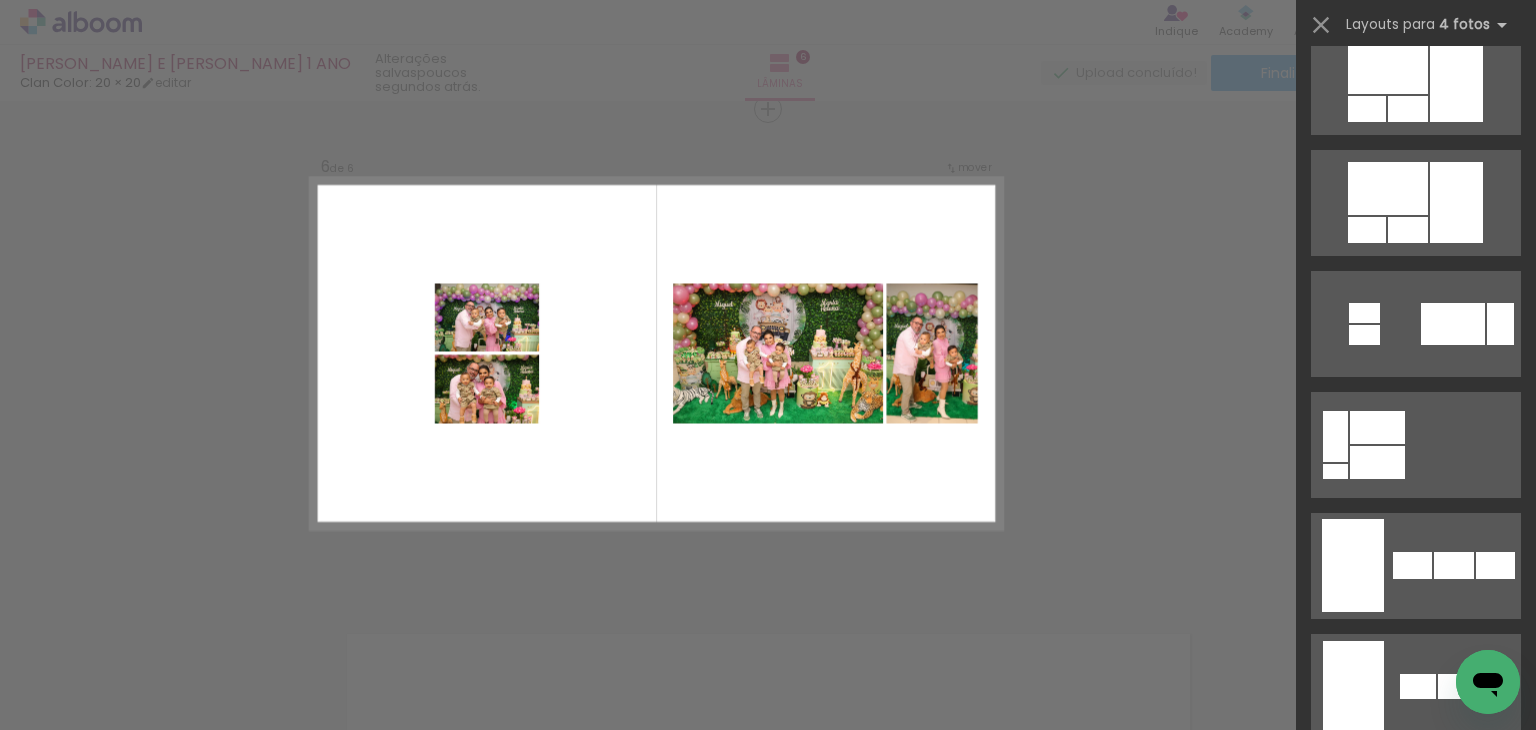 scroll, scrollTop: 1051, scrollLeft: 0, axis: vertical 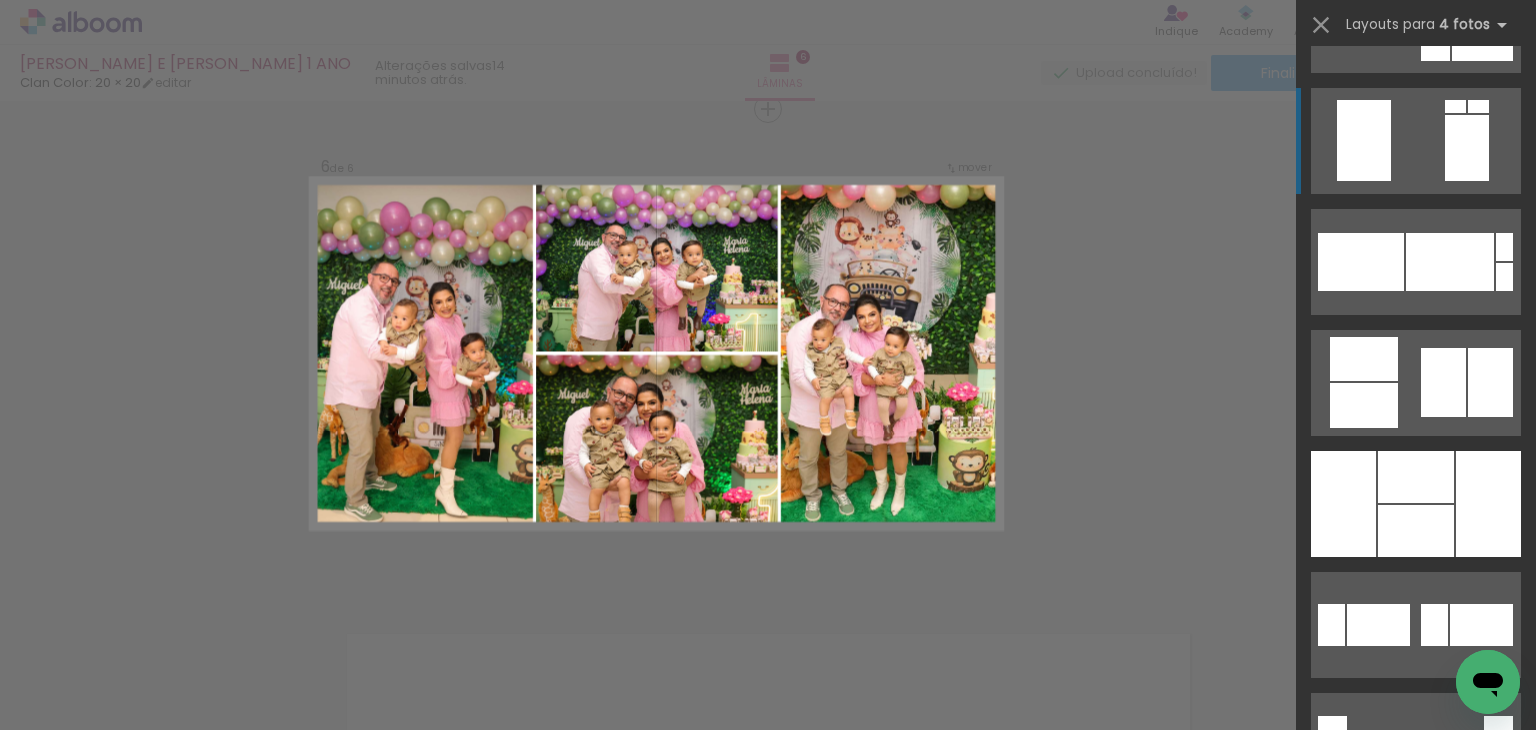click at bounding box center [1416, 531] 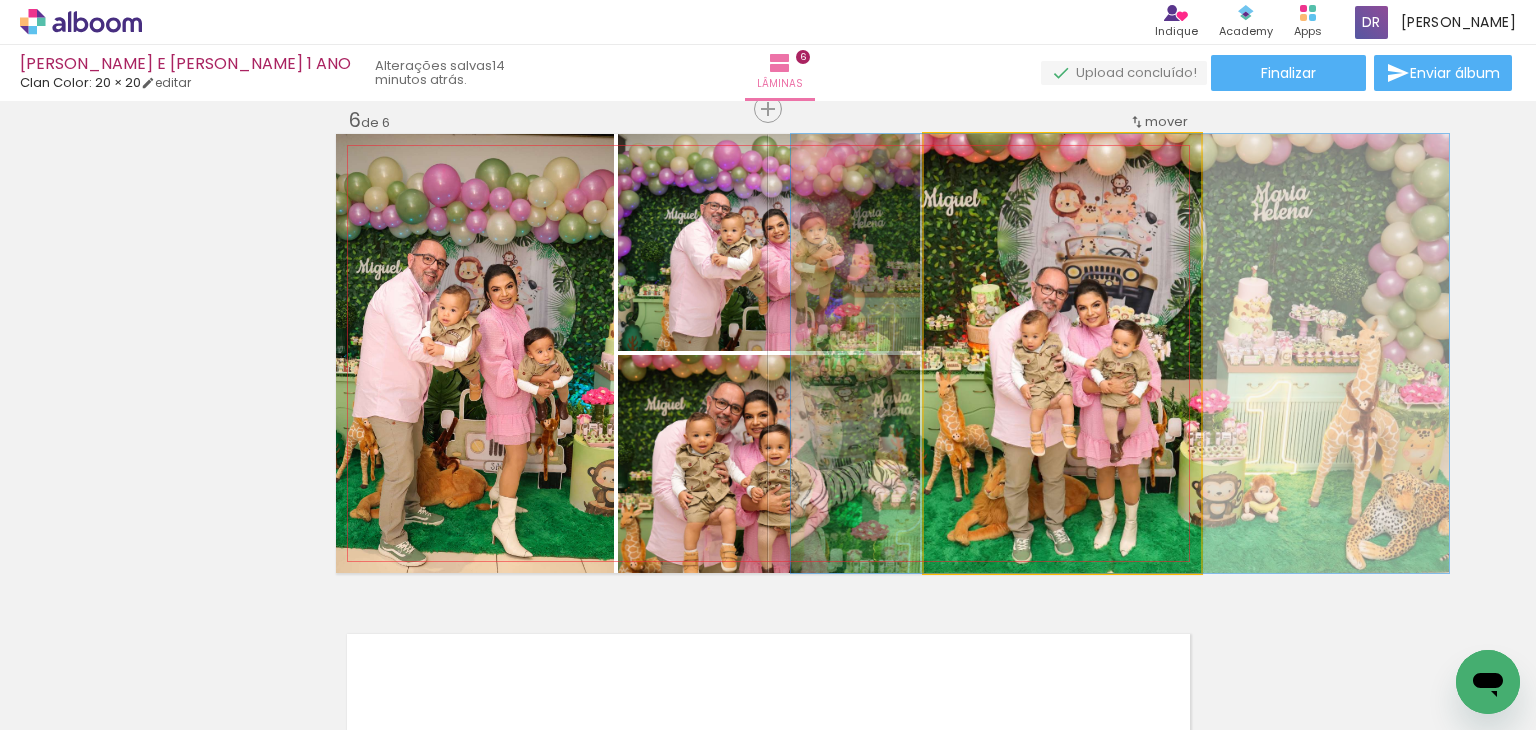 drag, startPoint x: 1060, startPoint y: 417, endPoint x: 1118, endPoint y: 433, distance: 60.166435 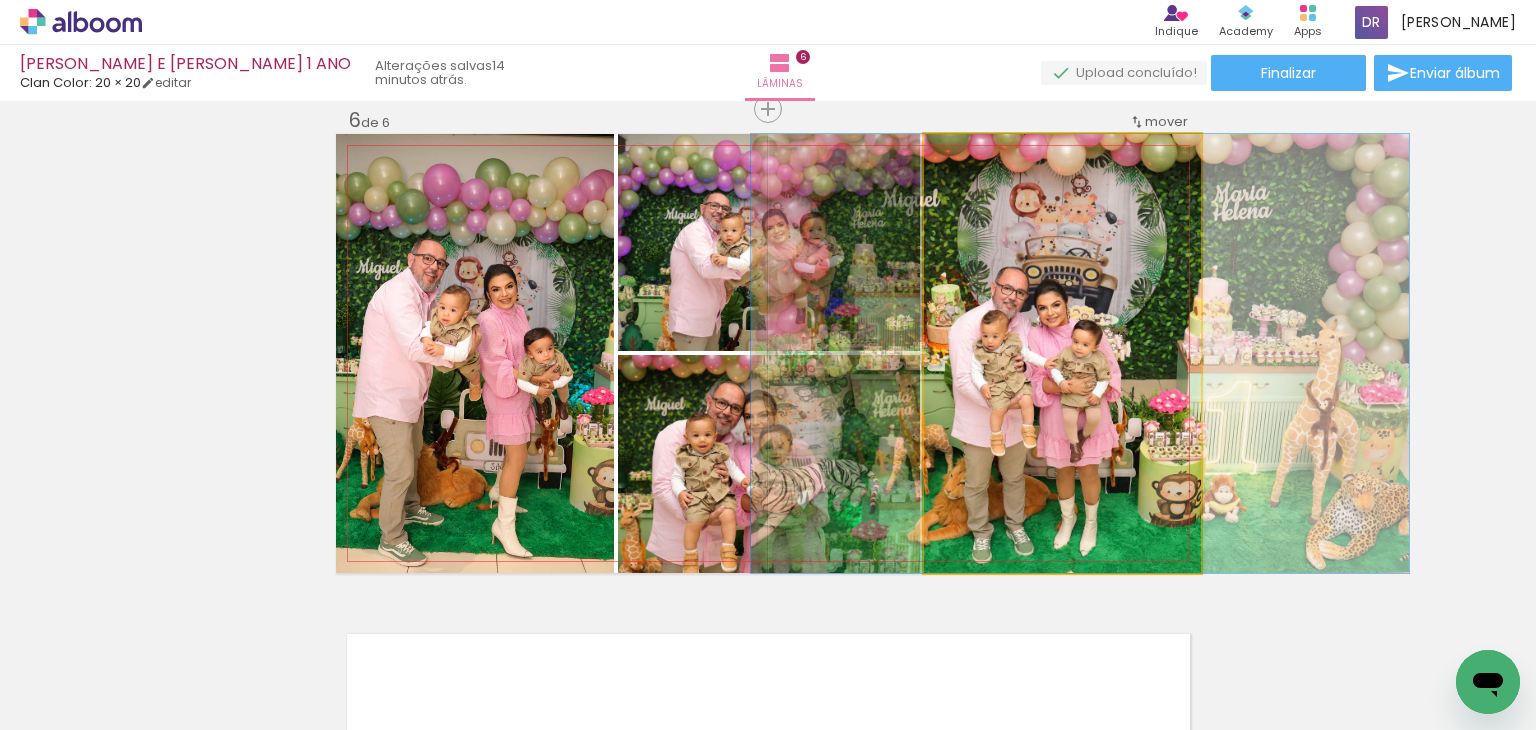 drag, startPoint x: 1111, startPoint y: 445, endPoint x: 1071, endPoint y: 445, distance: 40 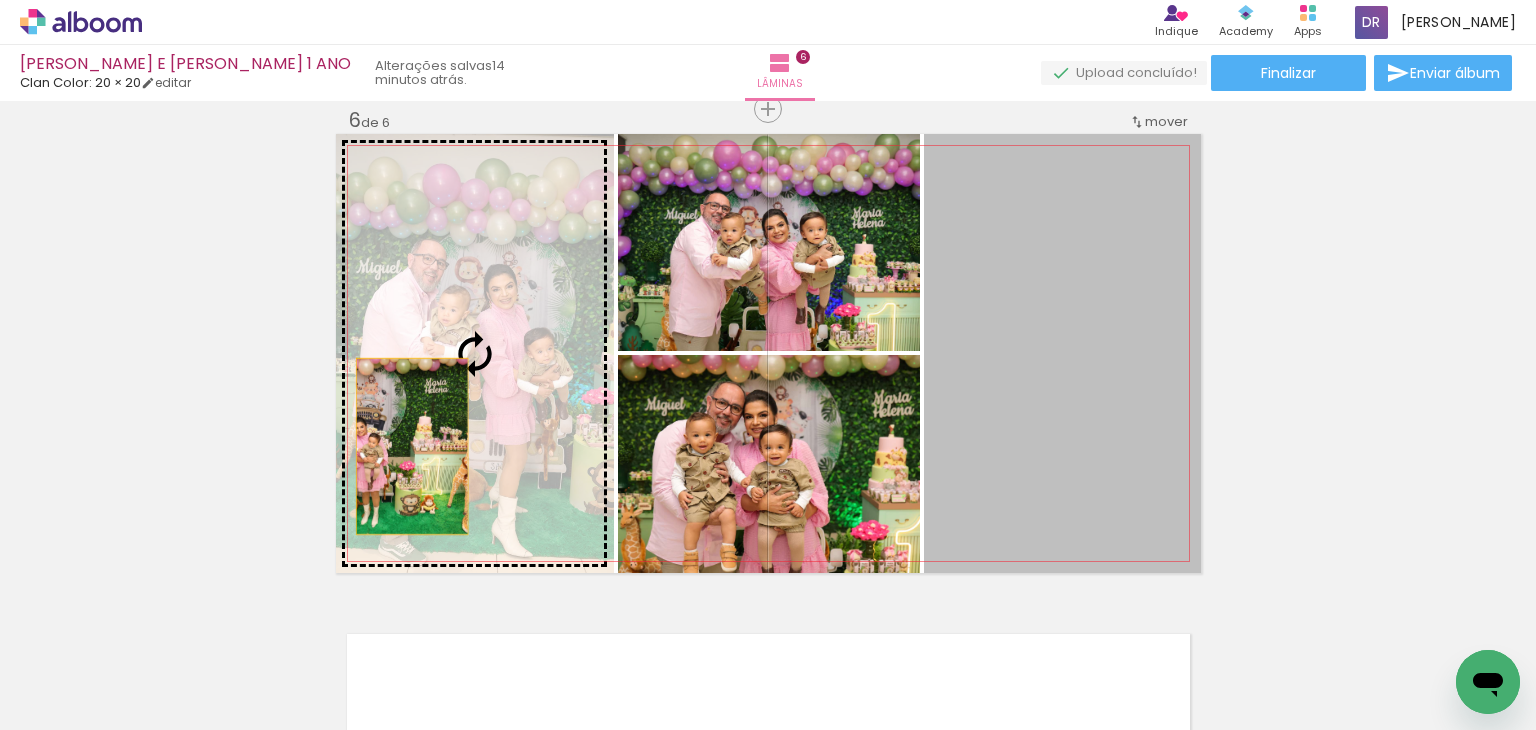 drag, startPoint x: 1081, startPoint y: 445, endPoint x: 404, endPoint y: 446, distance: 677.00073 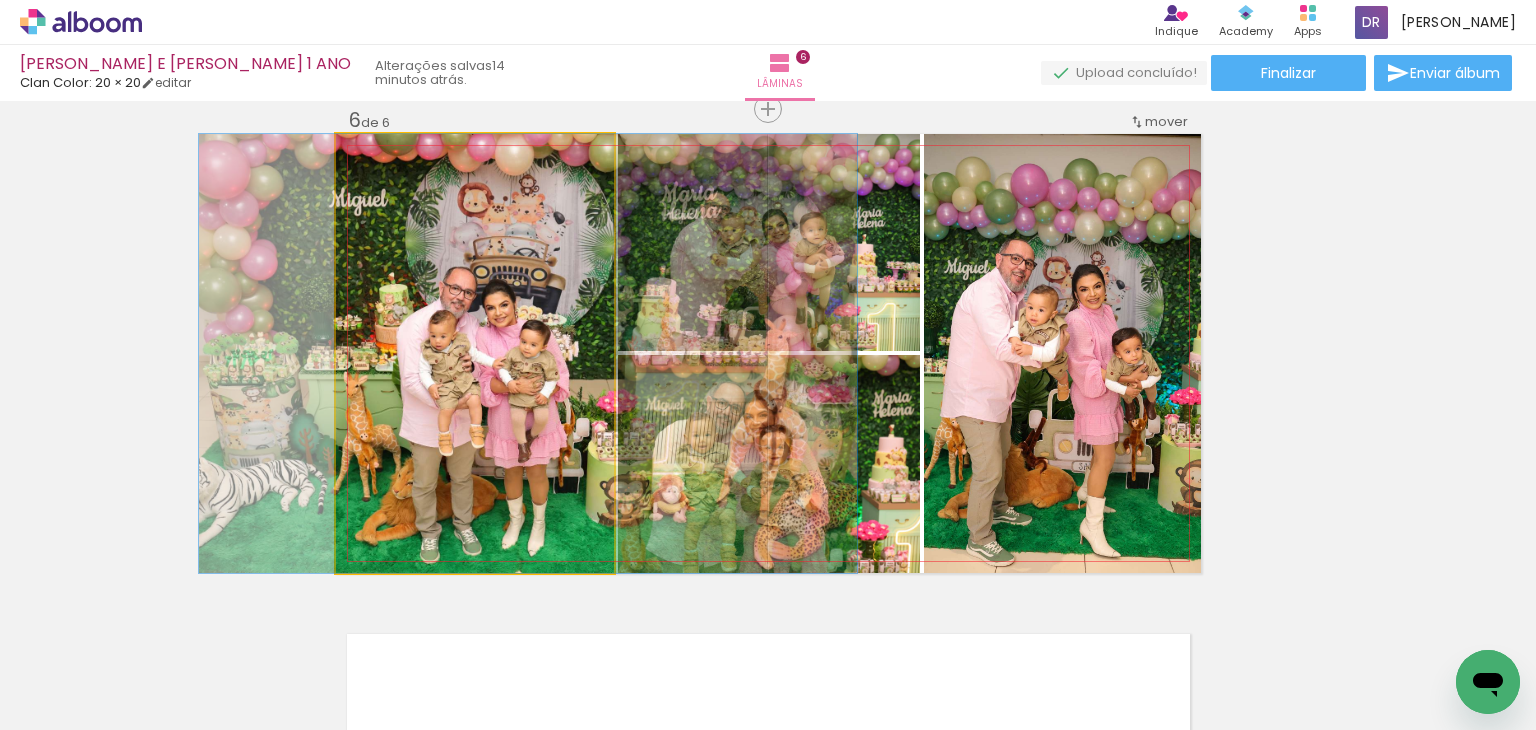 drag, startPoint x: 407, startPoint y: 450, endPoint x: 460, endPoint y: 445, distance: 53.235325 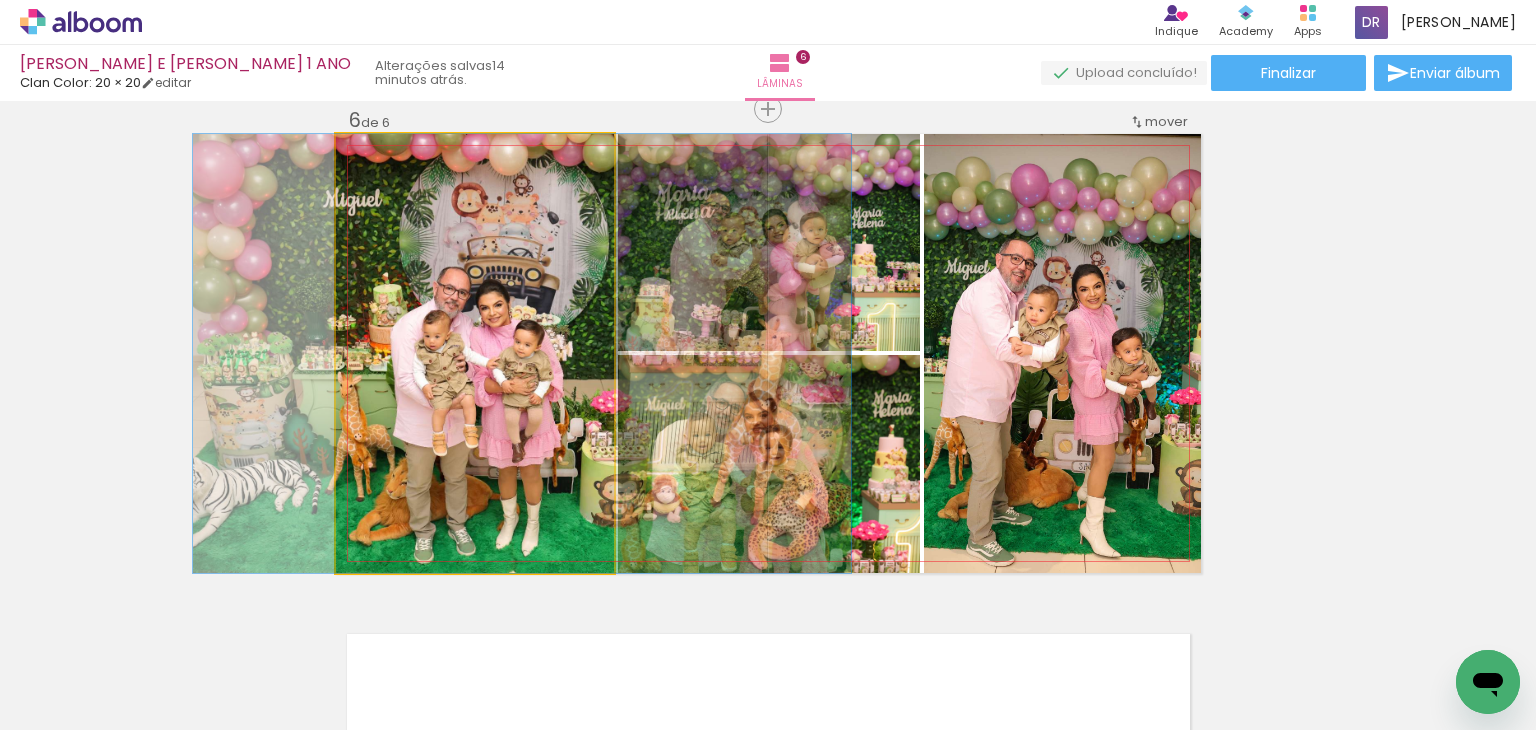 drag, startPoint x: 495, startPoint y: 441, endPoint x: 488, endPoint y: 409, distance: 32.75668 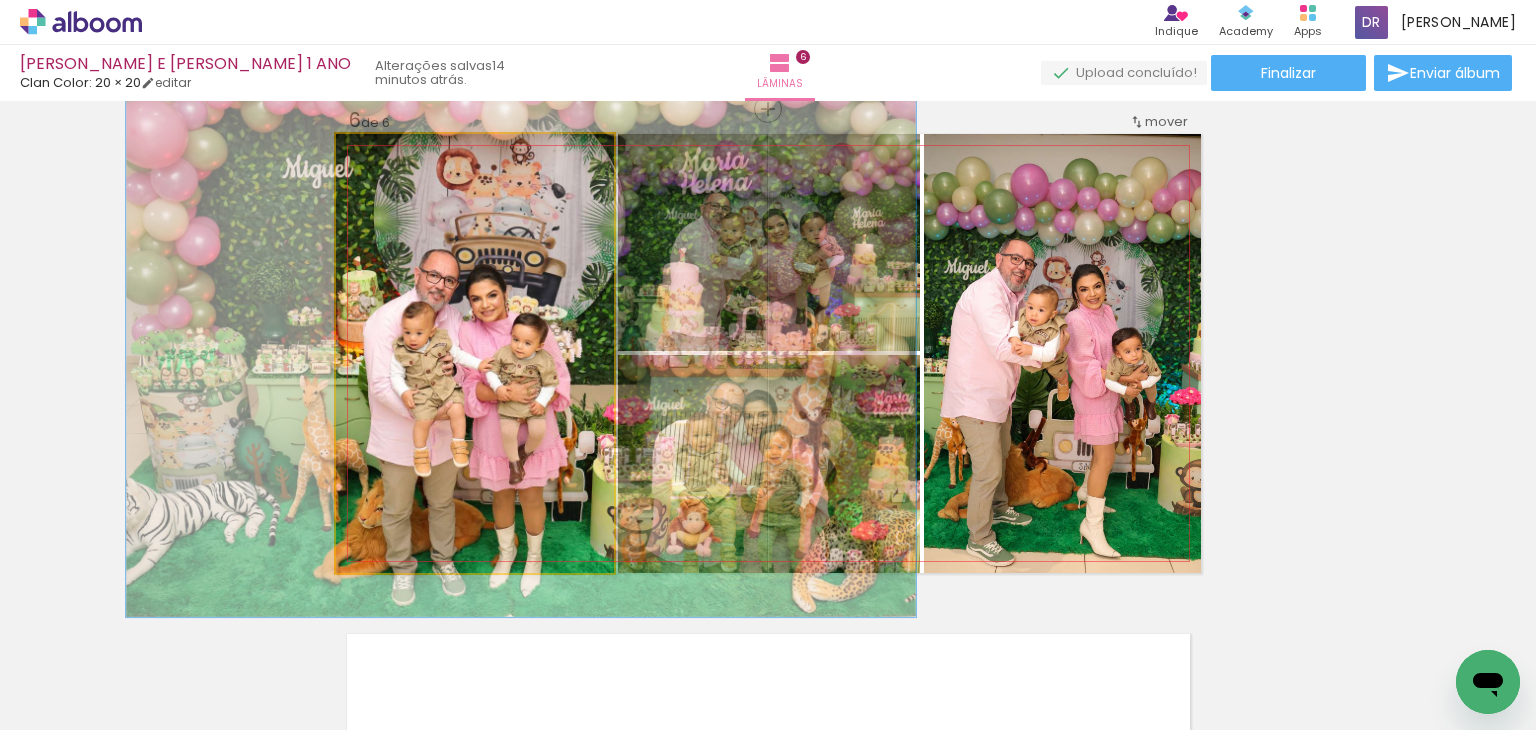 drag, startPoint x: 383, startPoint y: 161, endPoint x: 472, endPoint y: 327, distance: 188.3534 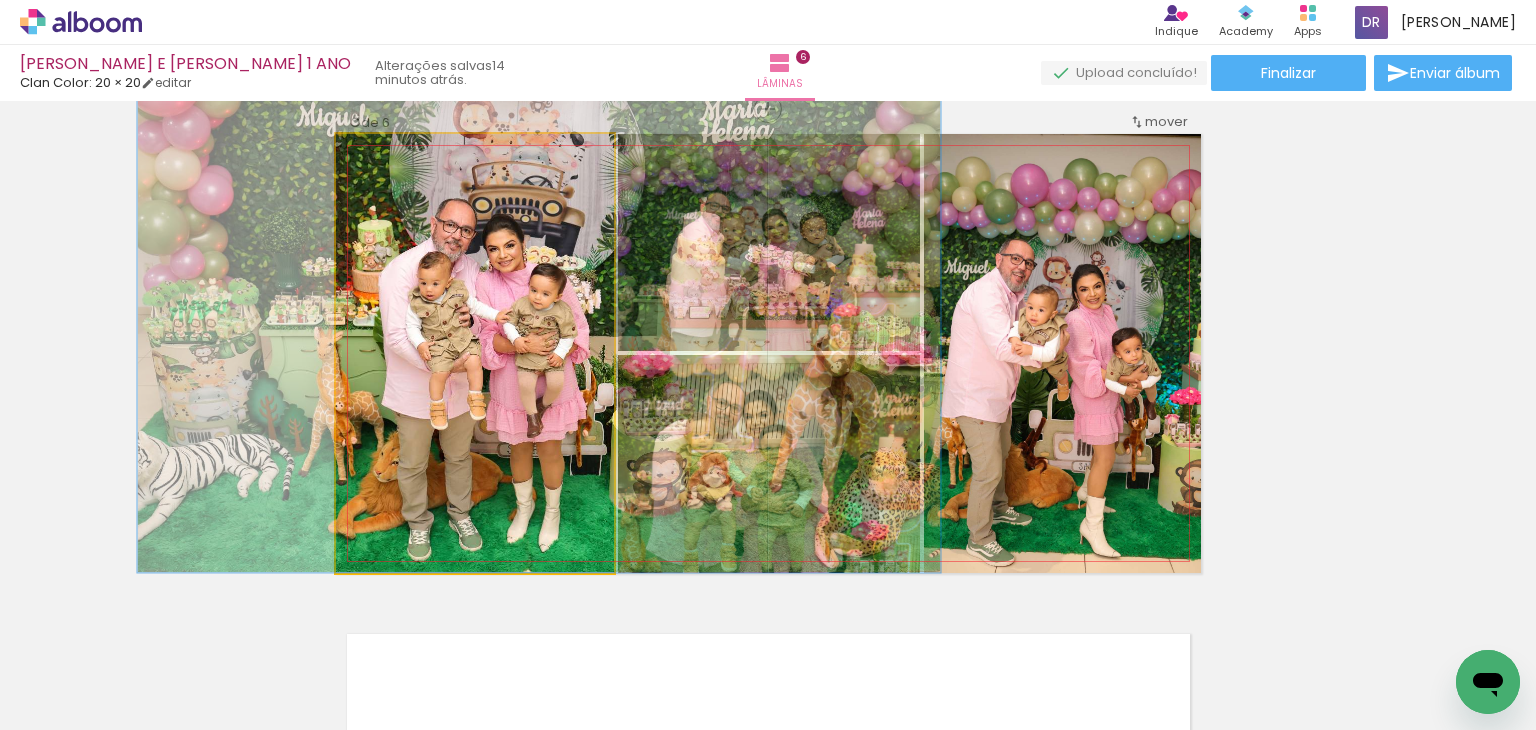 drag, startPoint x: 504, startPoint y: 423, endPoint x: 521, endPoint y: 366, distance: 59.48109 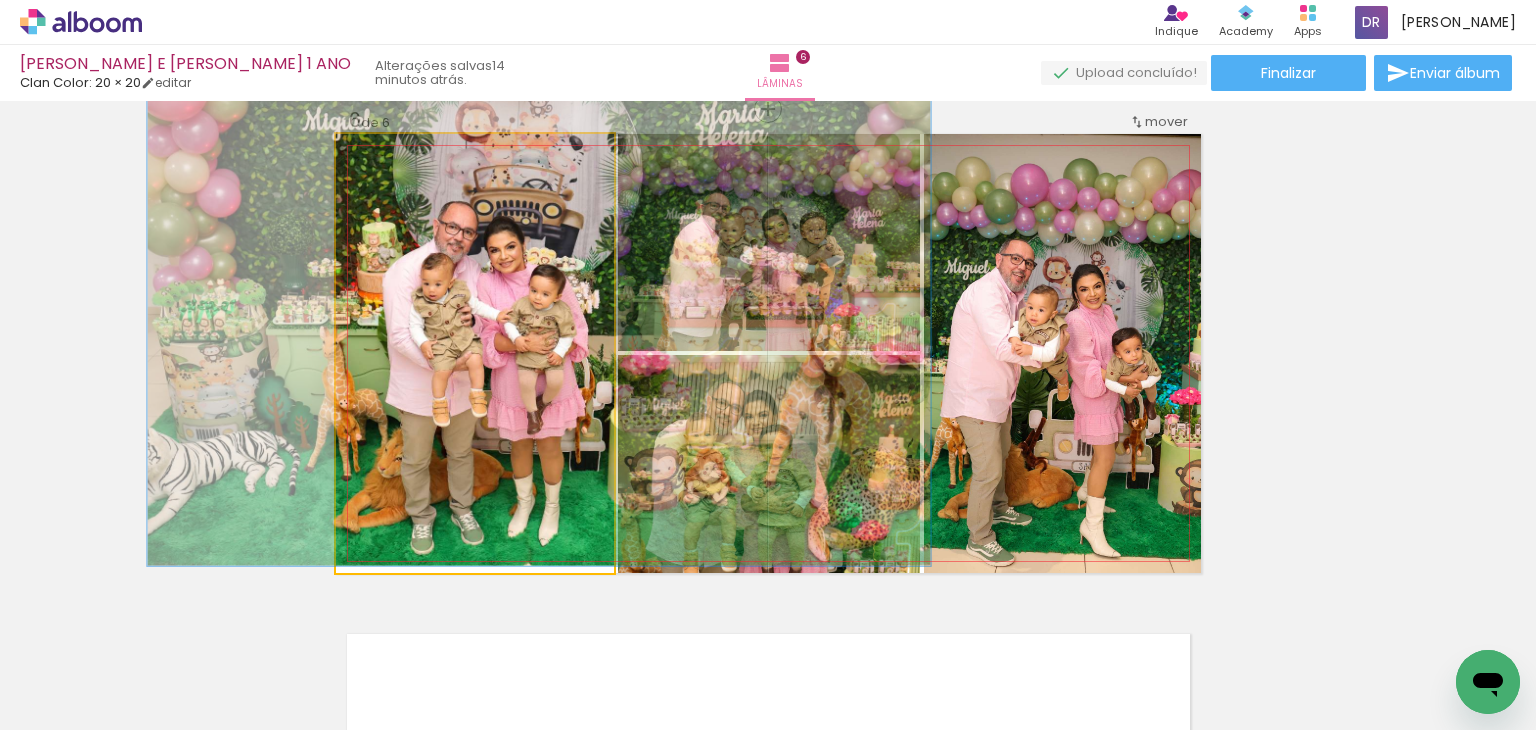 drag, startPoint x: 394, startPoint y: 161, endPoint x: 392, endPoint y: 172, distance: 11.18034 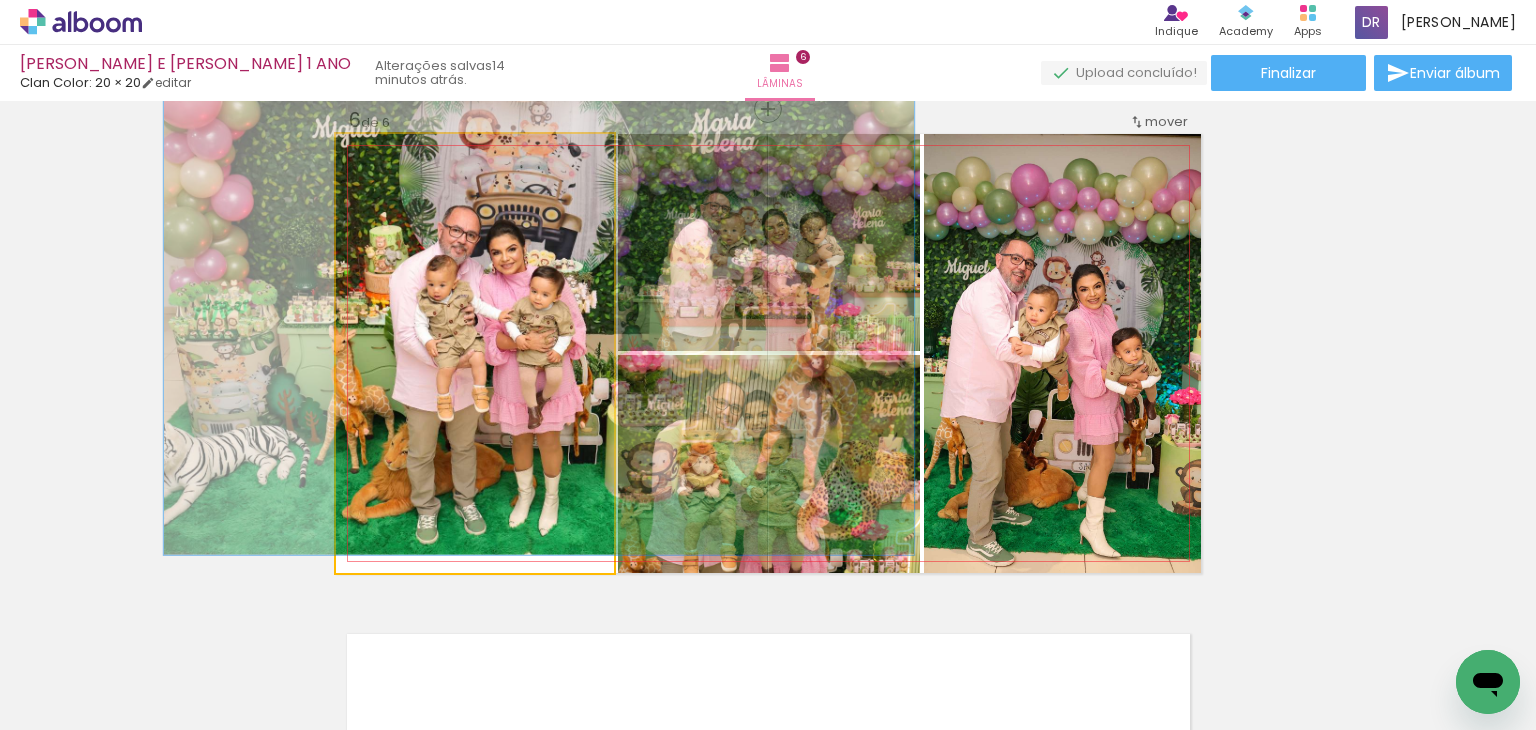 type on "114" 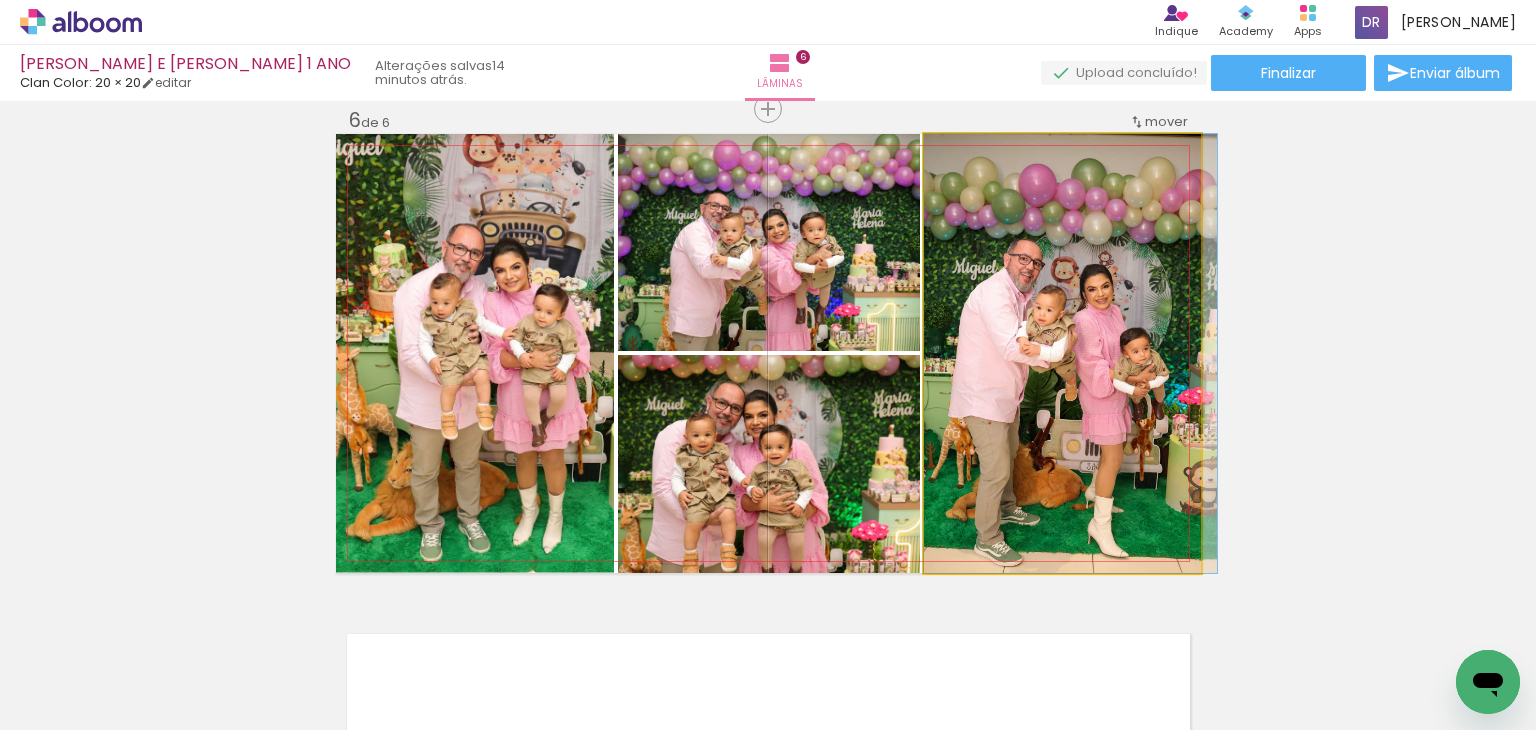 drag, startPoint x: 1038, startPoint y: 334, endPoint x: 1050, endPoint y: 325, distance: 15 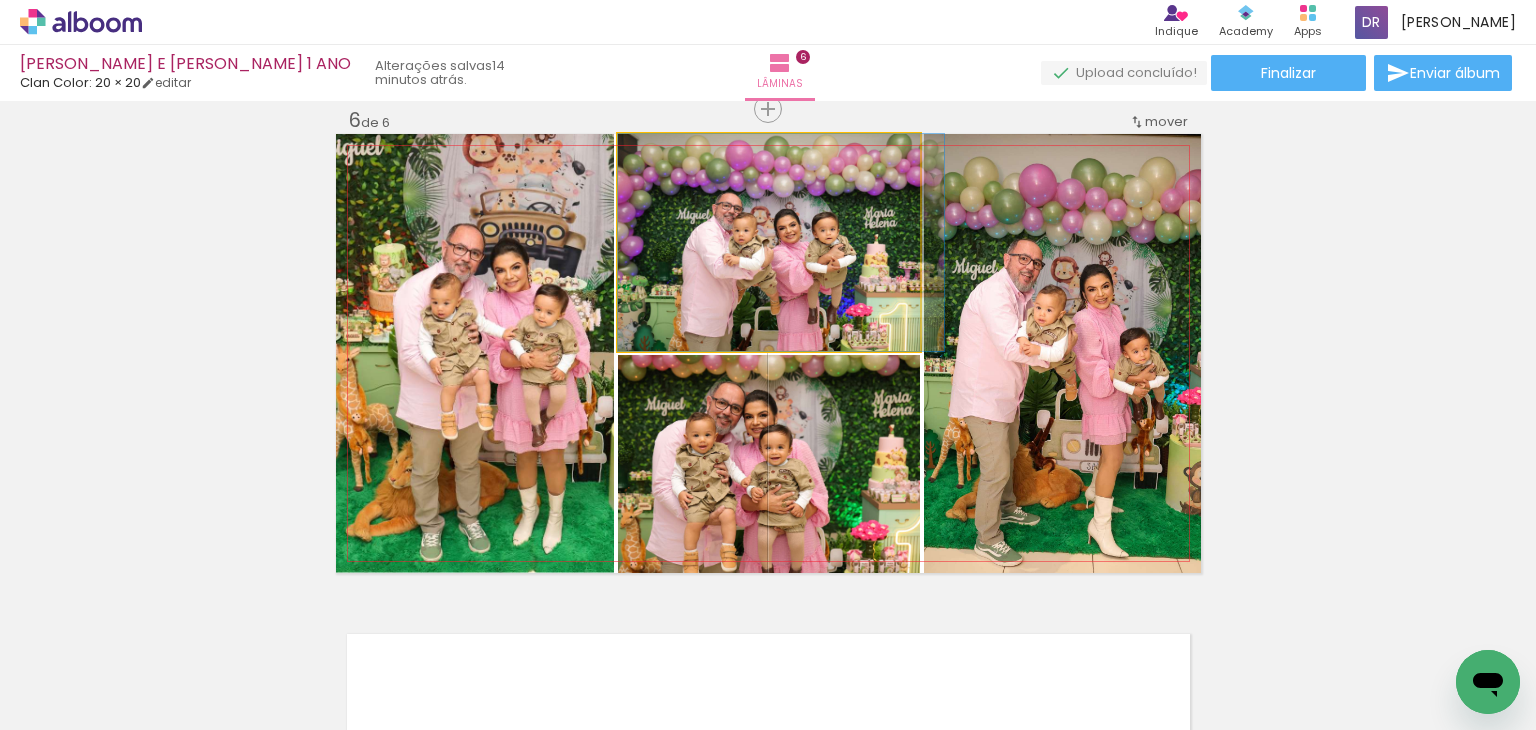 drag, startPoint x: 863, startPoint y: 286, endPoint x: 877, endPoint y: 285, distance: 14.035668 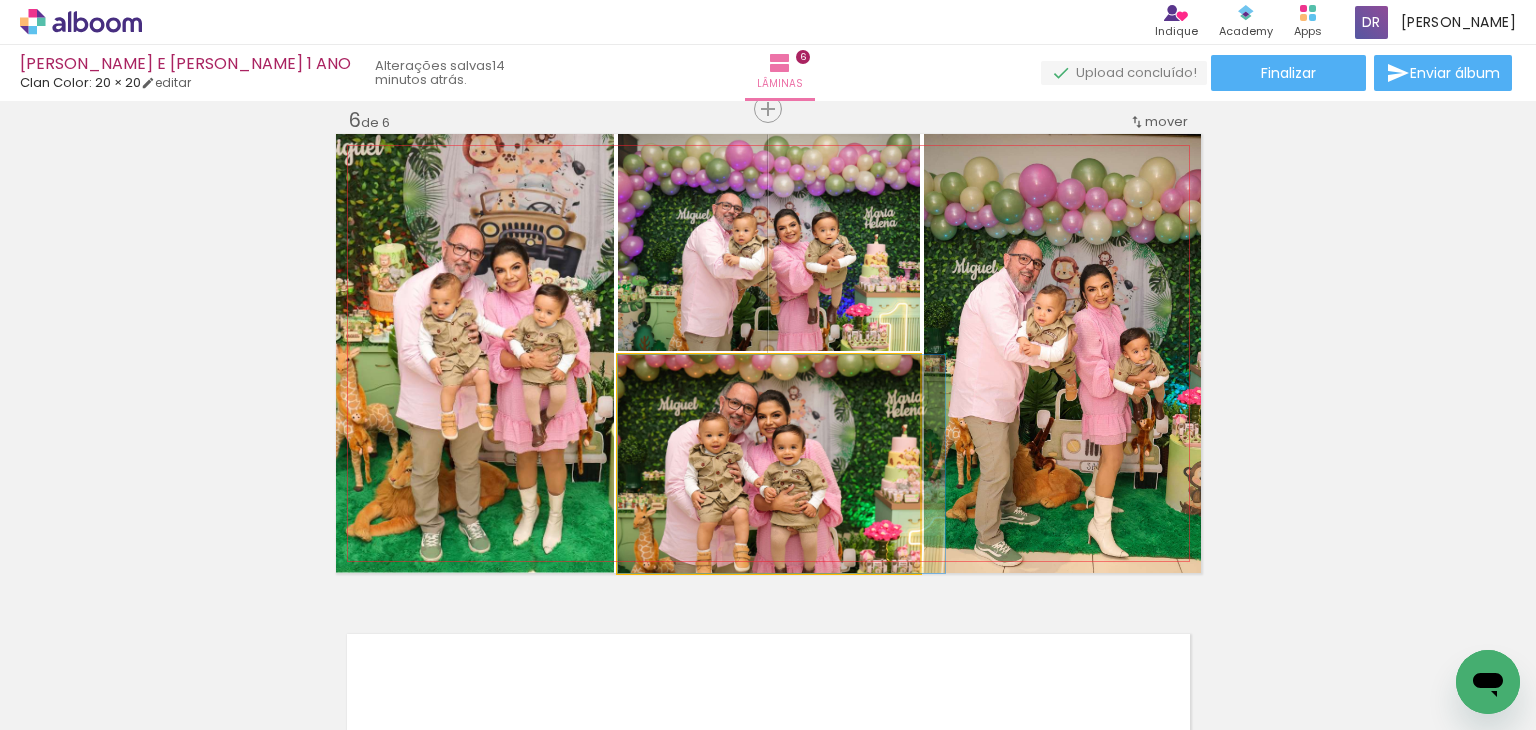 drag, startPoint x: 688, startPoint y: 480, endPoint x: 706, endPoint y: 480, distance: 18 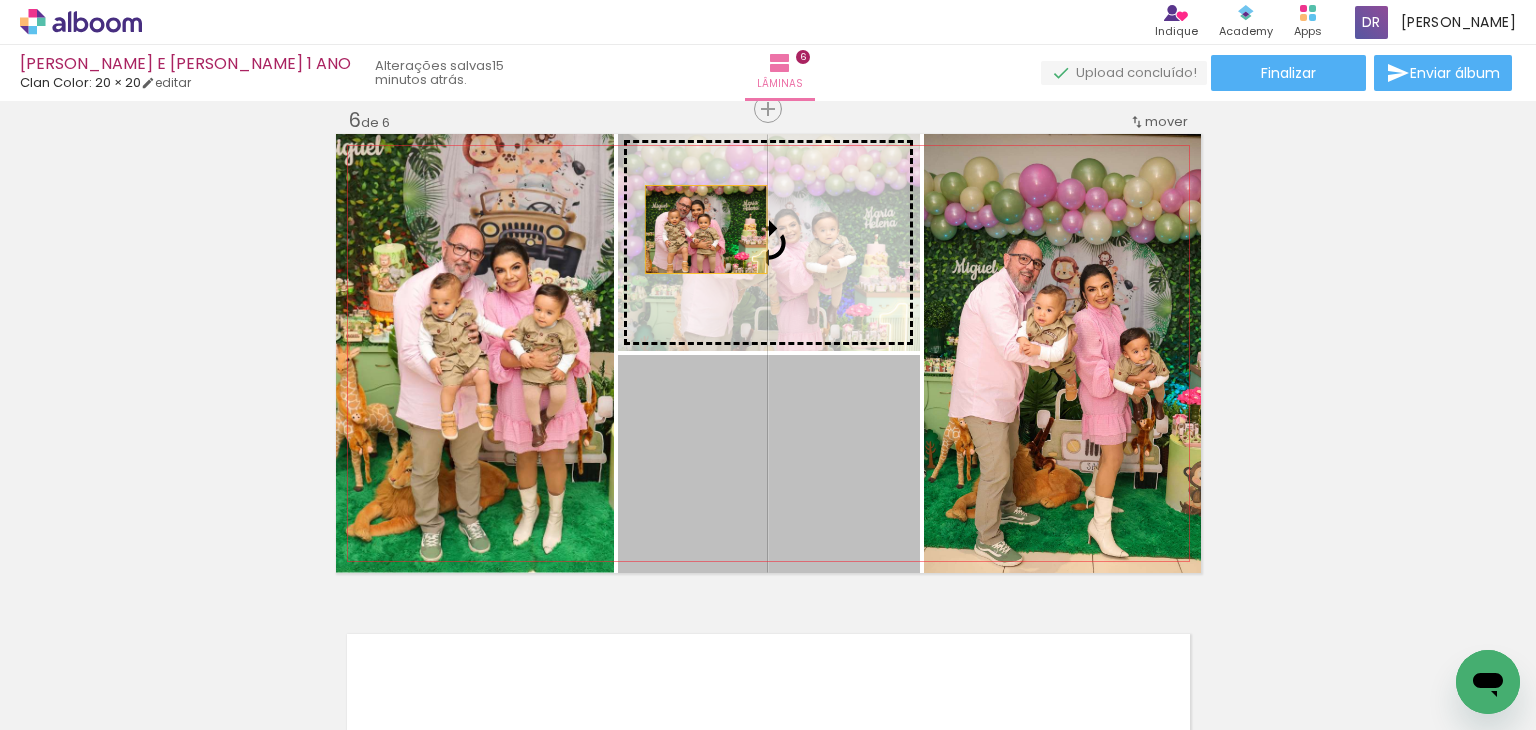 drag, startPoint x: 732, startPoint y: 513, endPoint x: 698, endPoint y: 229, distance: 286.02798 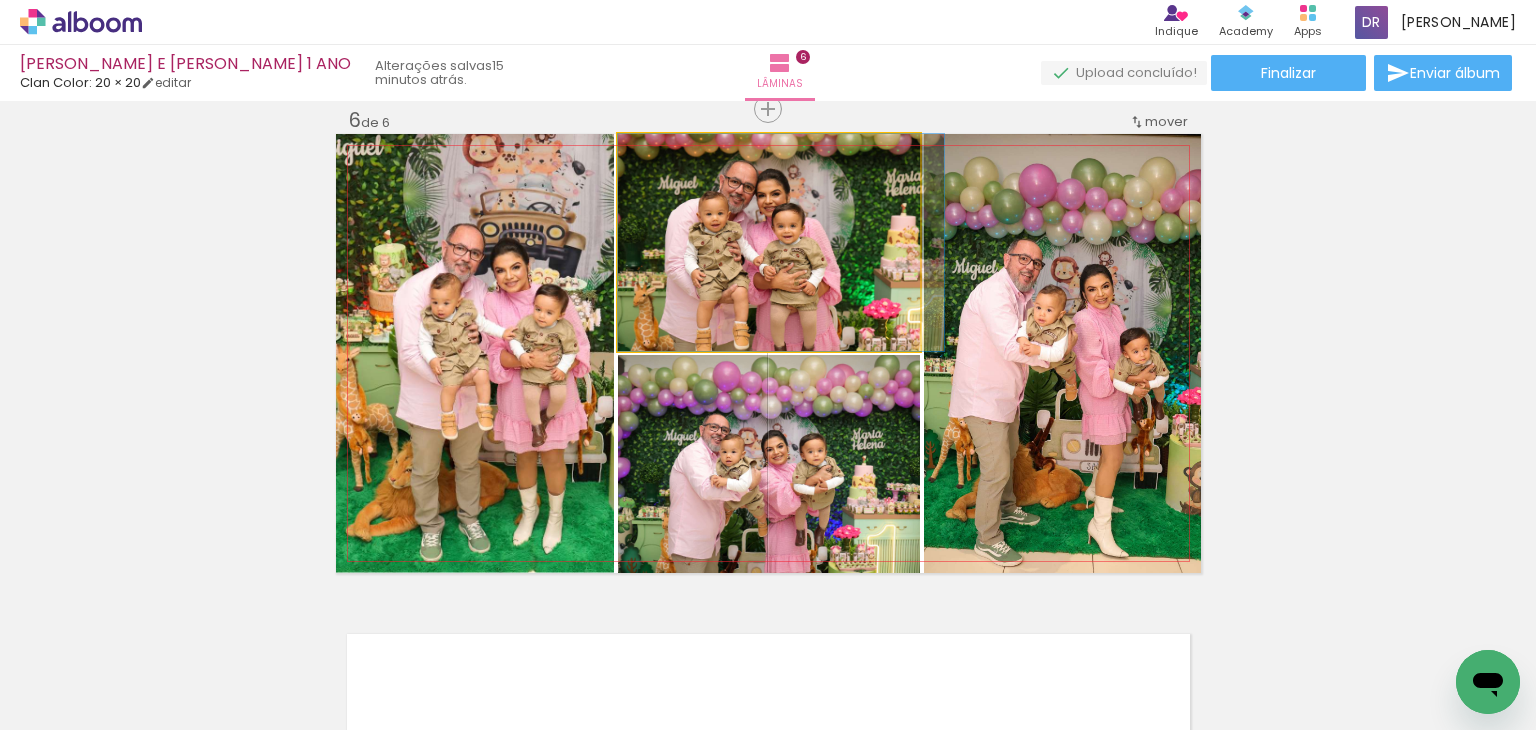 drag, startPoint x: 698, startPoint y: 229, endPoint x: 731, endPoint y: 237, distance: 33.955853 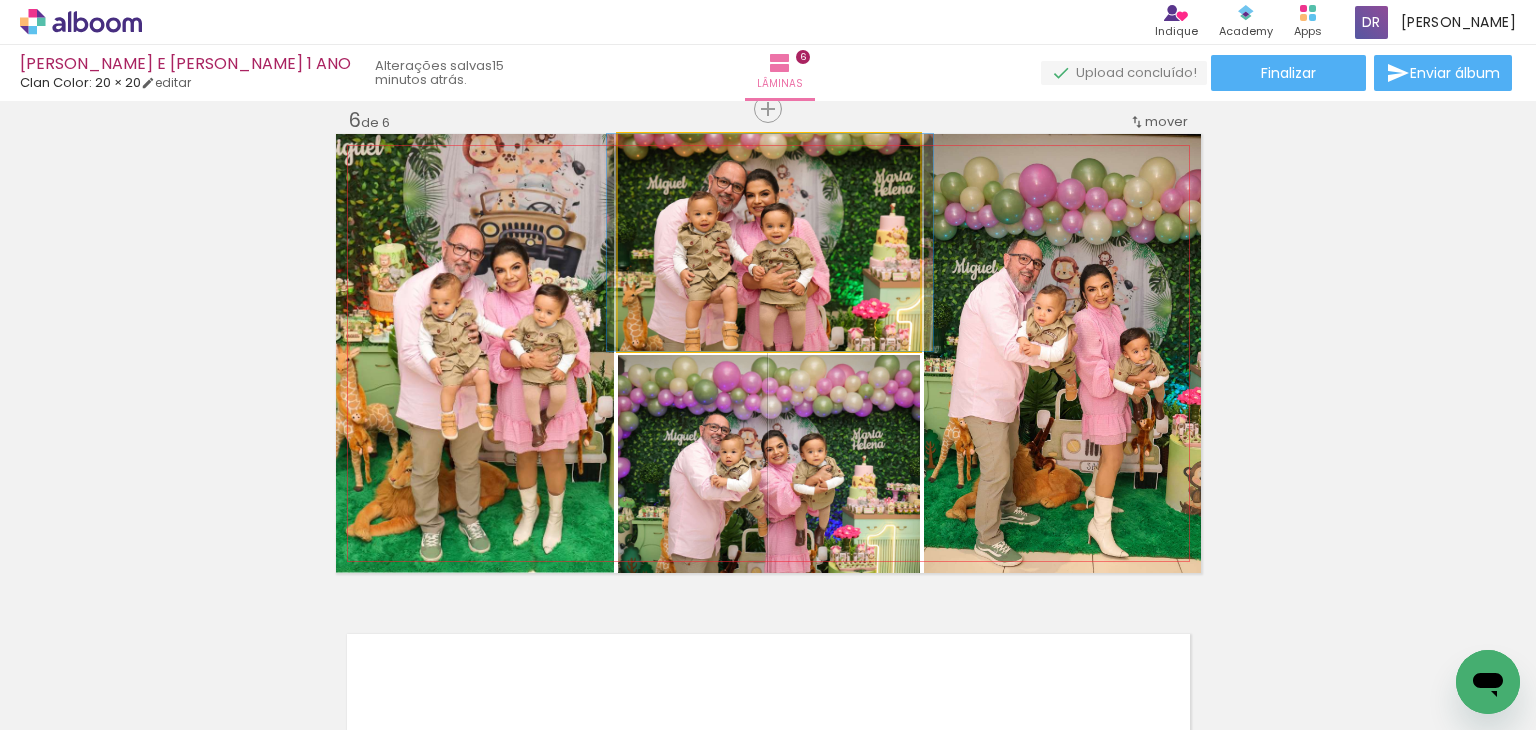 drag, startPoint x: 731, startPoint y: 237, endPoint x: 720, endPoint y: 241, distance: 11.7046995 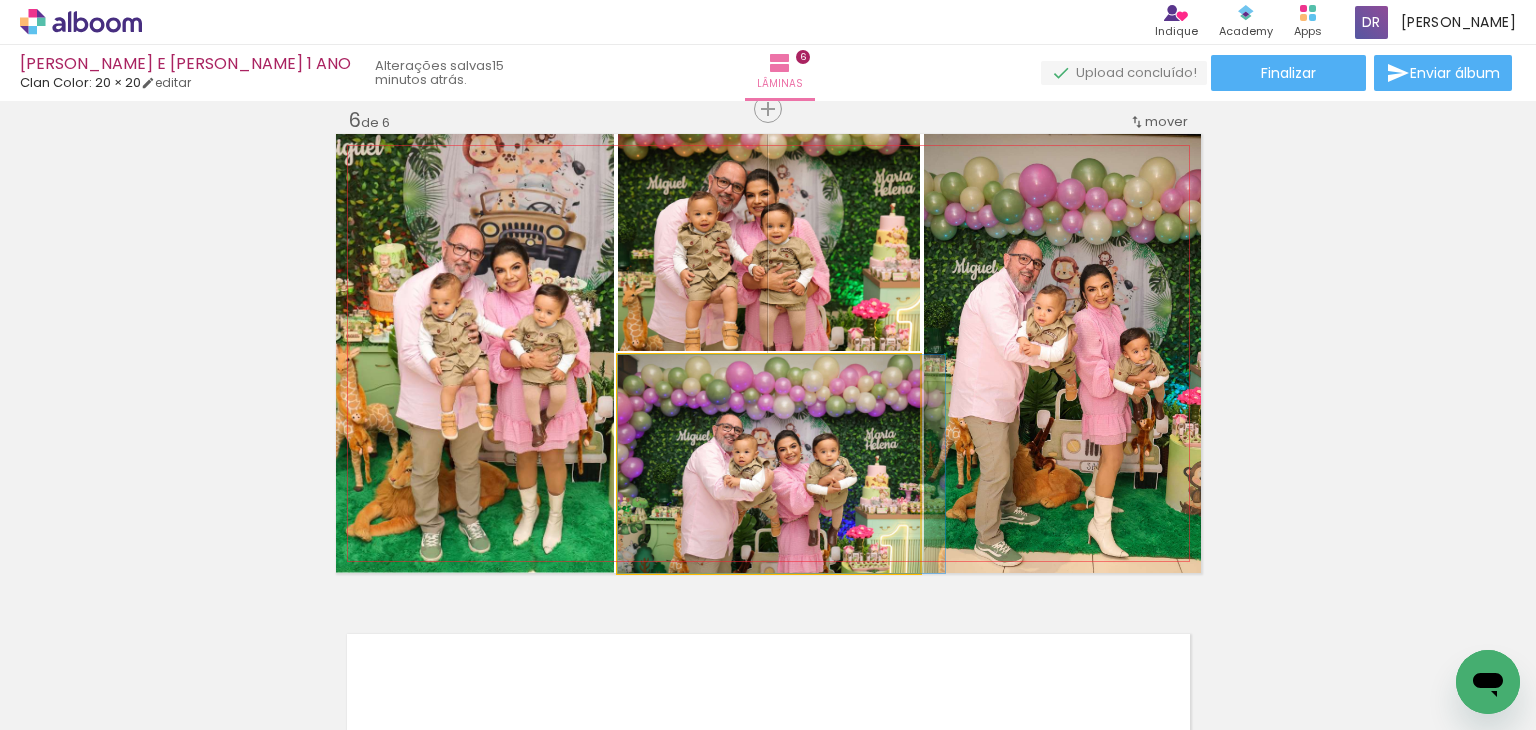 drag, startPoint x: 719, startPoint y: 475, endPoint x: 734, endPoint y: 473, distance: 15.132746 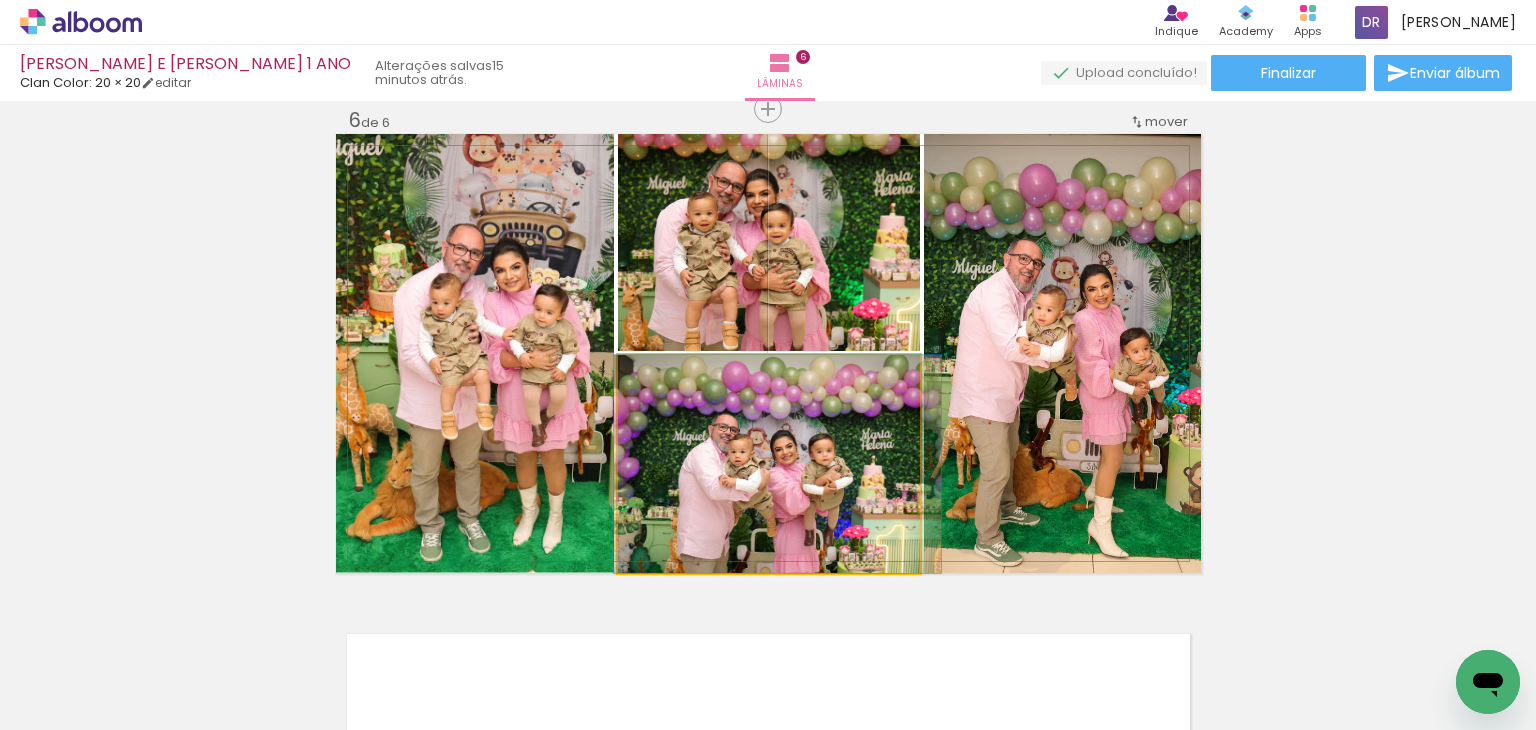 drag, startPoint x: 738, startPoint y: 485, endPoint x: 736, endPoint y: 468, distance: 17.117243 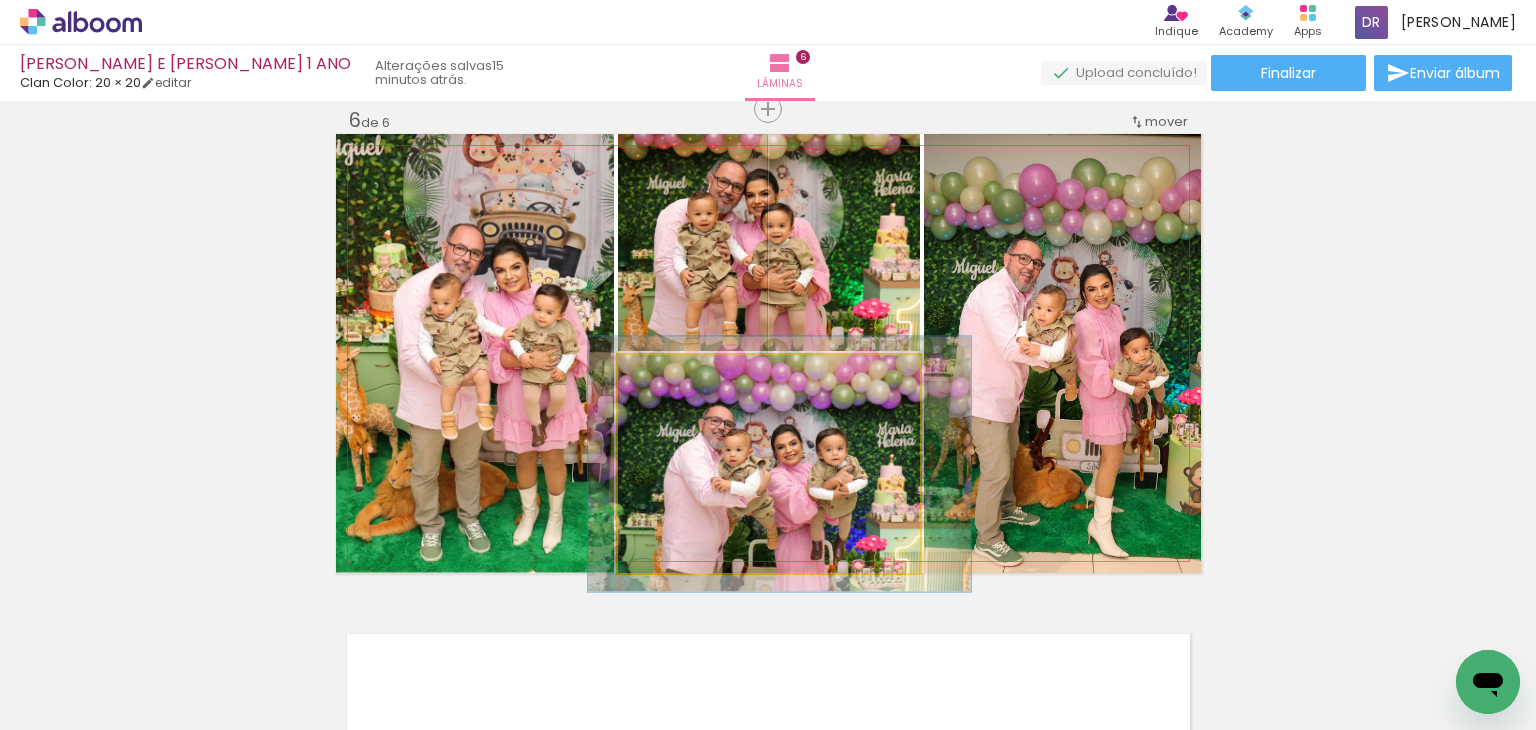 drag, startPoint x: 648, startPoint y: 377, endPoint x: 687, endPoint y: 445, distance: 78.39005 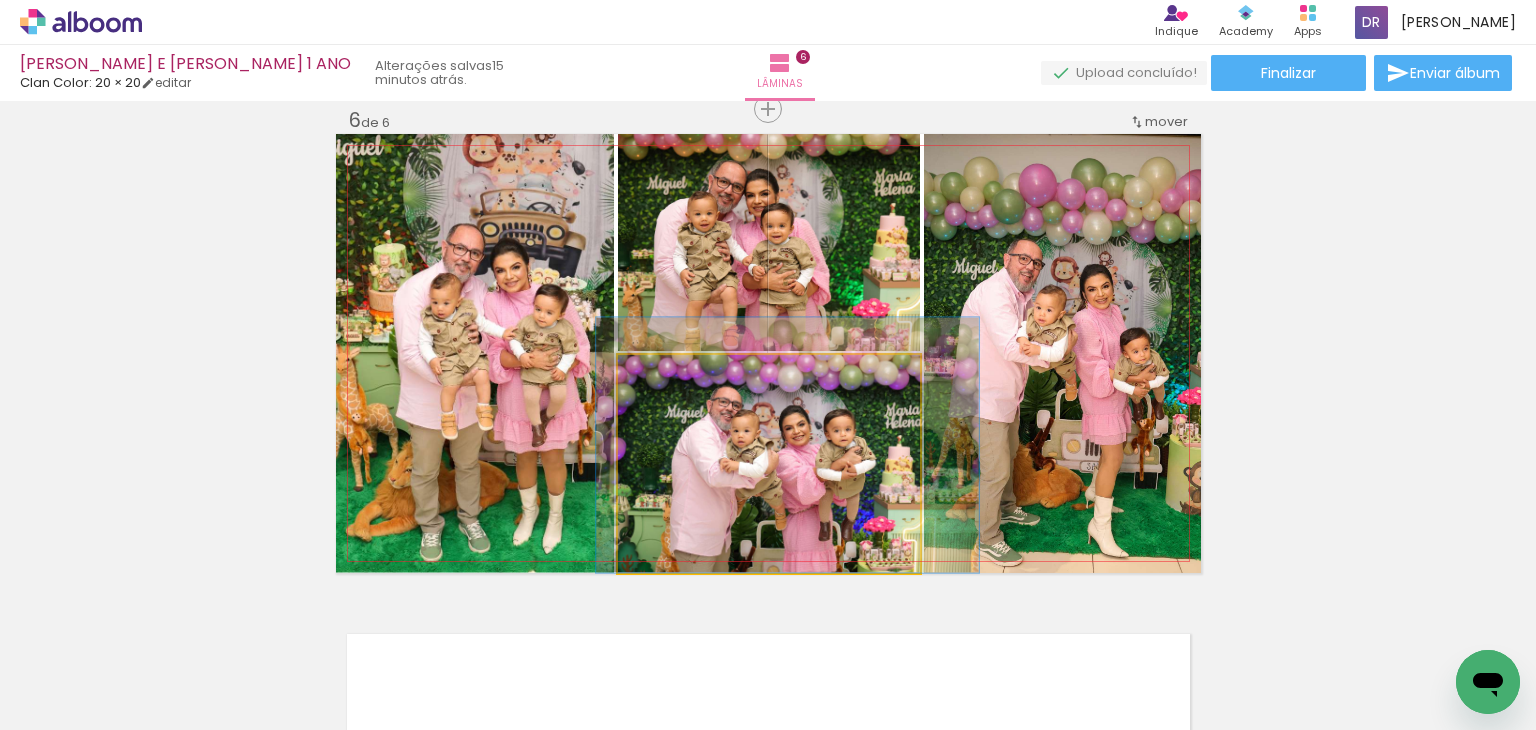 drag, startPoint x: 692, startPoint y: 483, endPoint x: 700, endPoint y: 459, distance: 25.298222 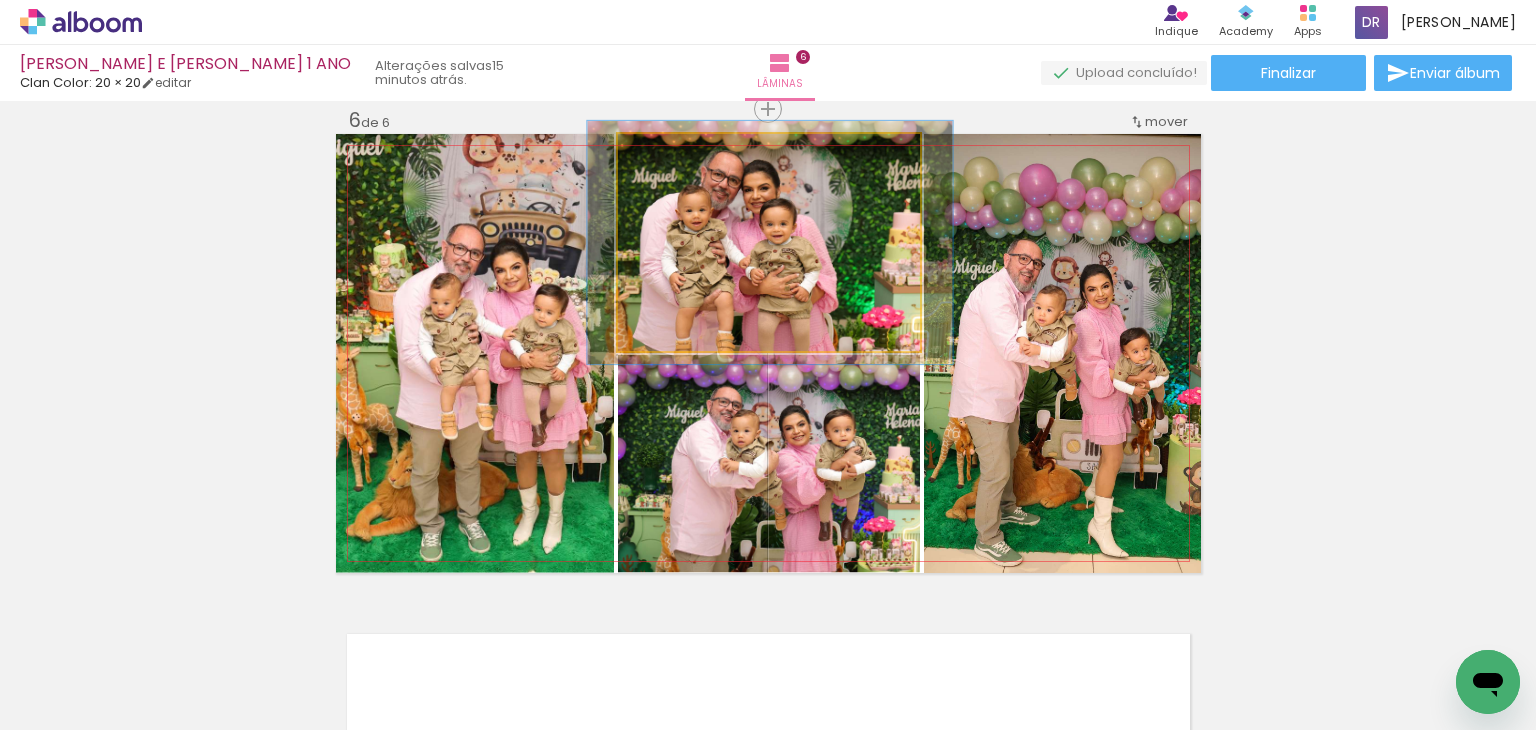 type on "112" 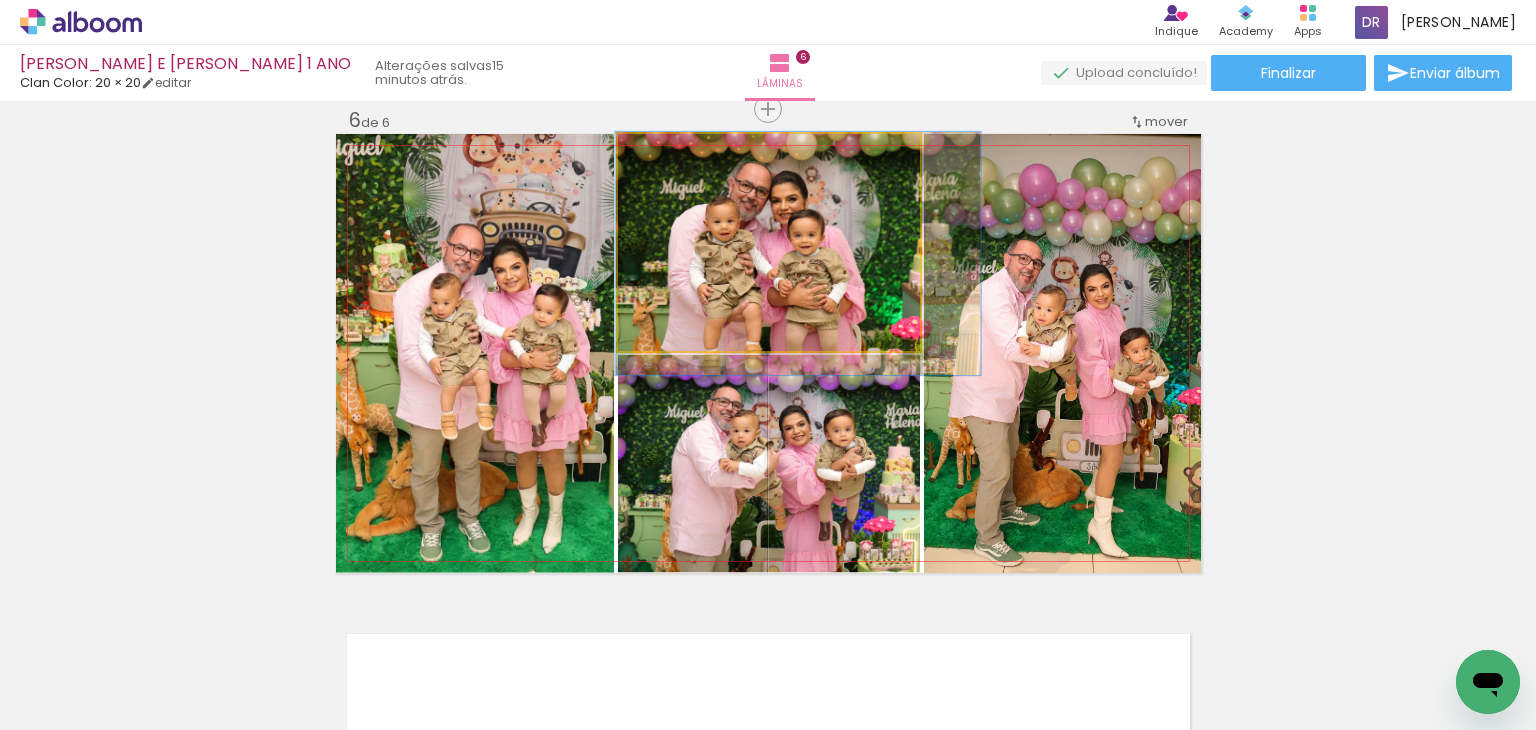 drag, startPoint x: 707, startPoint y: 261, endPoint x: 730, endPoint y: 268, distance: 24.04163 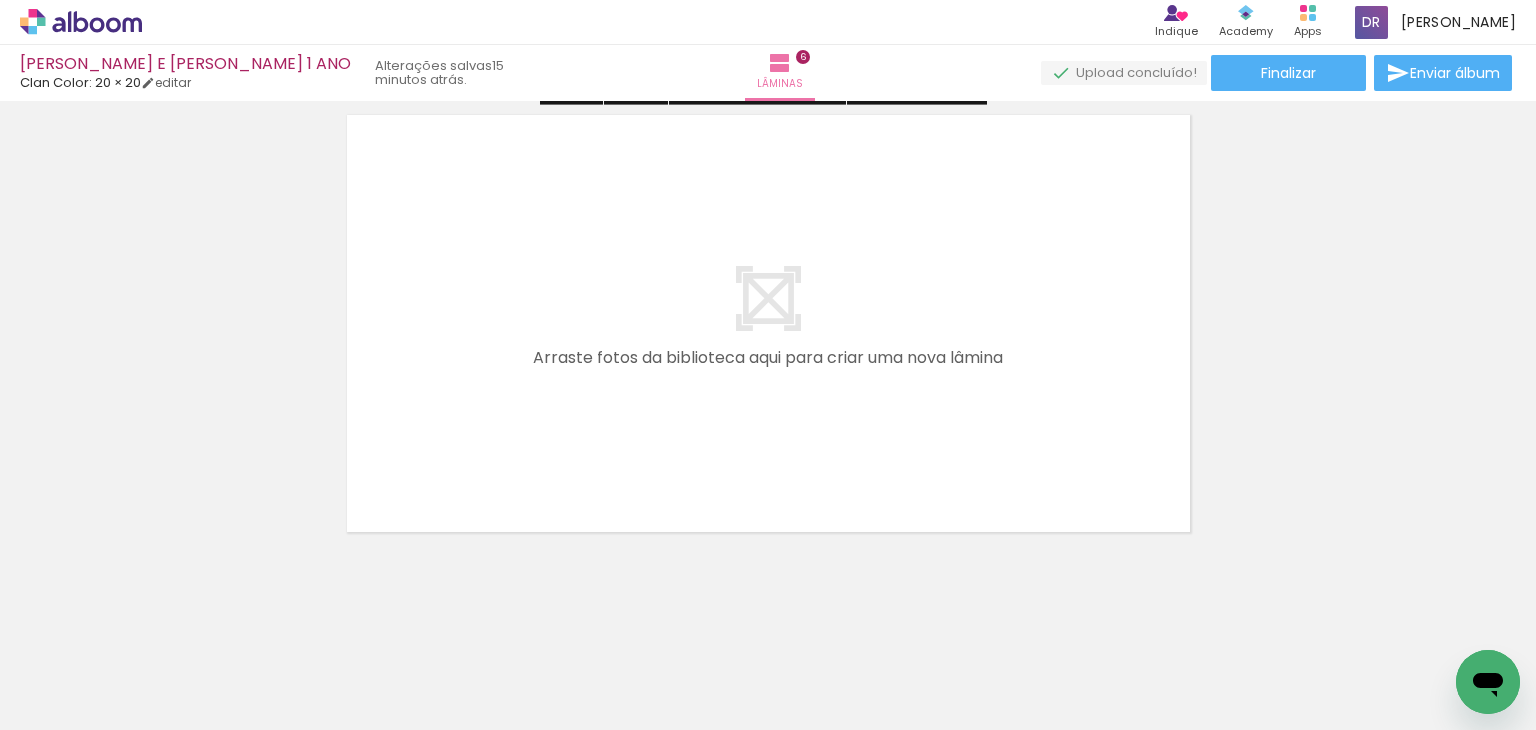 scroll, scrollTop: 2997, scrollLeft: 0, axis: vertical 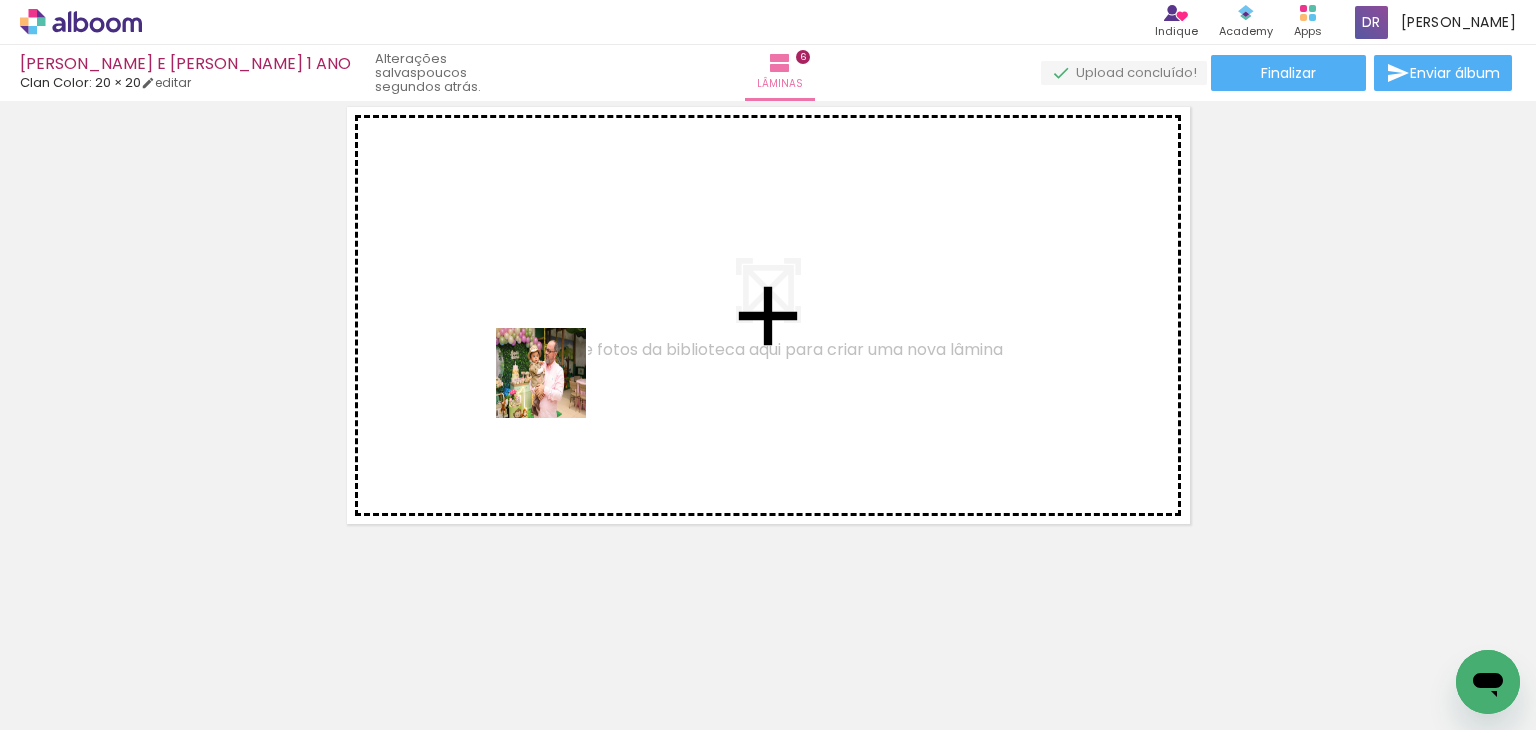 drag, startPoint x: 332, startPoint y: 660, endPoint x: 560, endPoint y: 381, distance: 360.31238 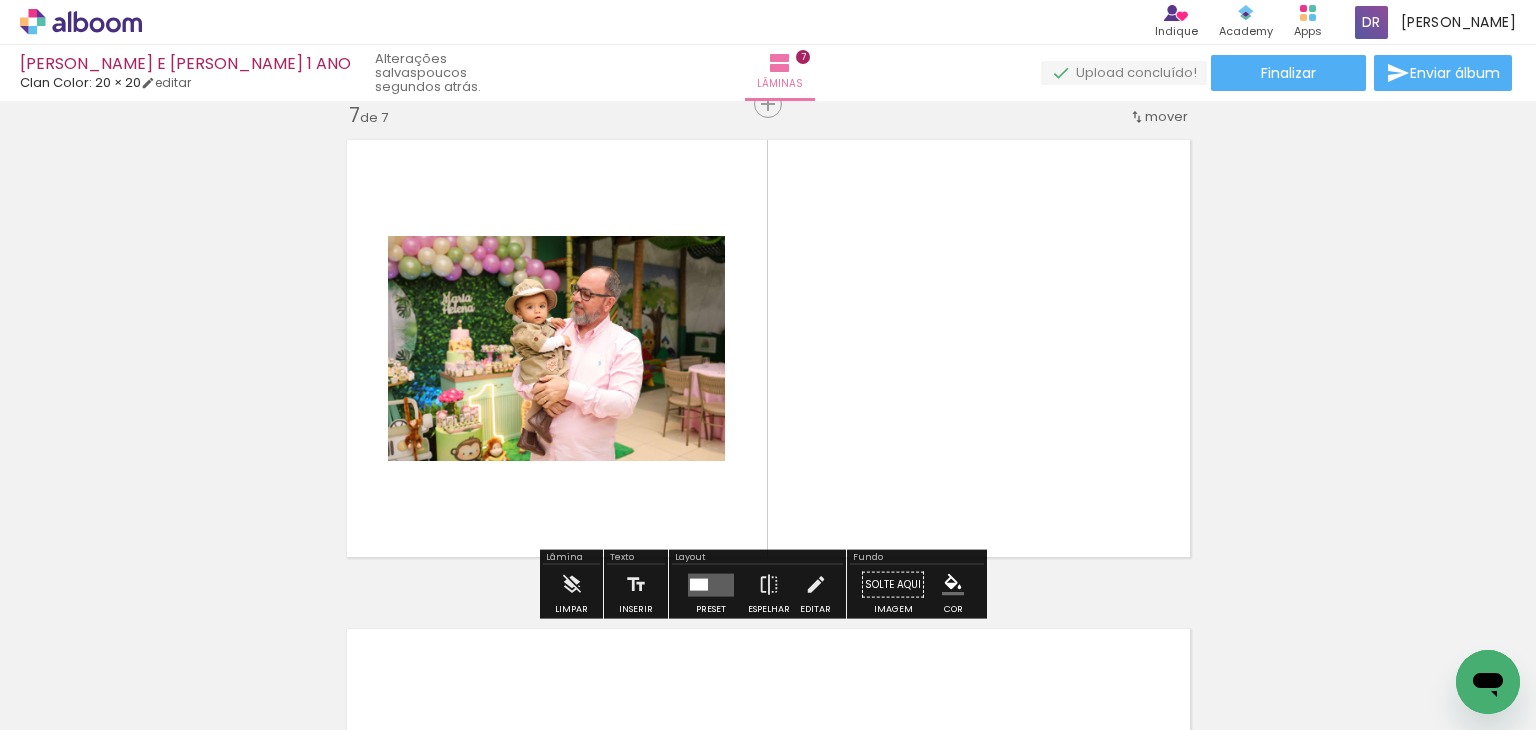 scroll, scrollTop: 2960, scrollLeft: 0, axis: vertical 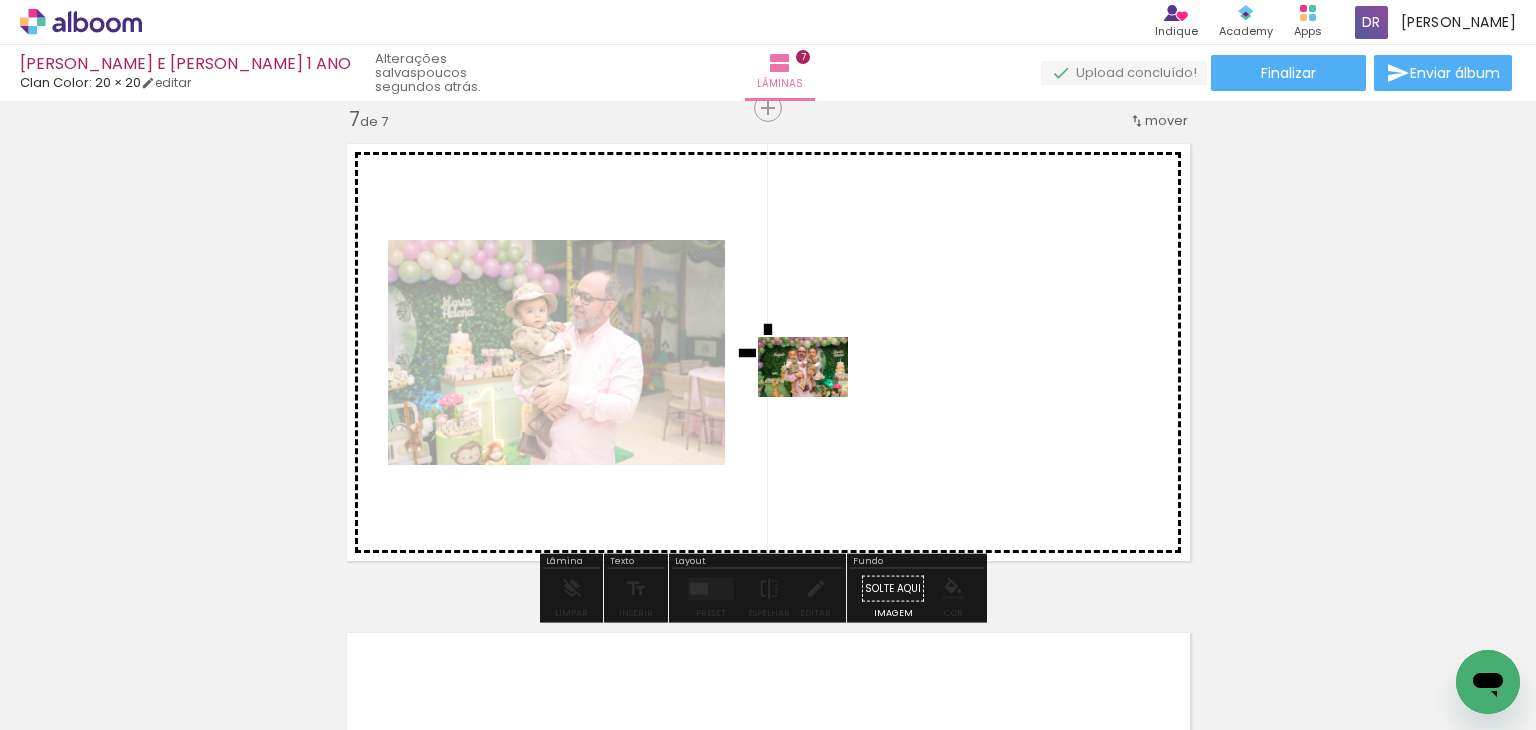 drag, startPoint x: 643, startPoint y: 630, endPoint x: 818, endPoint y: 397, distance: 291.40005 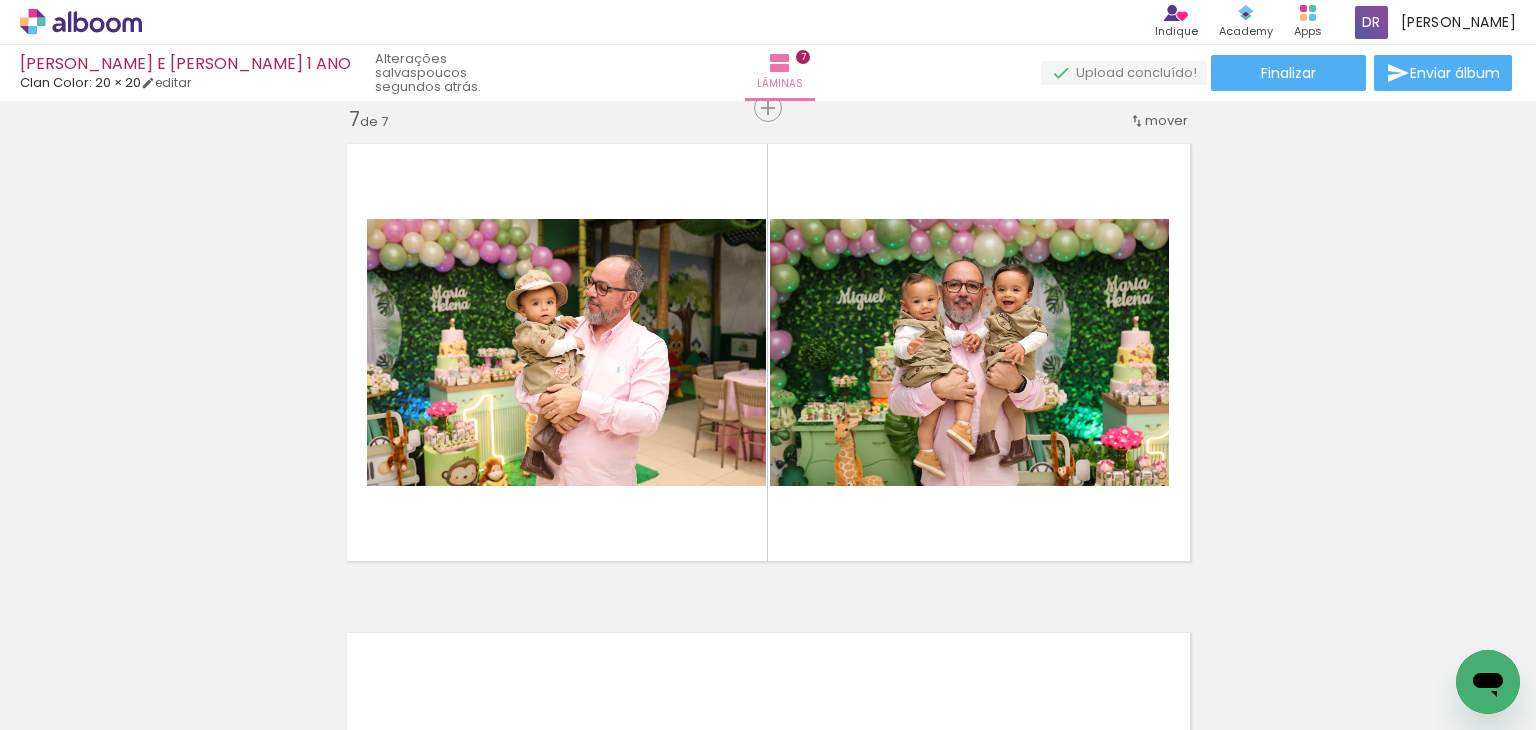 scroll, scrollTop: 0, scrollLeft: 2509, axis: horizontal 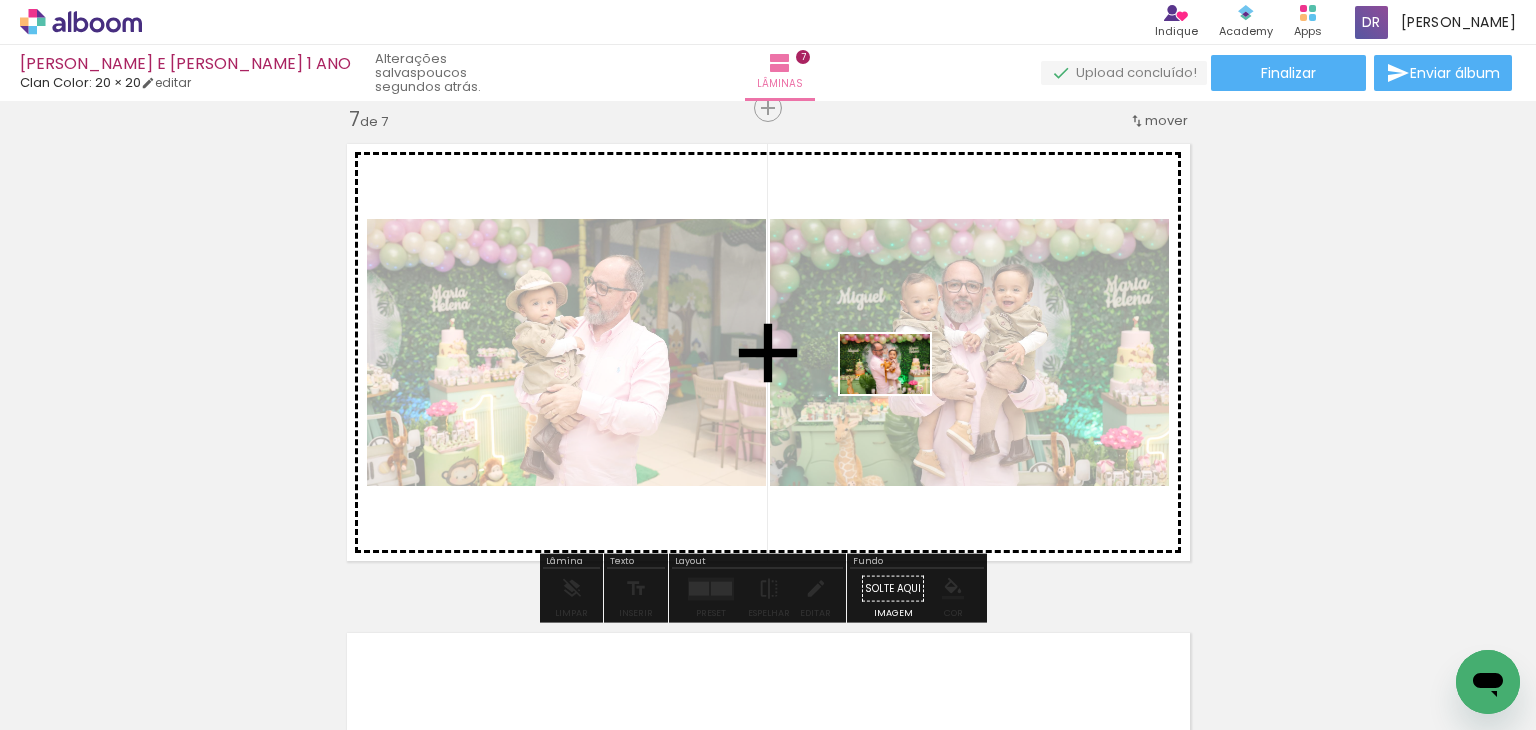drag, startPoint x: 988, startPoint y: 640, endPoint x: 900, endPoint y: 394, distance: 261.26614 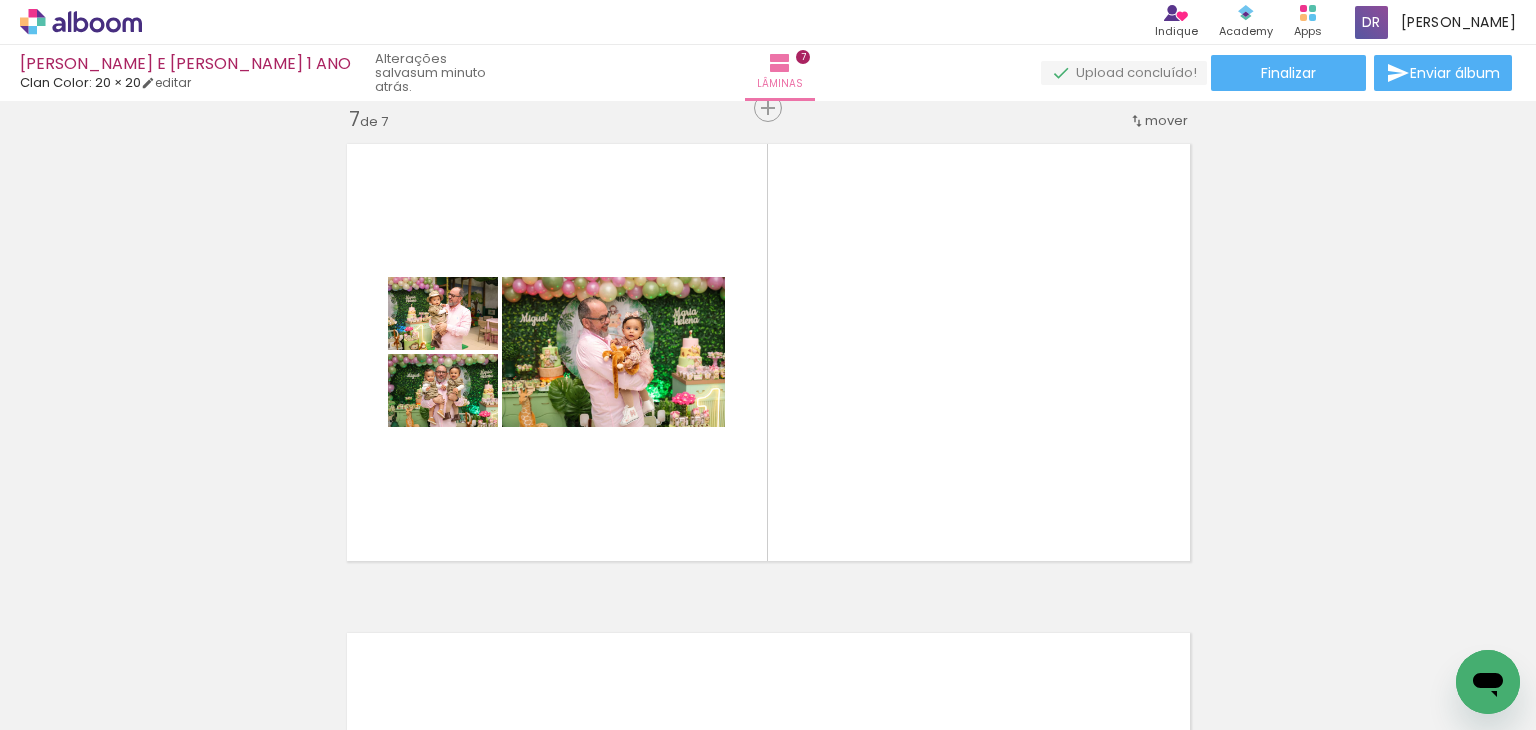 scroll, scrollTop: 0, scrollLeft: 4664, axis: horizontal 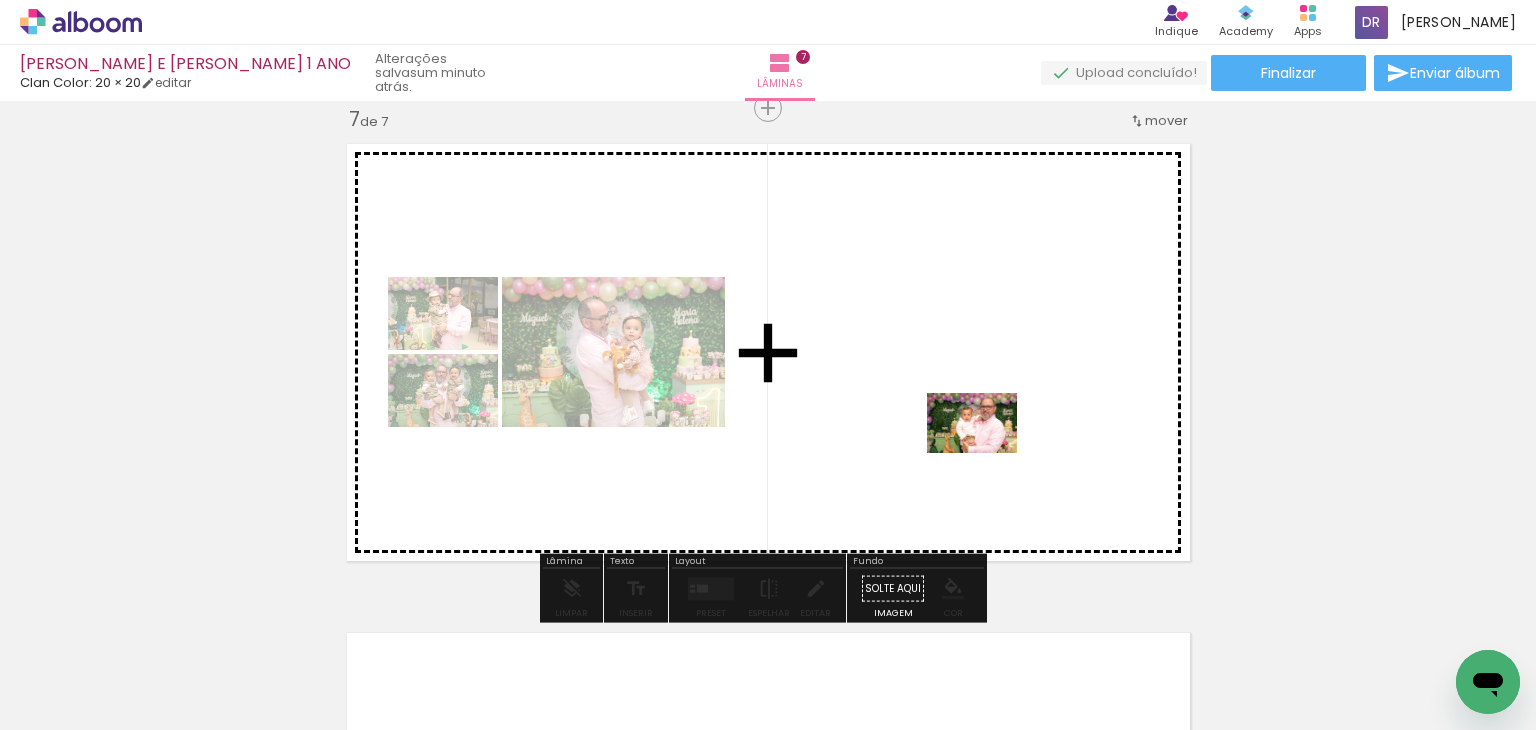 drag, startPoint x: 1043, startPoint y: 651, endPoint x: 987, endPoint y: 453, distance: 205.76686 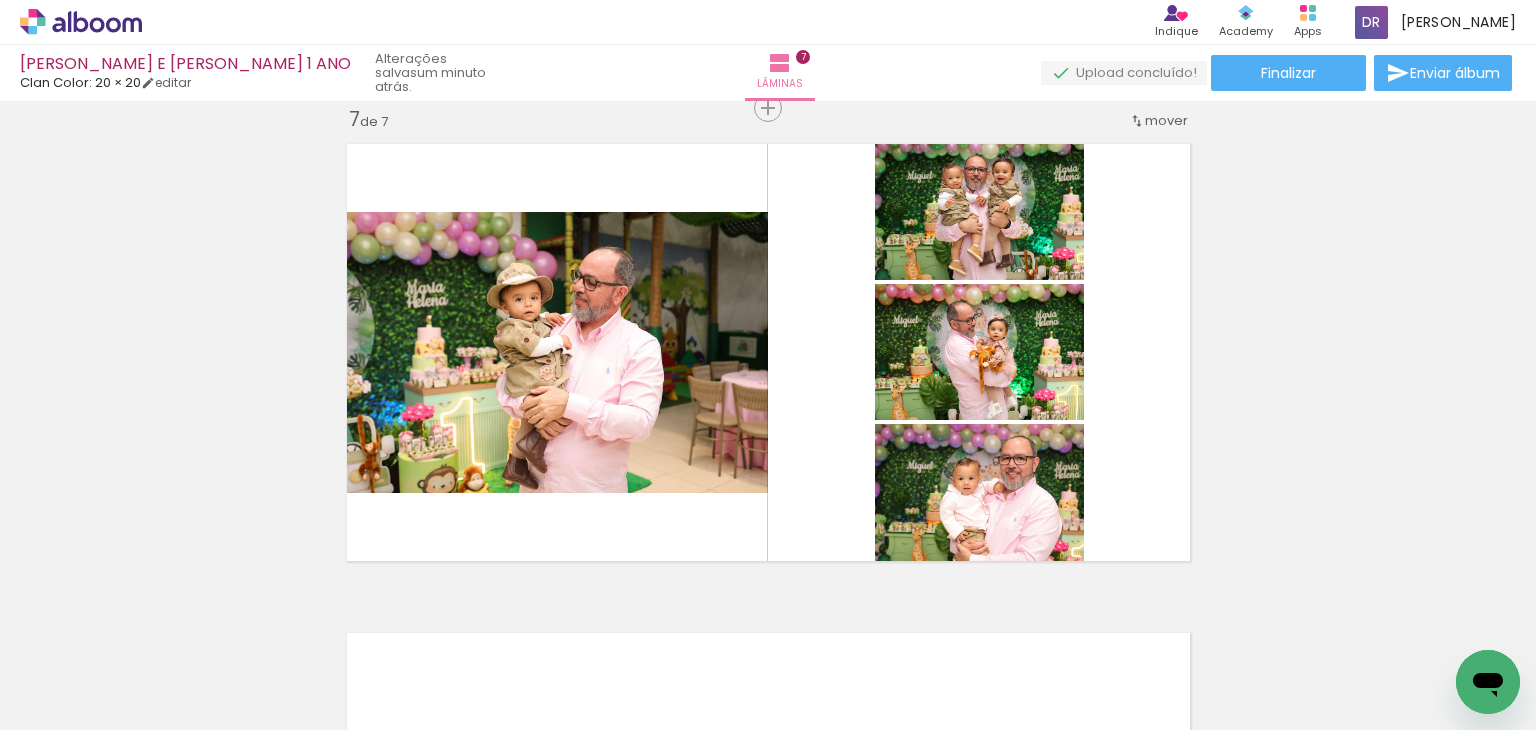 scroll, scrollTop: 0, scrollLeft: 5129, axis: horizontal 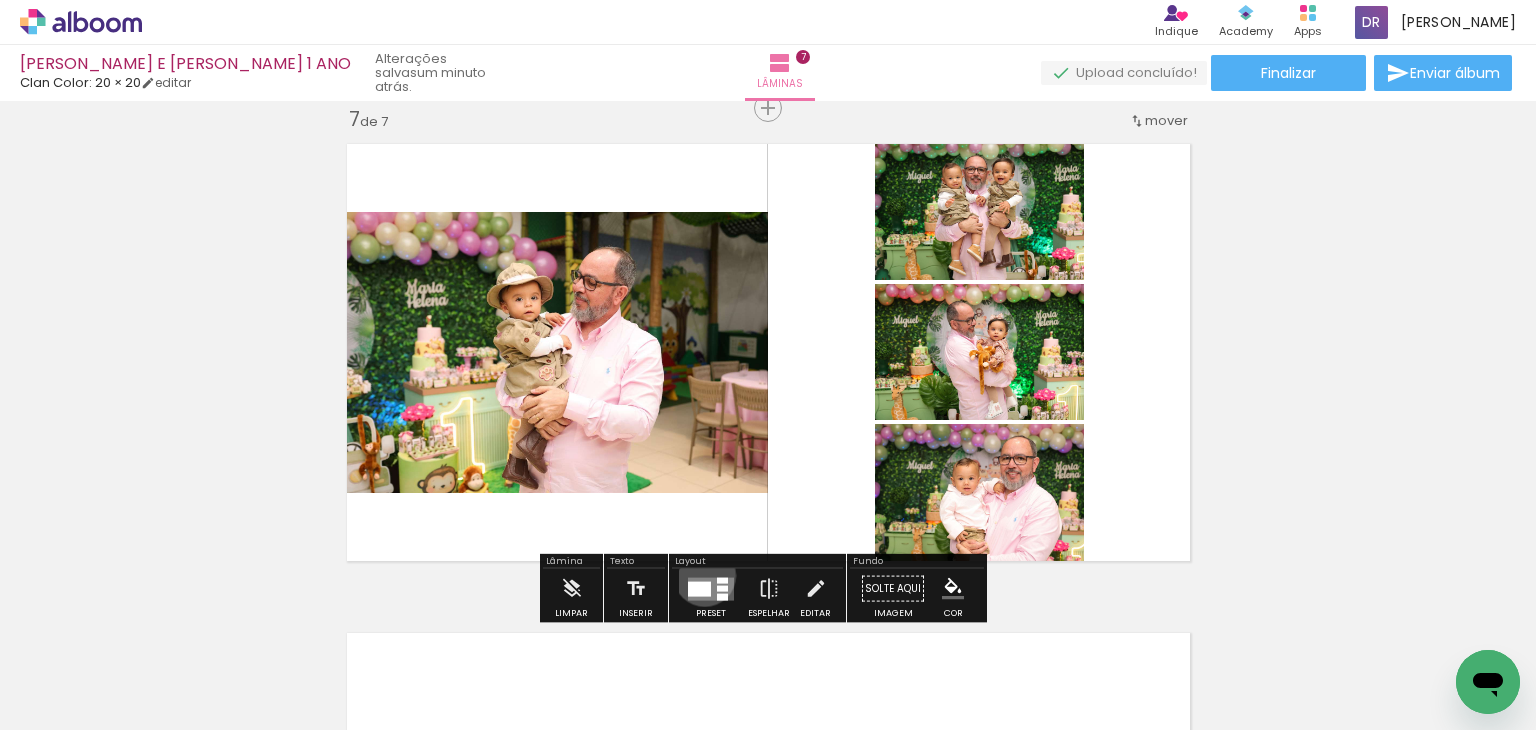 click at bounding box center [711, 589] 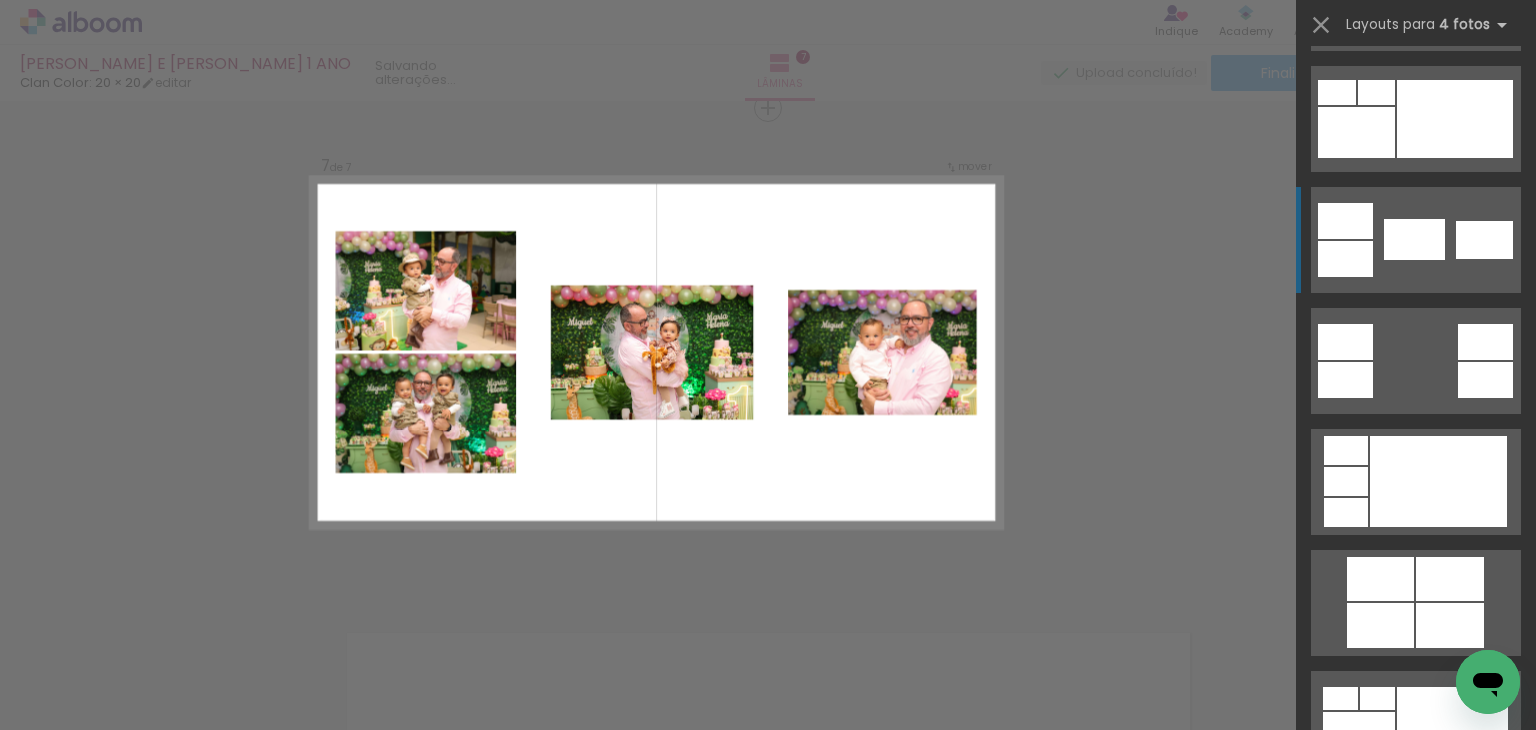 scroll, scrollTop: 637, scrollLeft: 0, axis: vertical 